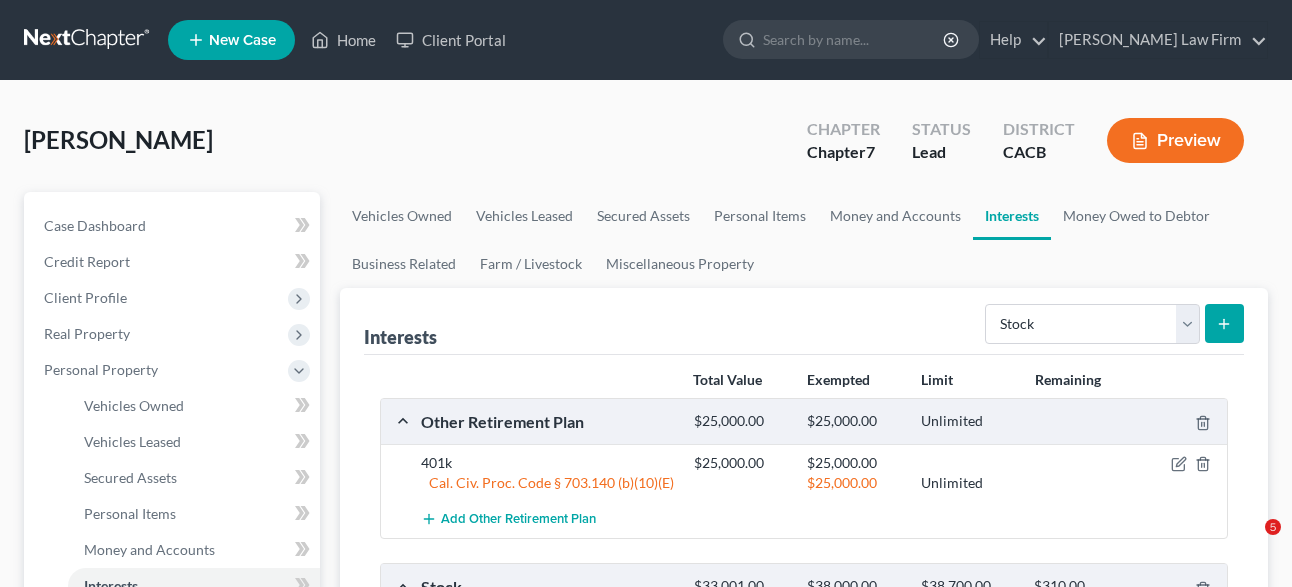select on "stock" 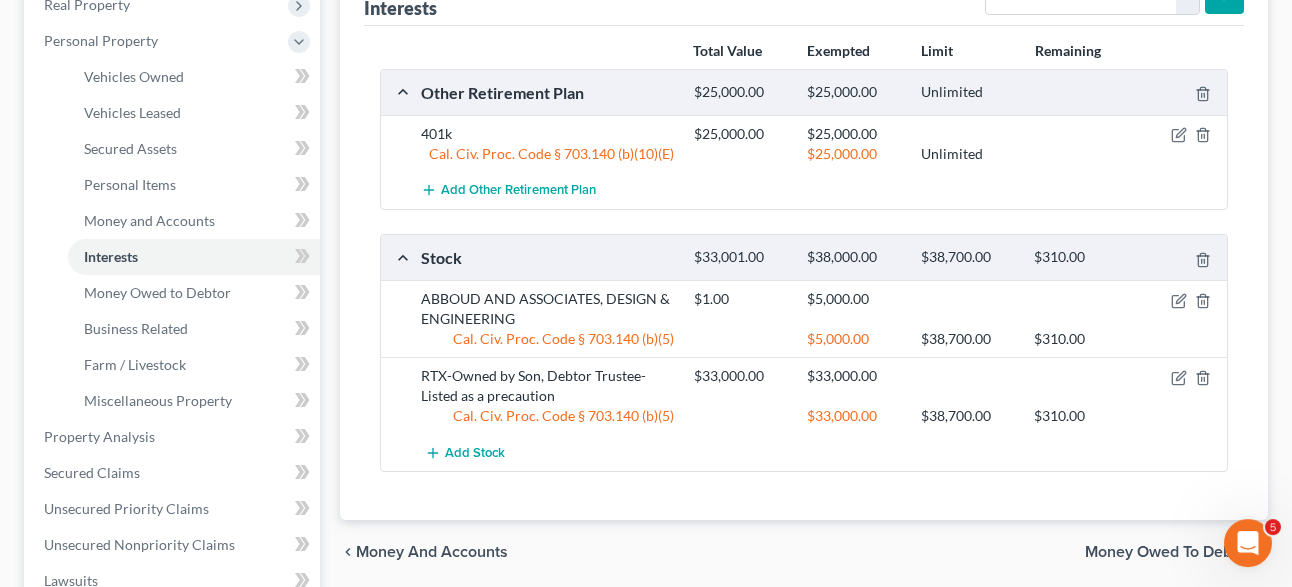scroll, scrollTop: 408, scrollLeft: 0, axis: vertical 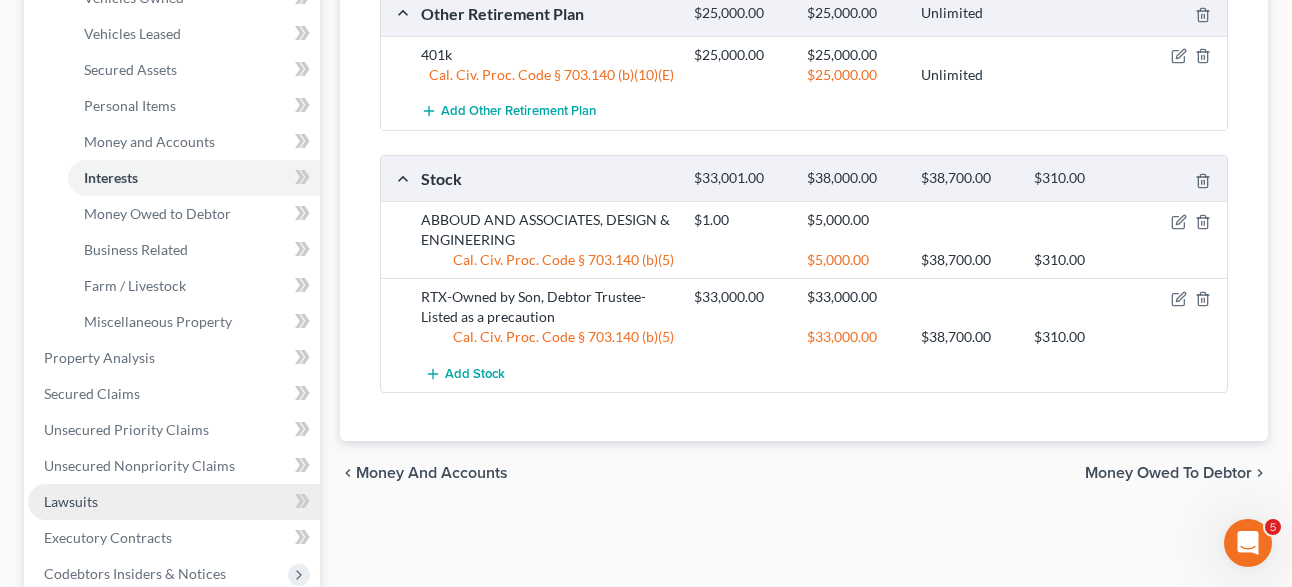 click on "Lawsuits" at bounding box center (71, 501) 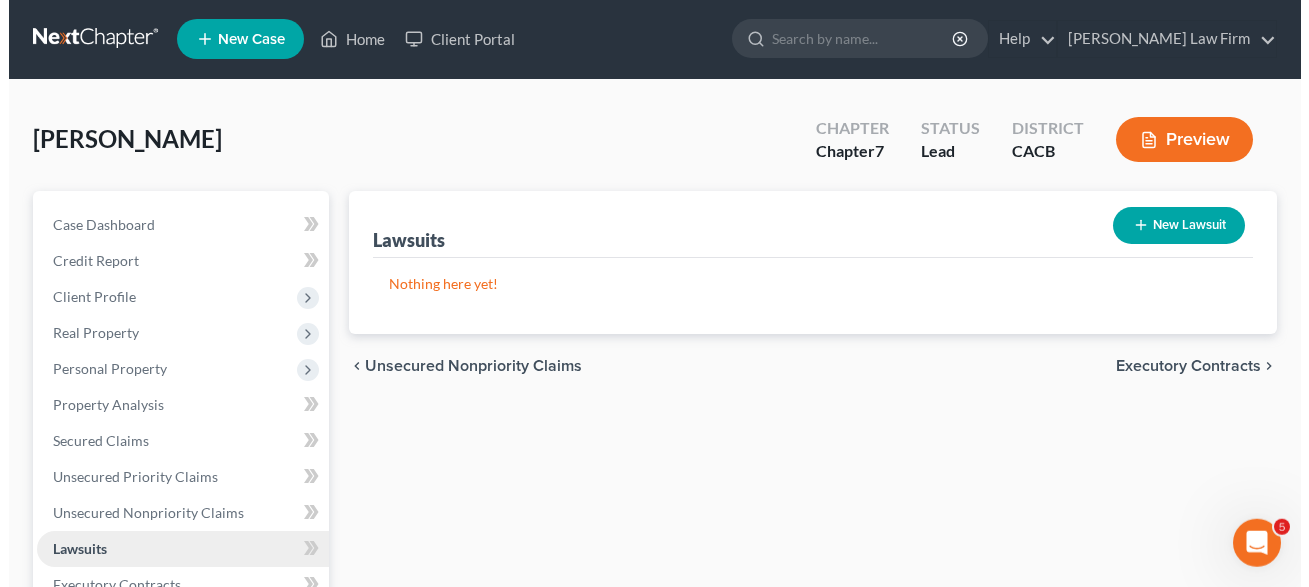 scroll, scrollTop: 0, scrollLeft: 0, axis: both 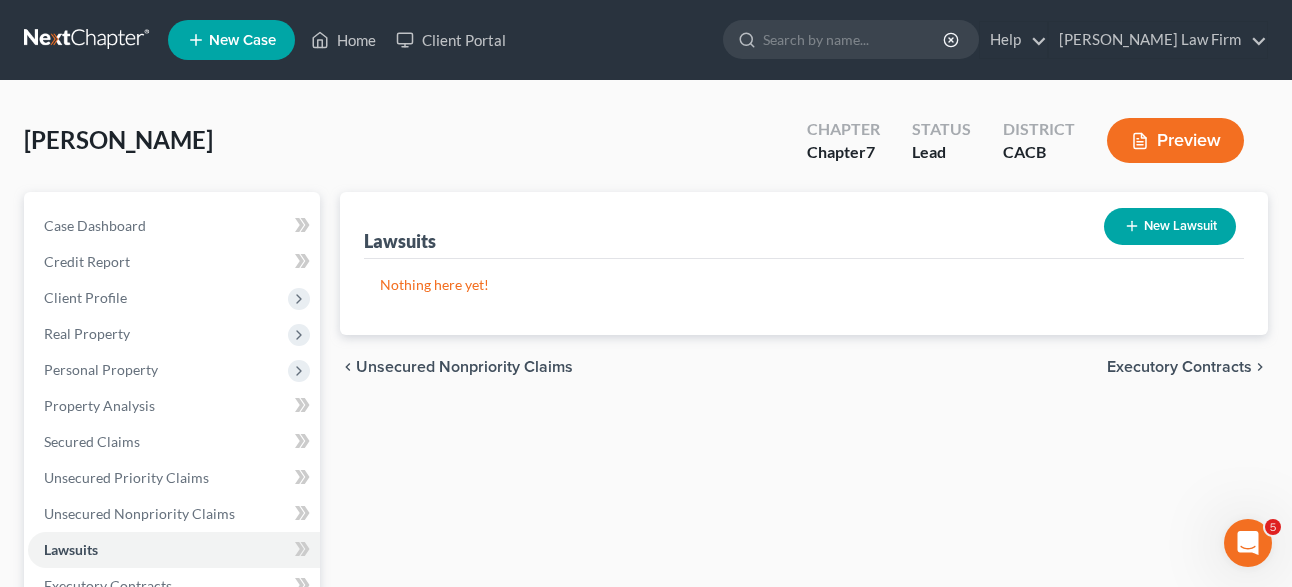 click on "New Lawsuit" at bounding box center [1170, 226] 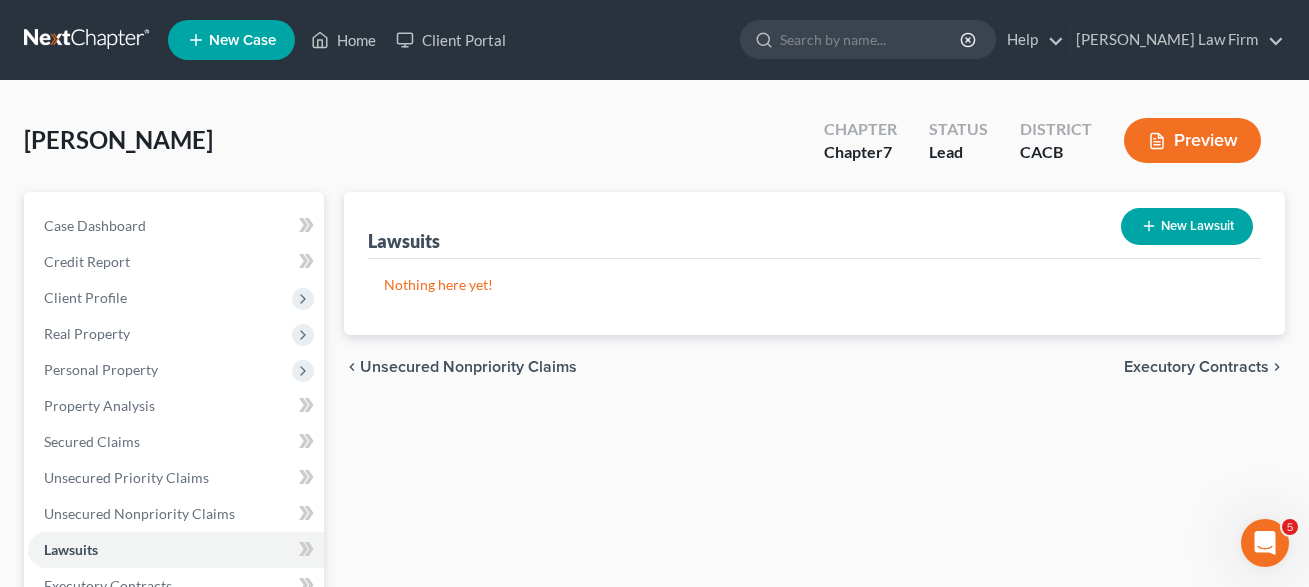 select on "0" 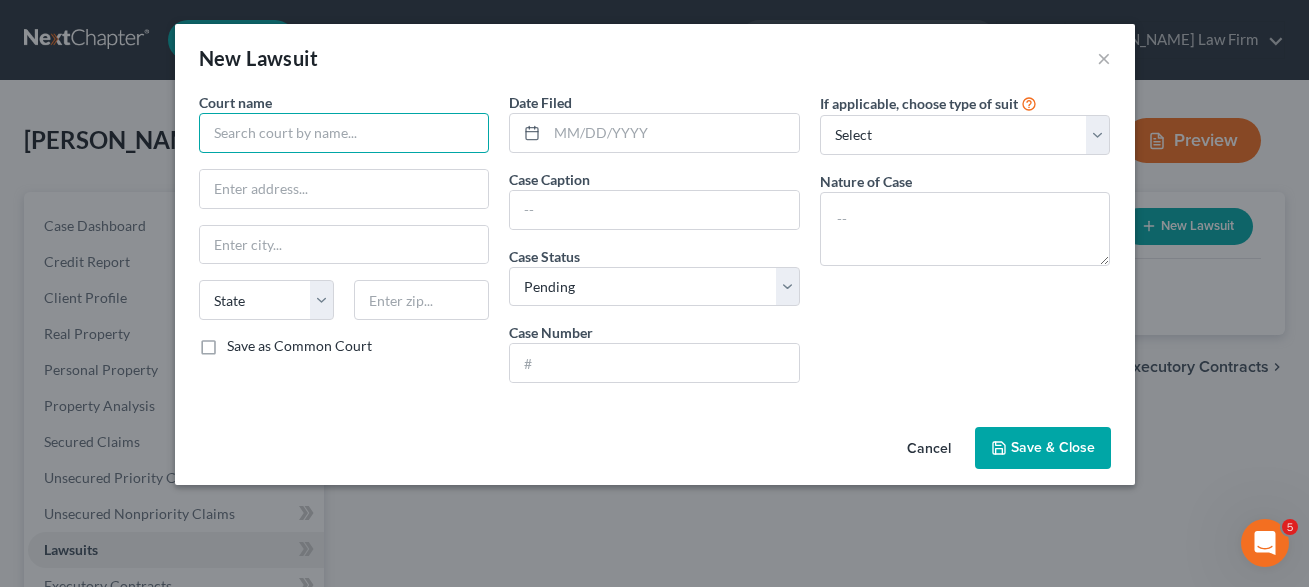 click at bounding box center (344, 133) 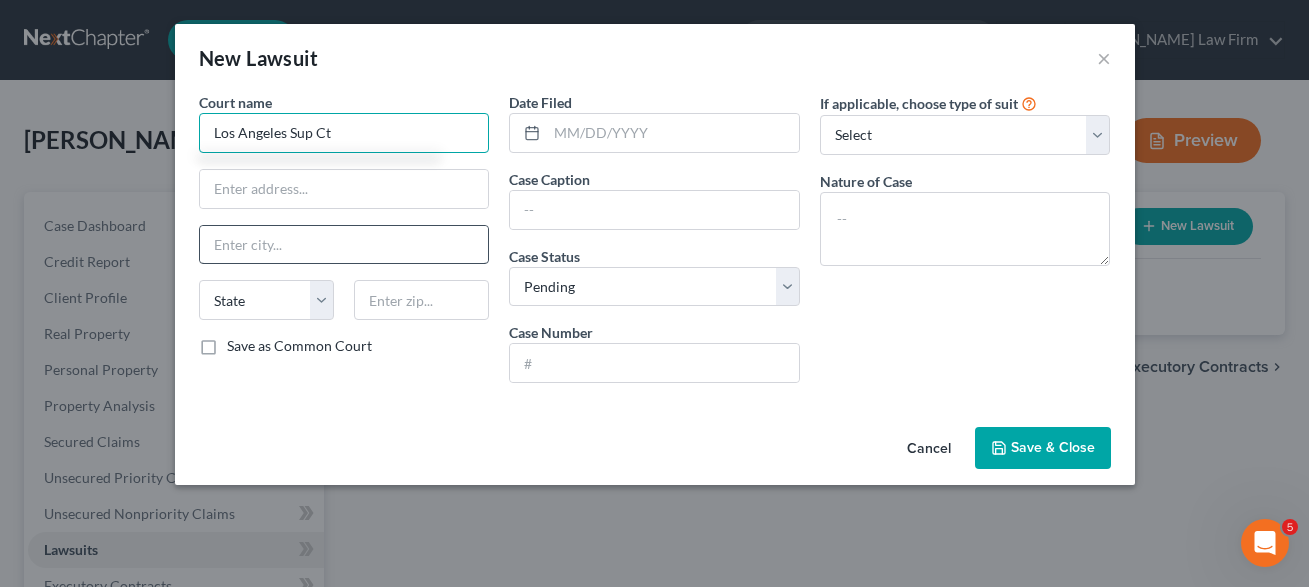 type on "Los Angeles Sup Ct" 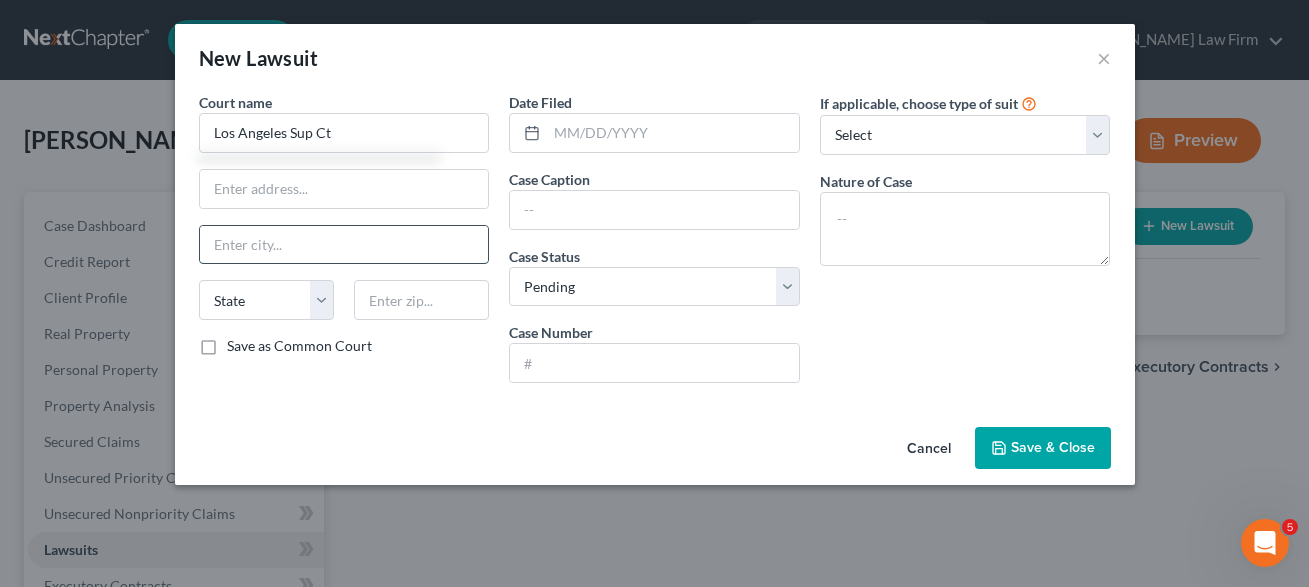 click at bounding box center (344, 245) 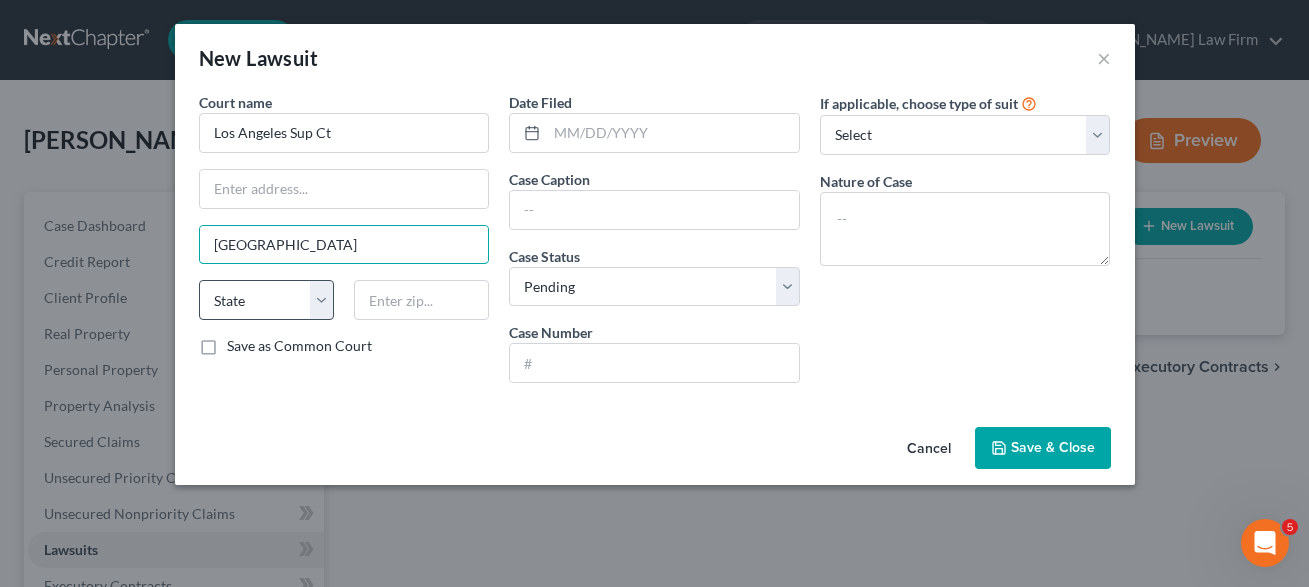 type on "[GEOGRAPHIC_DATA]" 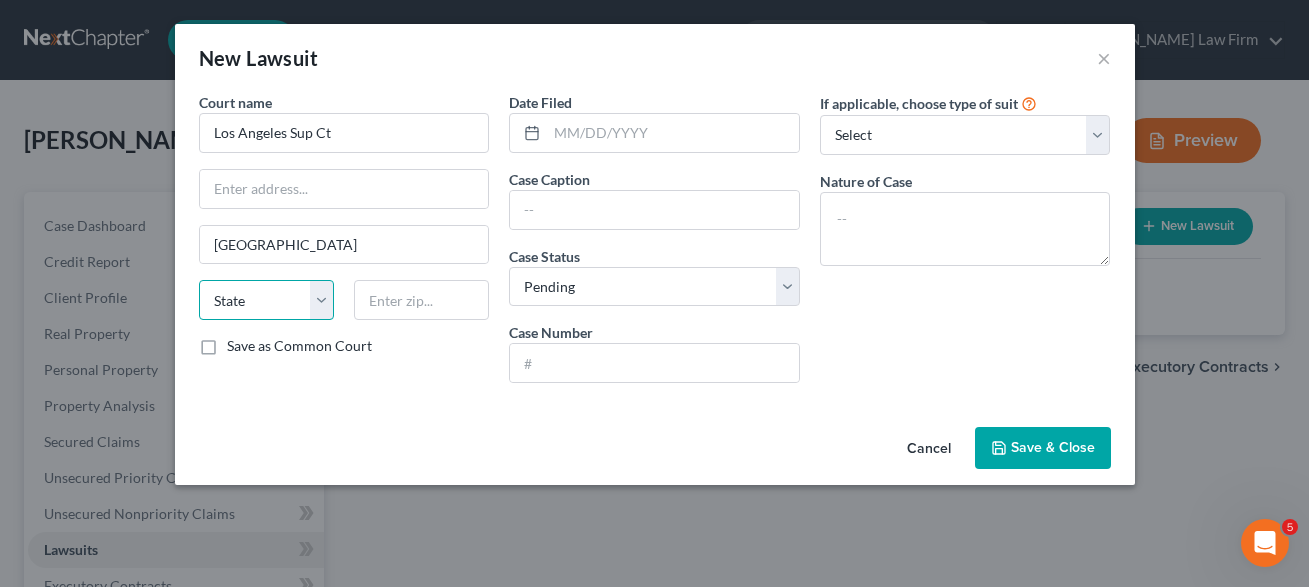 select on "4" 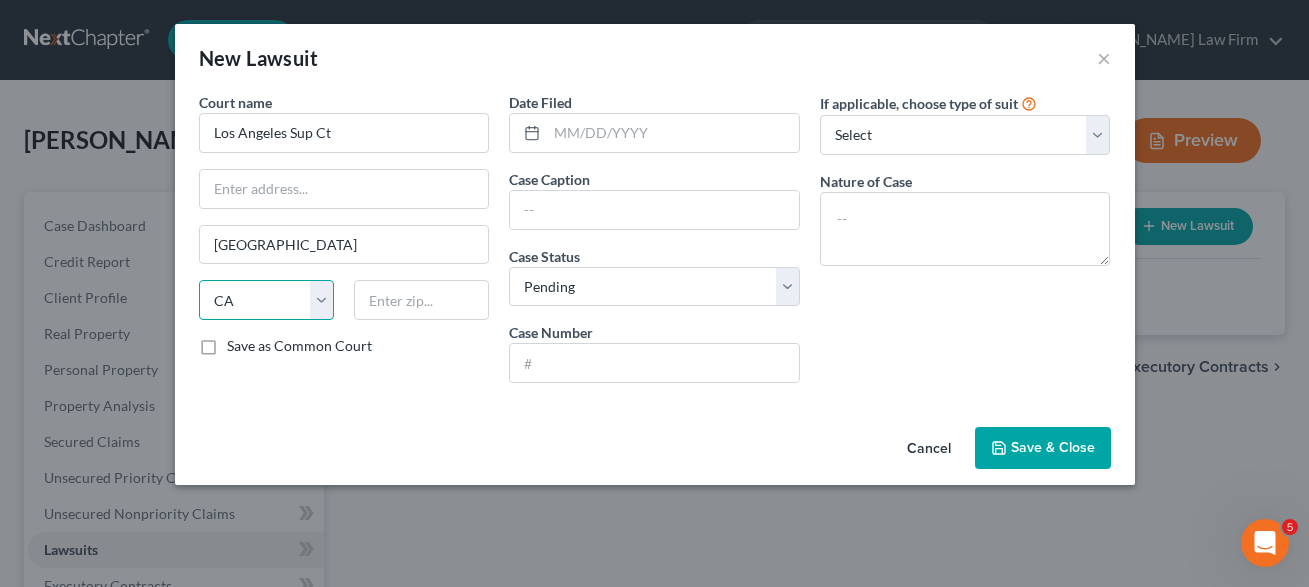 click on "CA" at bounding box center (0, 0) 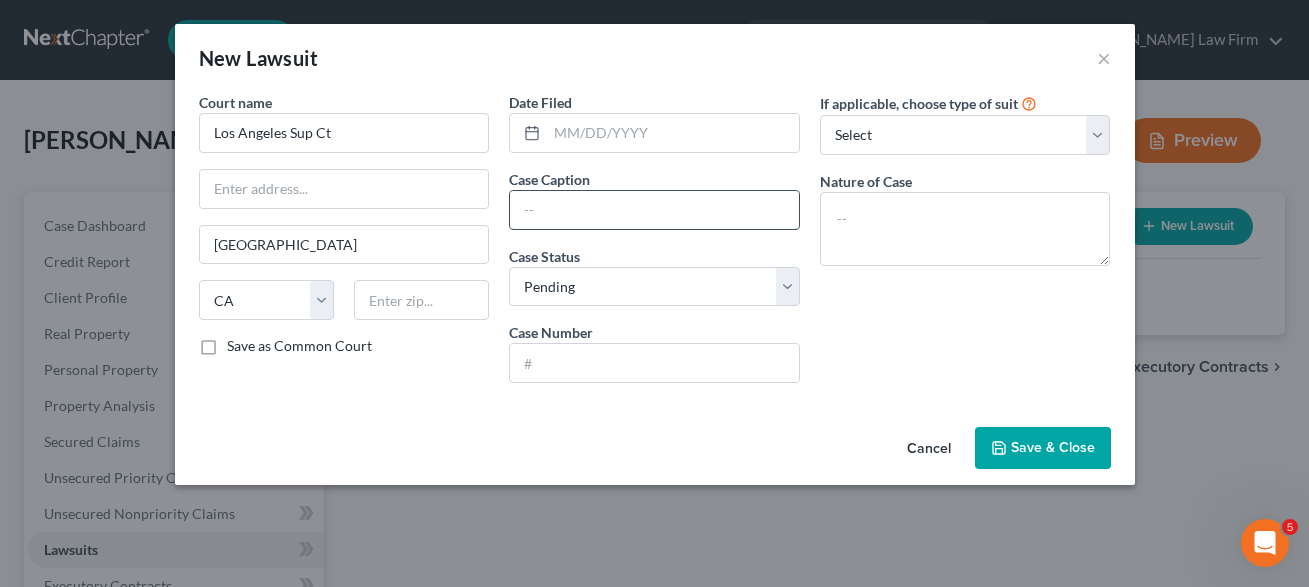 click at bounding box center (654, 210) 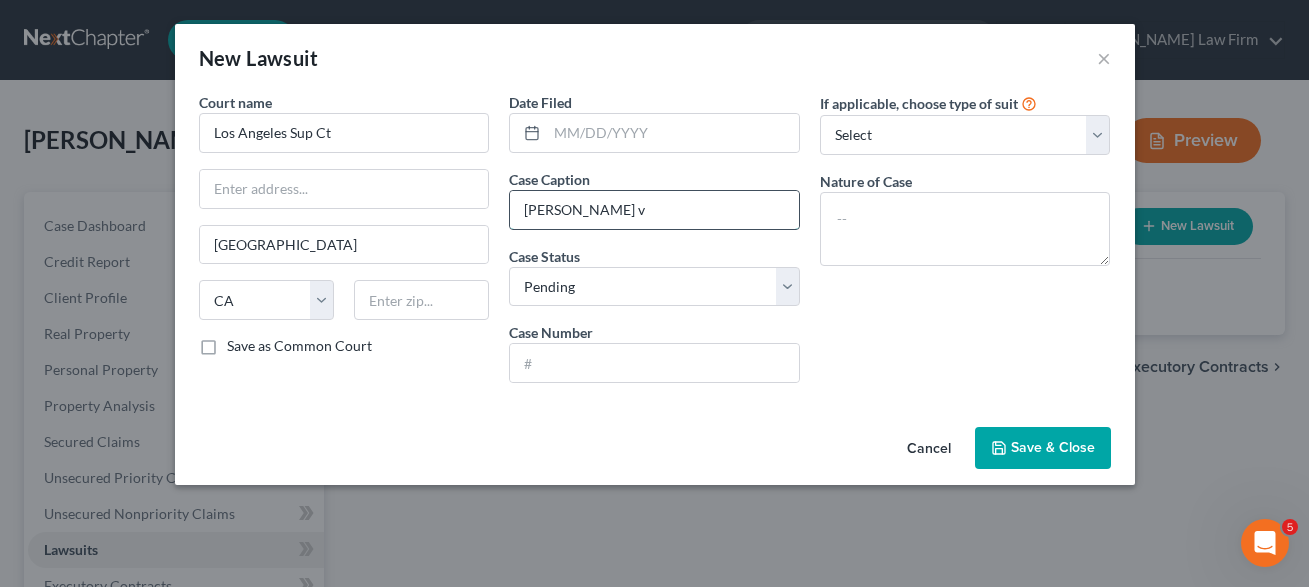 paste on "ABBOUD AND ASSOCIATES, DESIGN & ENGINEERING" 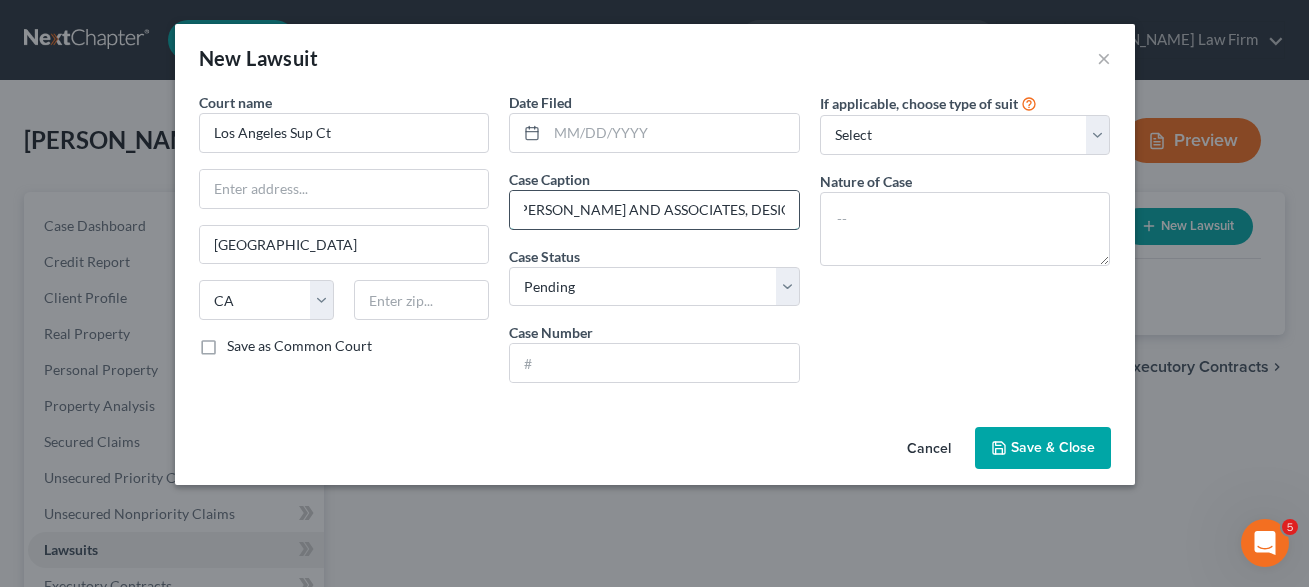 scroll, scrollTop: 0, scrollLeft: 0, axis: both 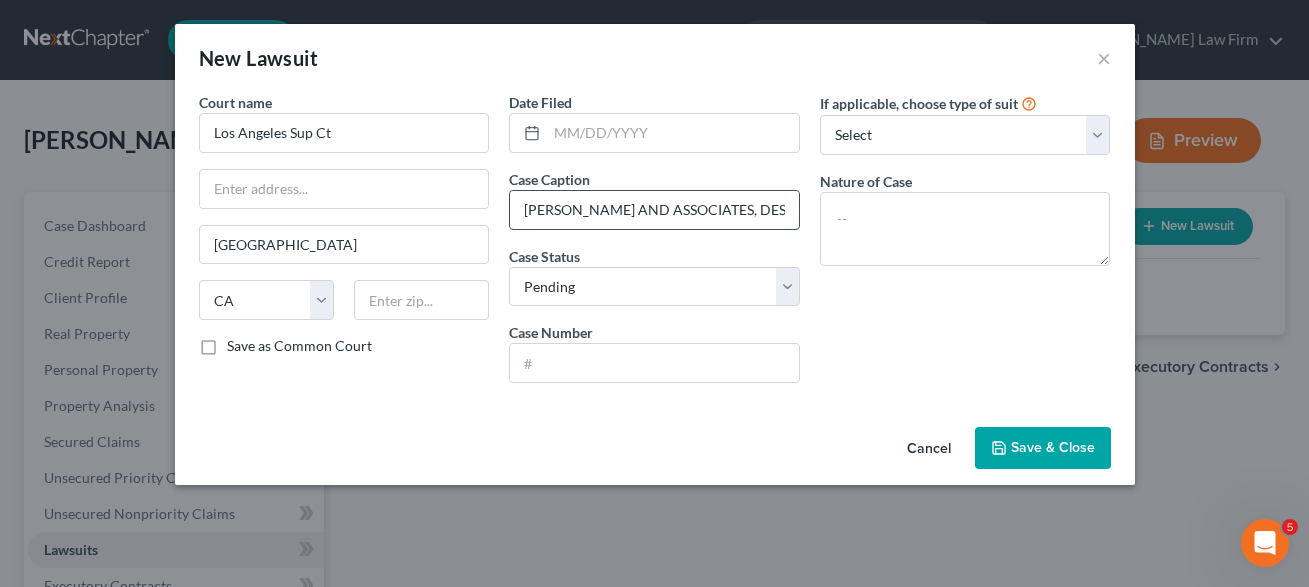 drag, startPoint x: 570, startPoint y: 211, endPoint x: 533, endPoint y: 221, distance: 38.327538 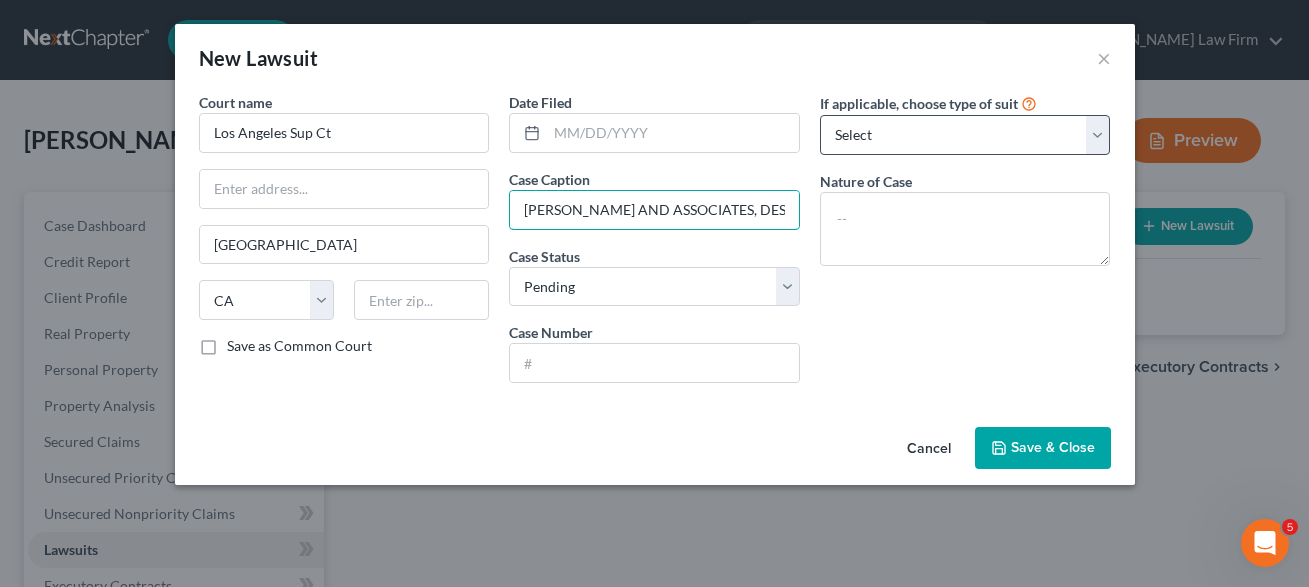 type on "[PERSON_NAME] AND ASSOCIATES, DESIGN & ENGINEERING" 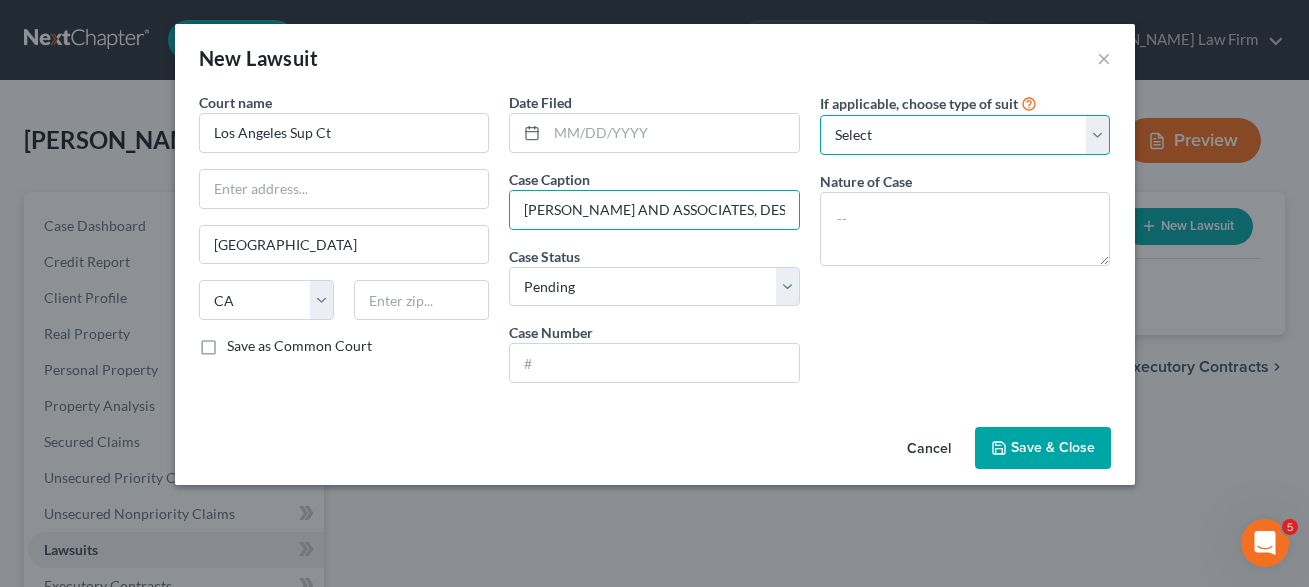 click on "Select Repossession Garnishment Foreclosure Attached, Seized, Or Levied Other" at bounding box center (965, 135) 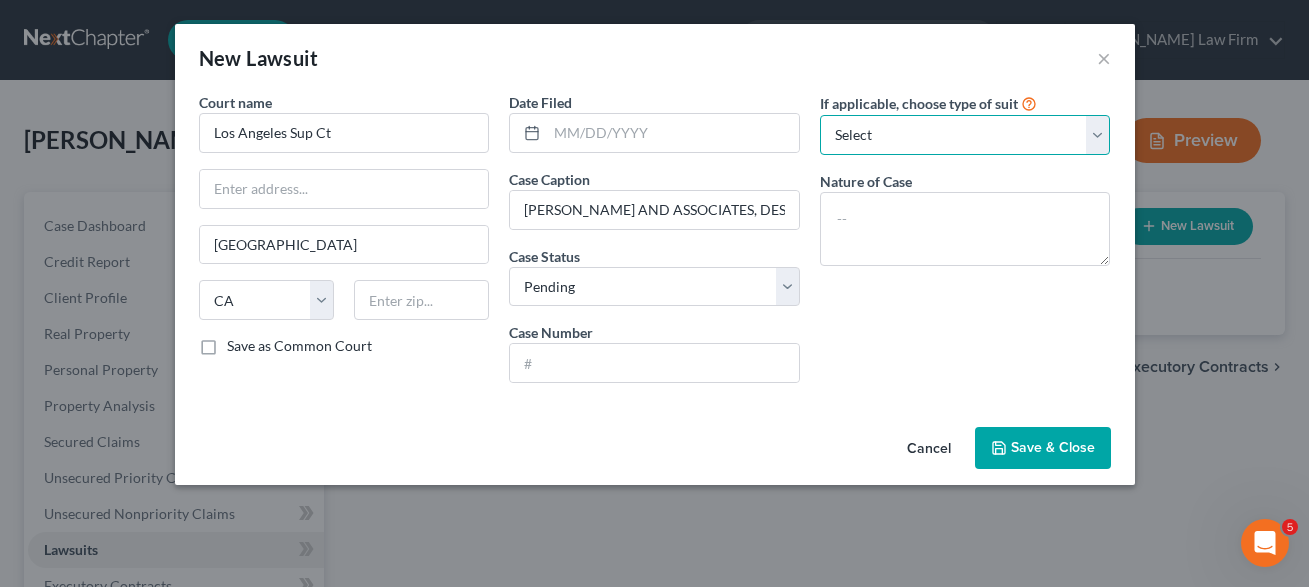 select on "4" 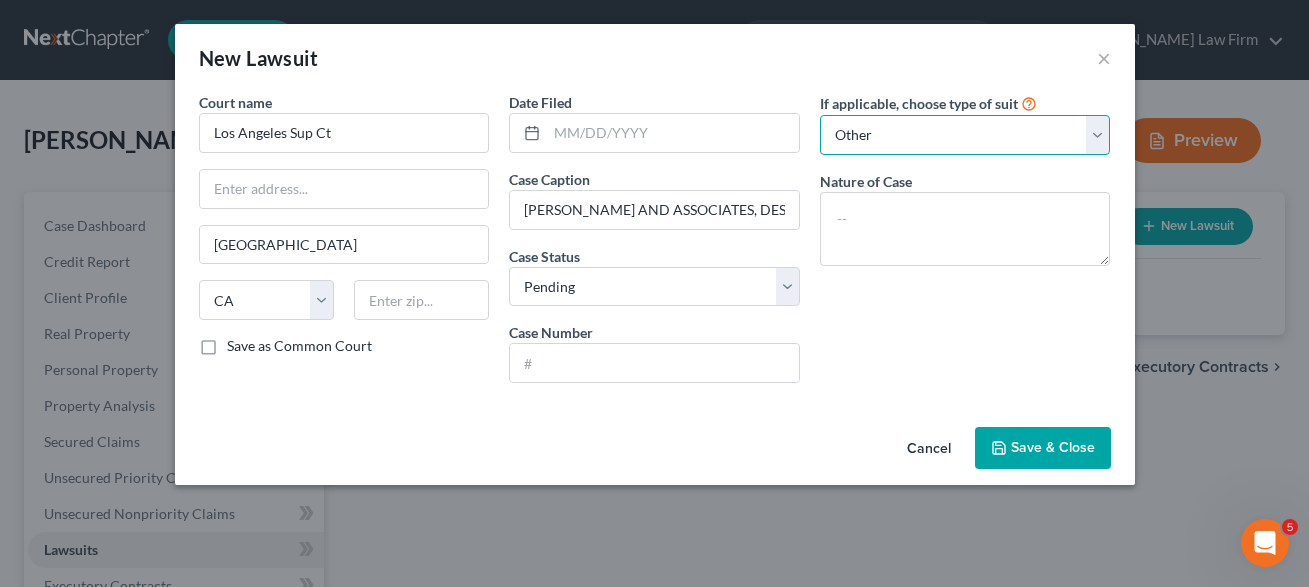 click on "Other" at bounding box center [0, 0] 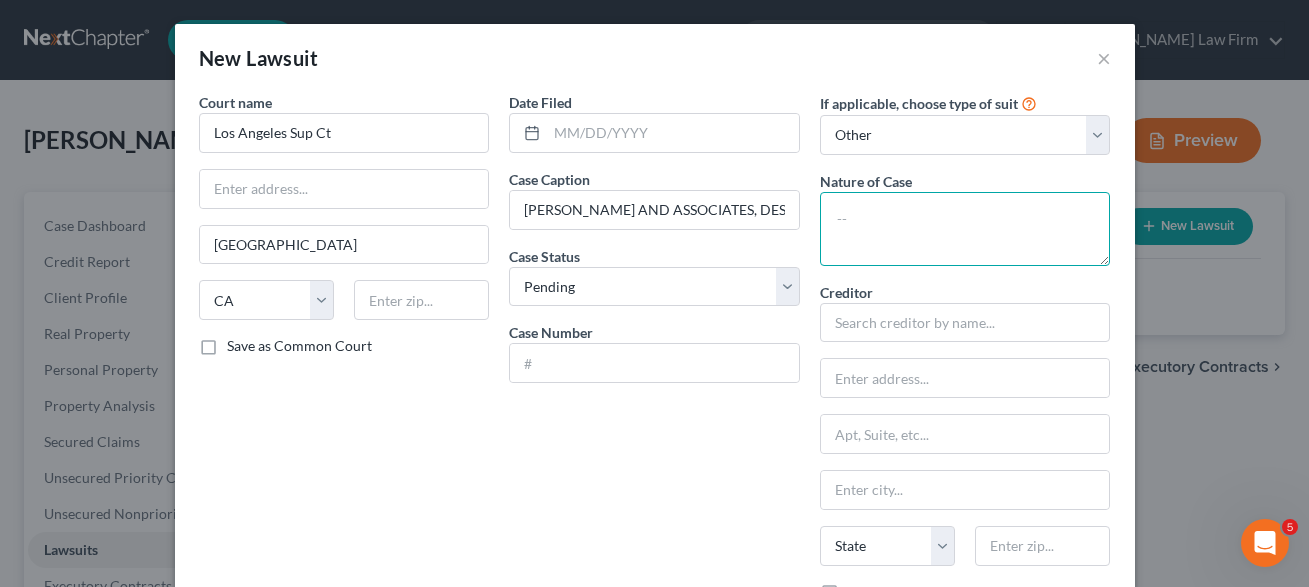 click at bounding box center [965, 229] 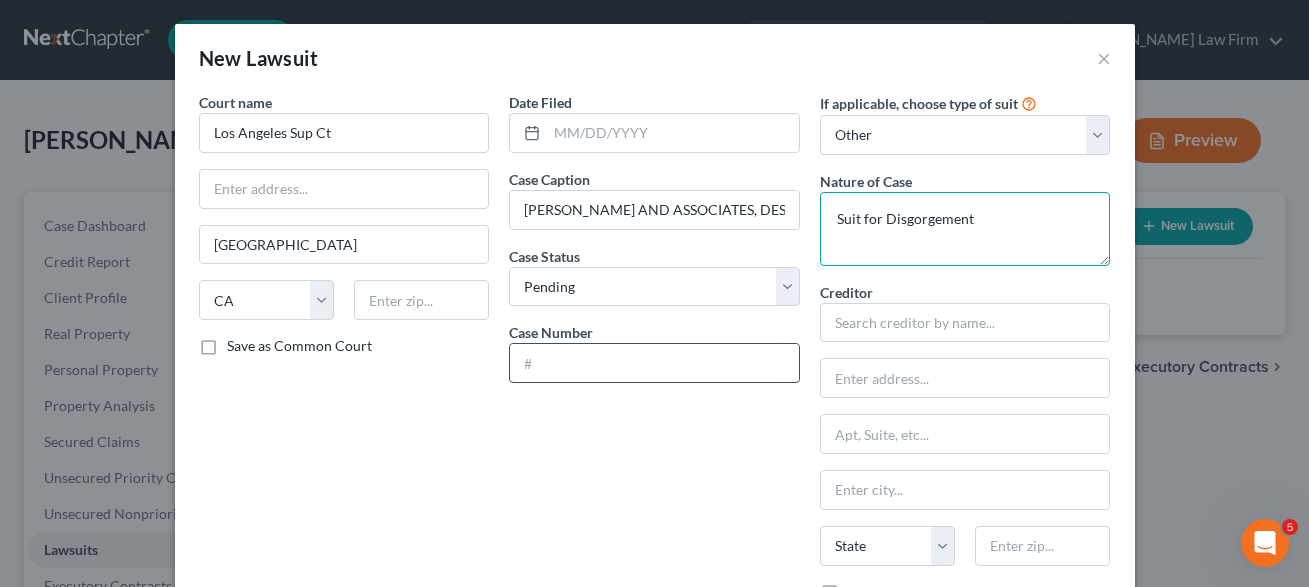 type on "Suit for Disgorgement" 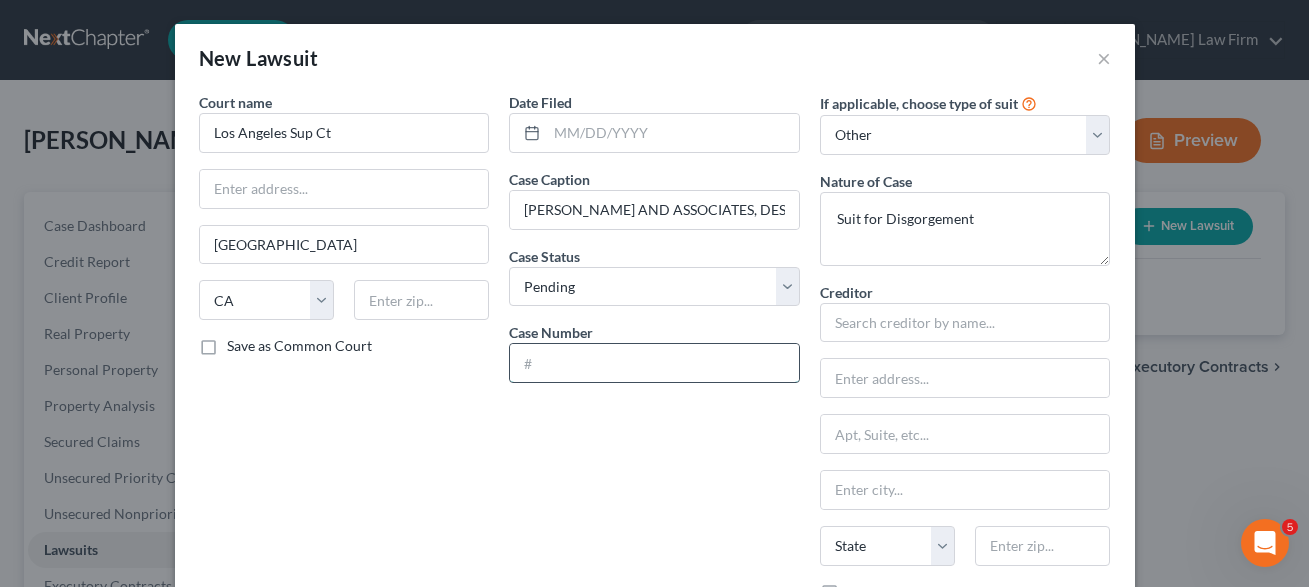 click at bounding box center (654, 363) 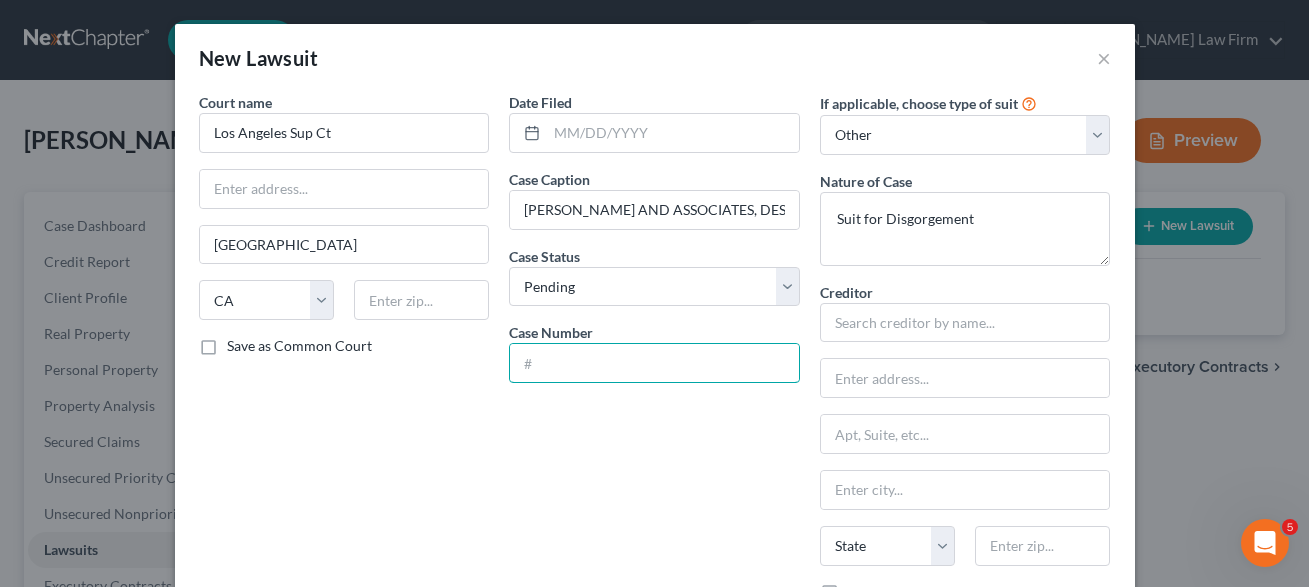 paste on "2 3ST CV 0 8 68 3" 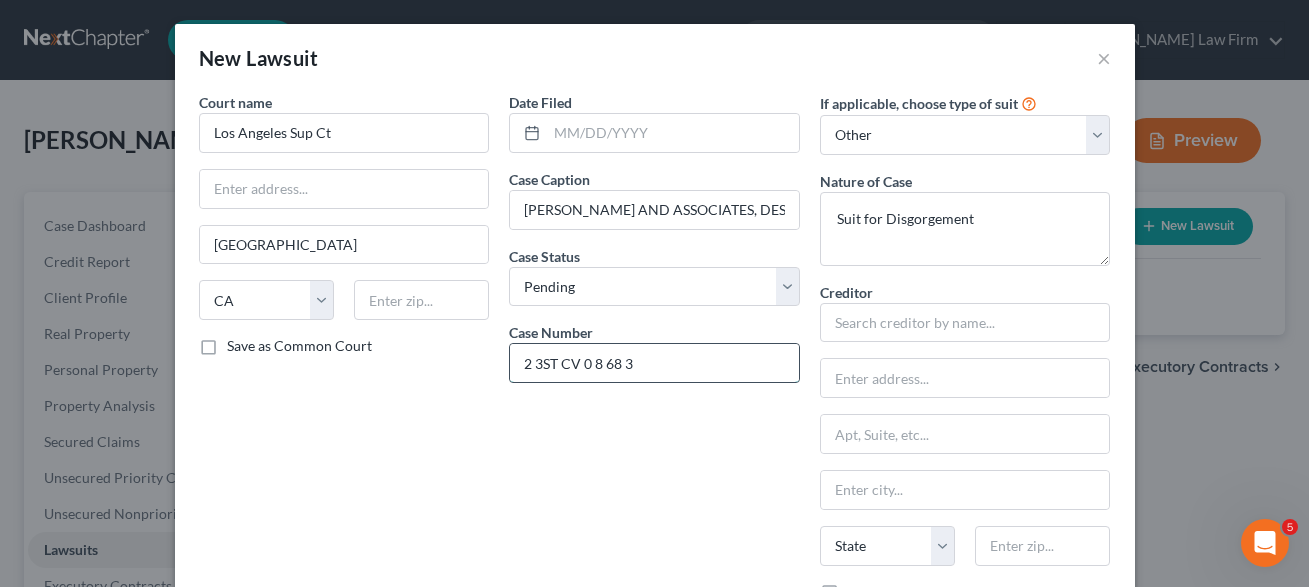 click on "2 3ST CV 0 8 68 3" at bounding box center [654, 363] 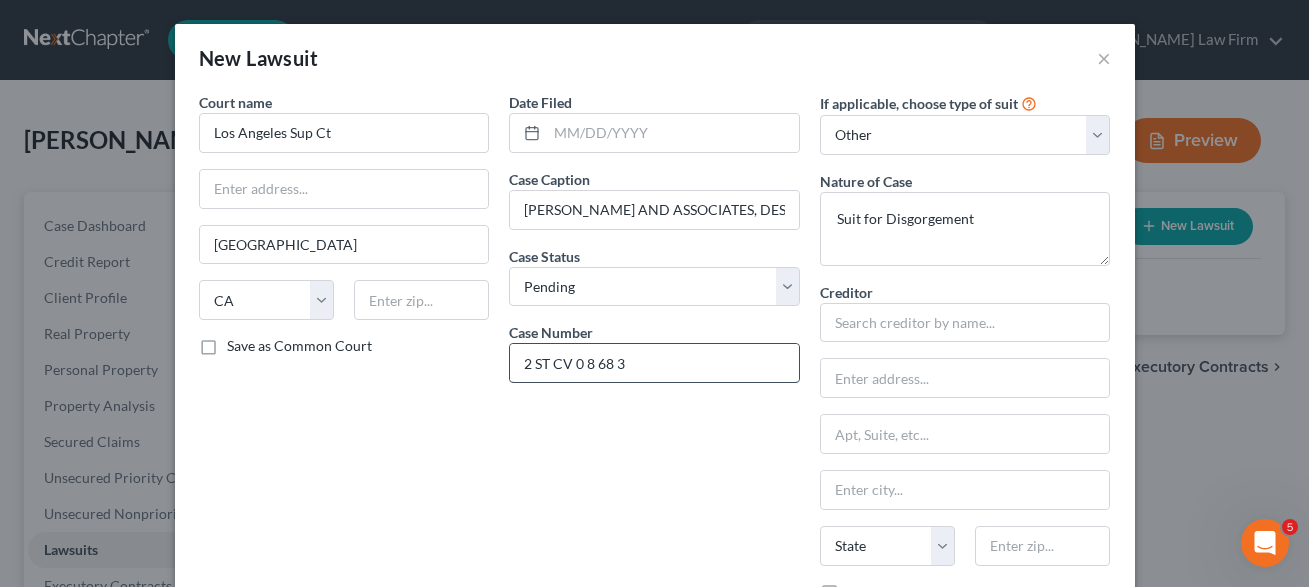 click on "2 ST CV 0 8 68 3" at bounding box center (654, 363) 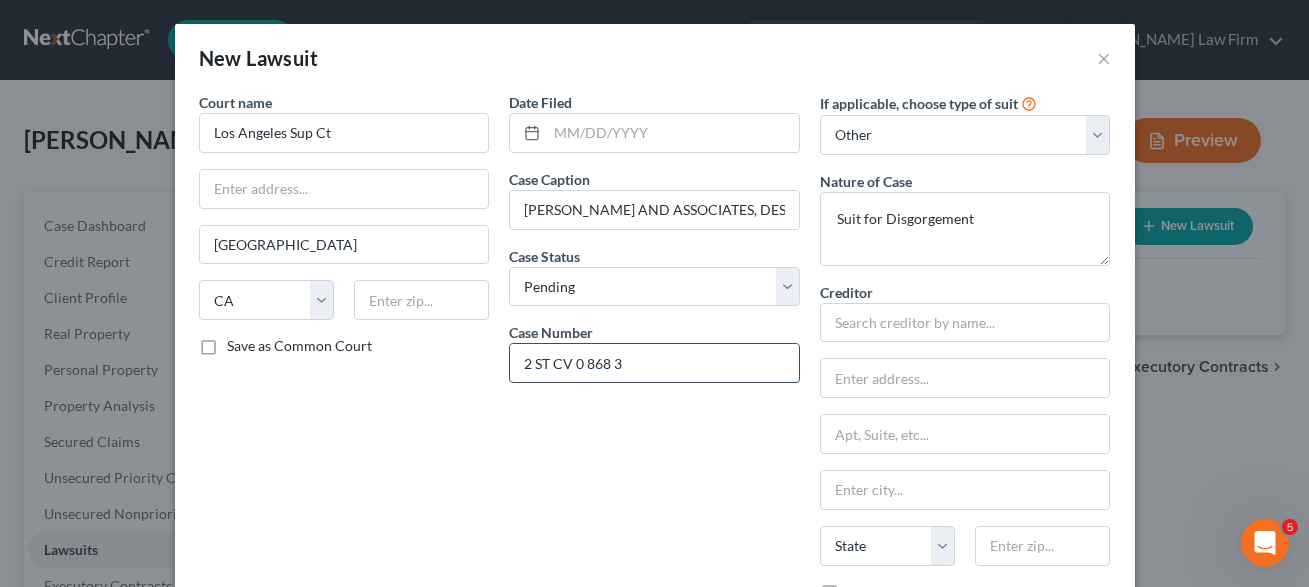 click on "2 ST CV 0 868 3" at bounding box center [654, 363] 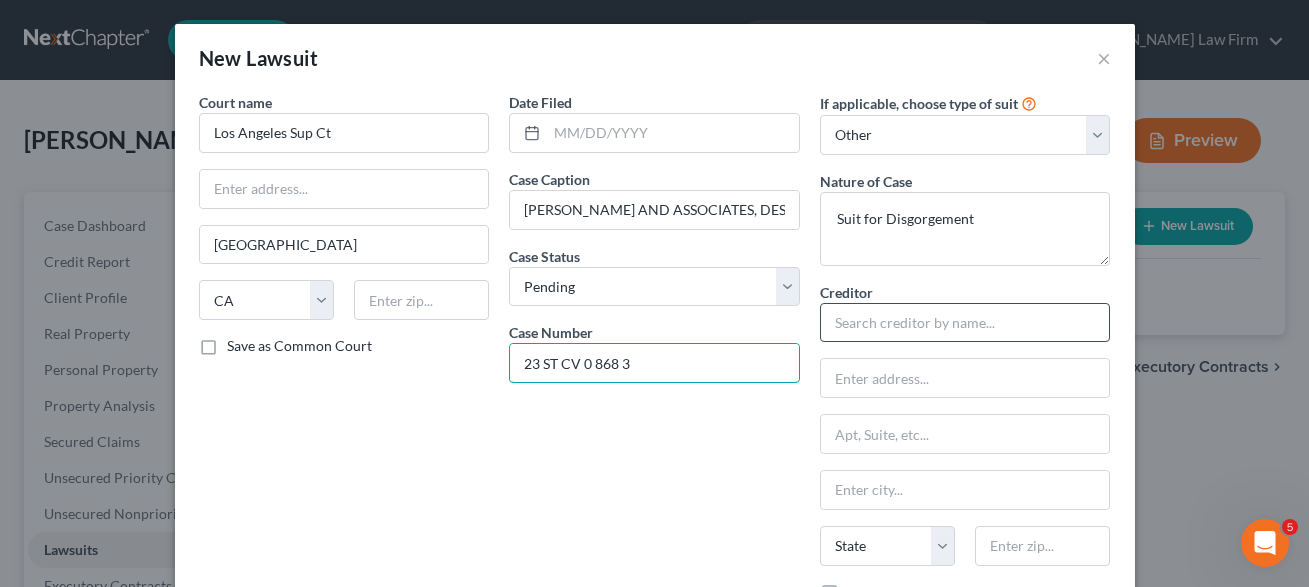 type on "23 ST CV 0 868 3" 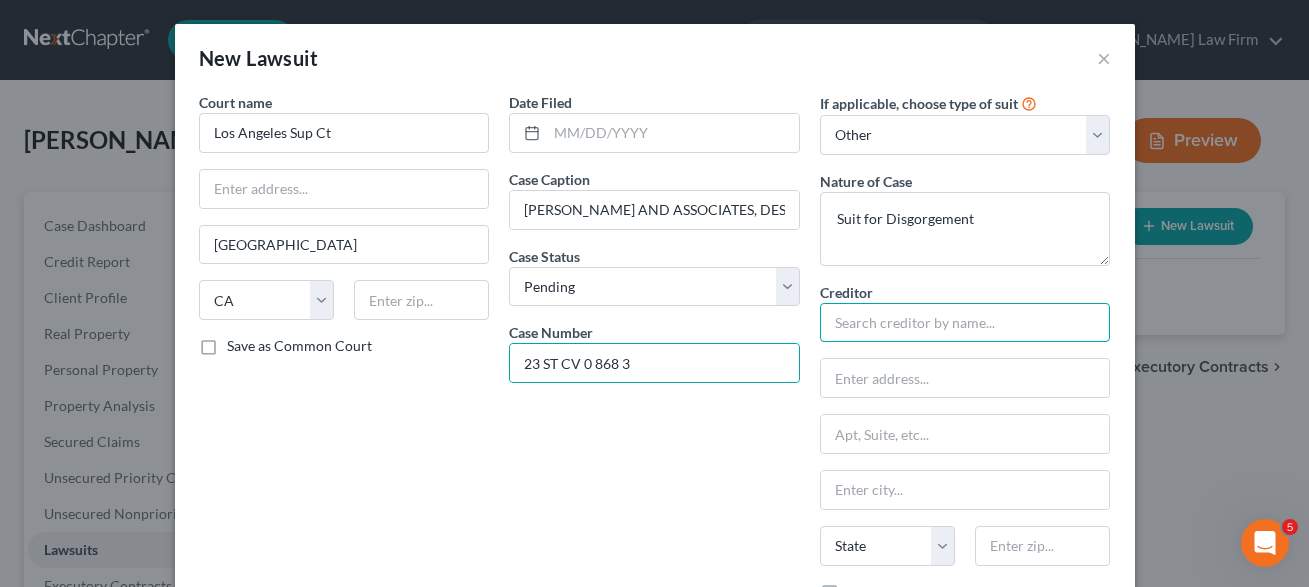 click at bounding box center [965, 323] 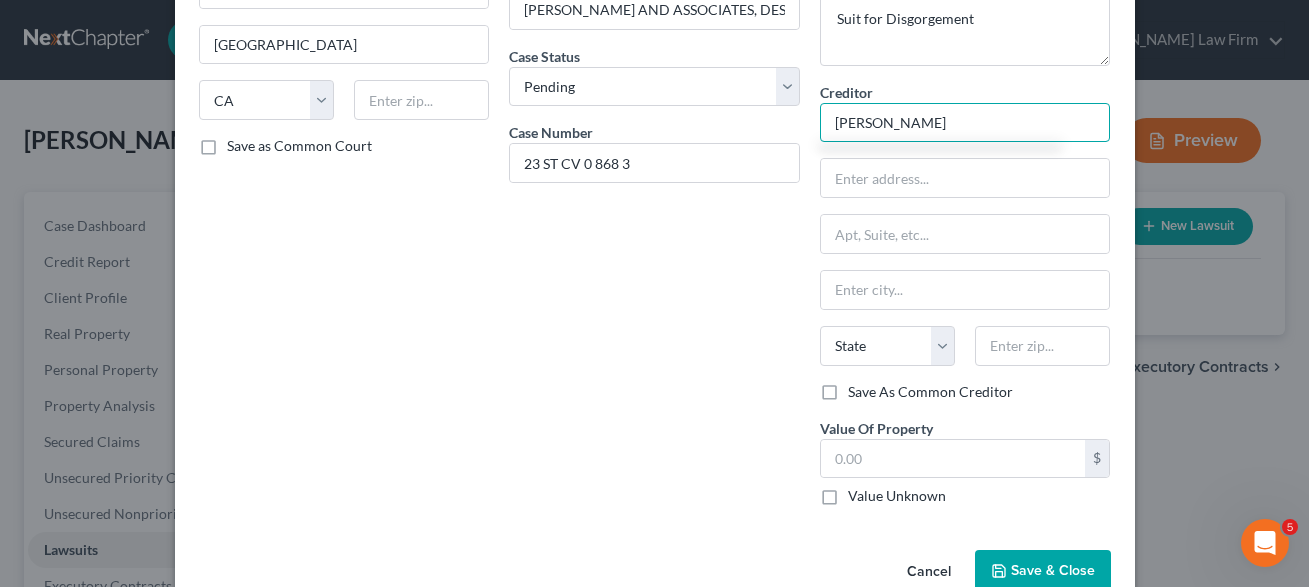 scroll, scrollTop: 204, scrollLeft: 0, axis: vertical 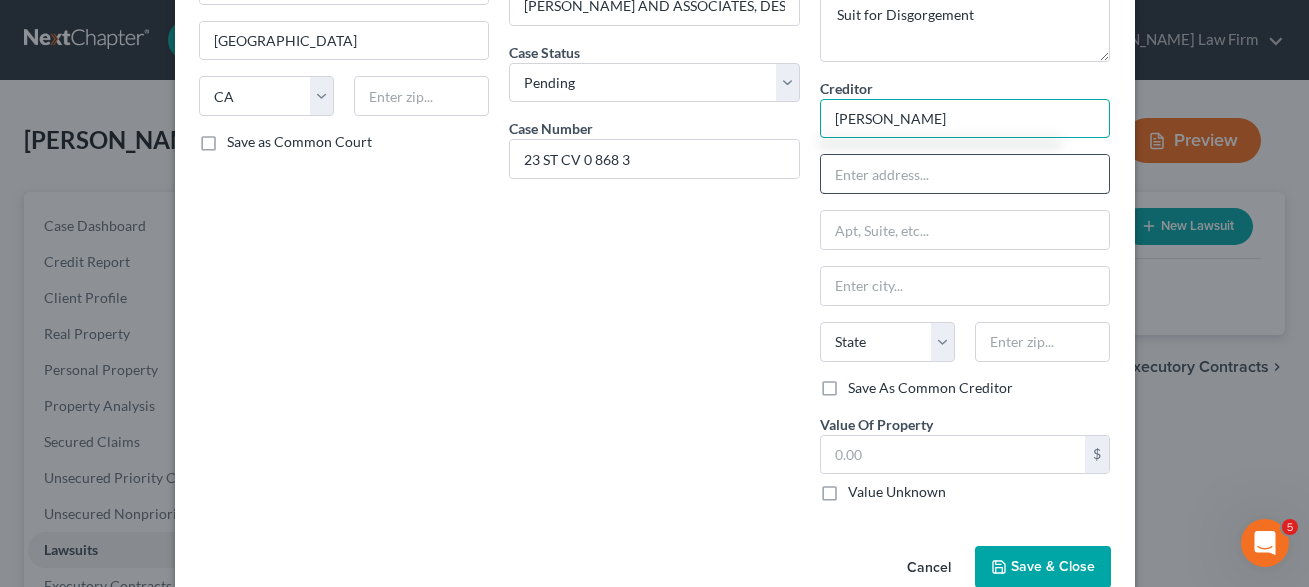 type on "[PERSON_NAME]" 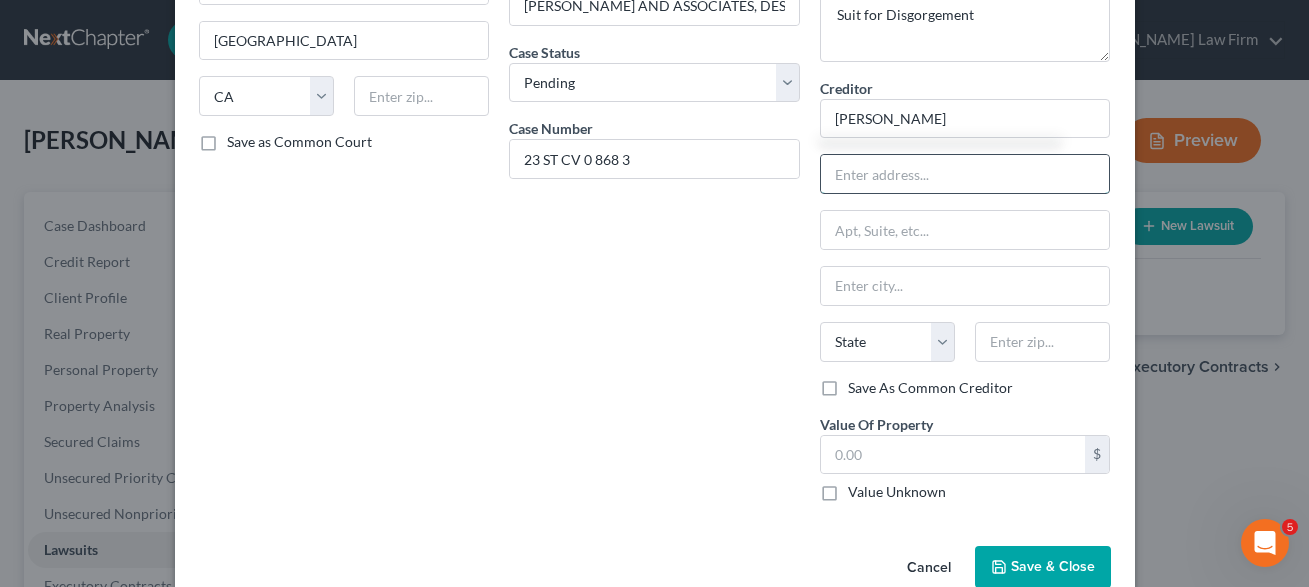 click at bounding box center (965, 174) 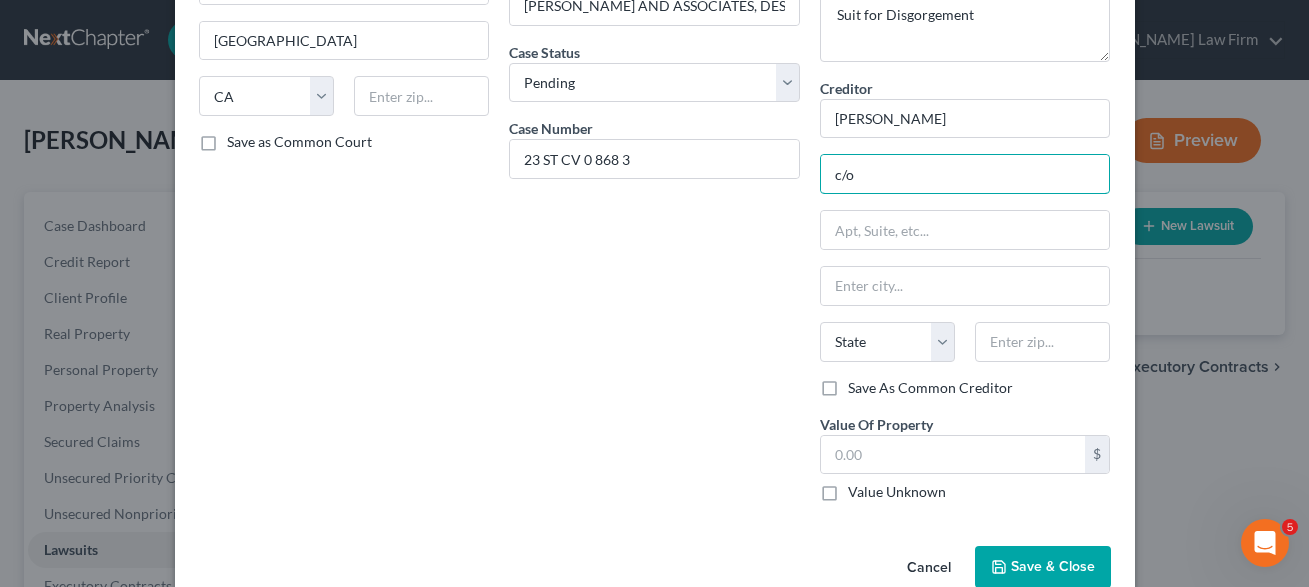 scroll, scrollTop: 245, scrollLeft: 0, axis: vertical 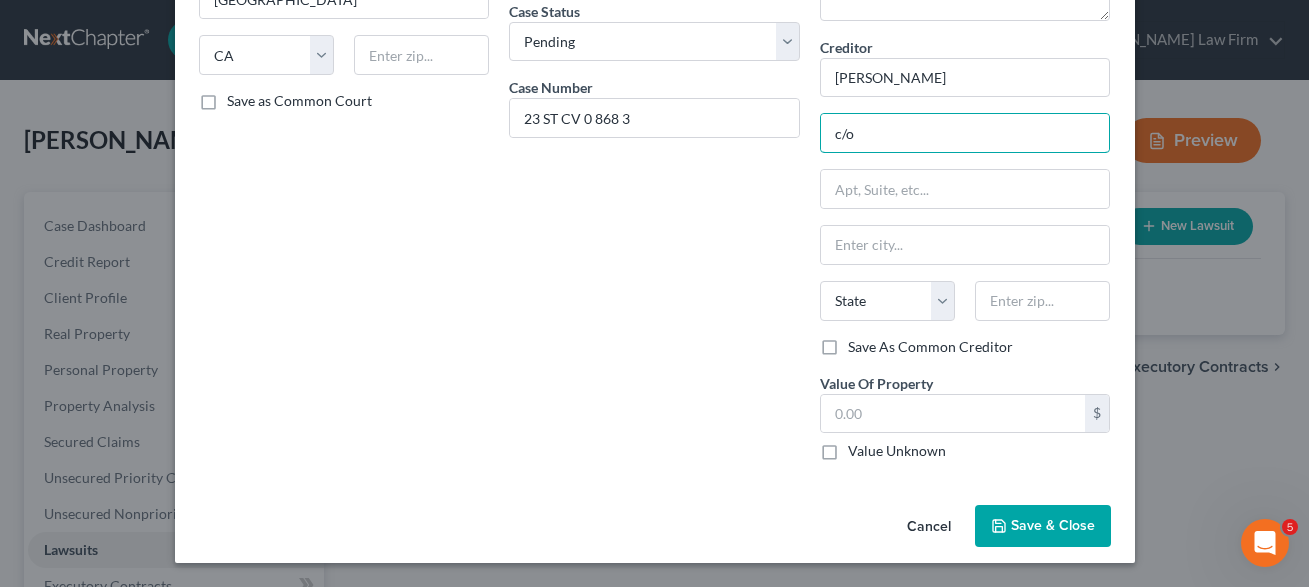 paste on "LAW OFFICES OF [PERSON_NAME]" 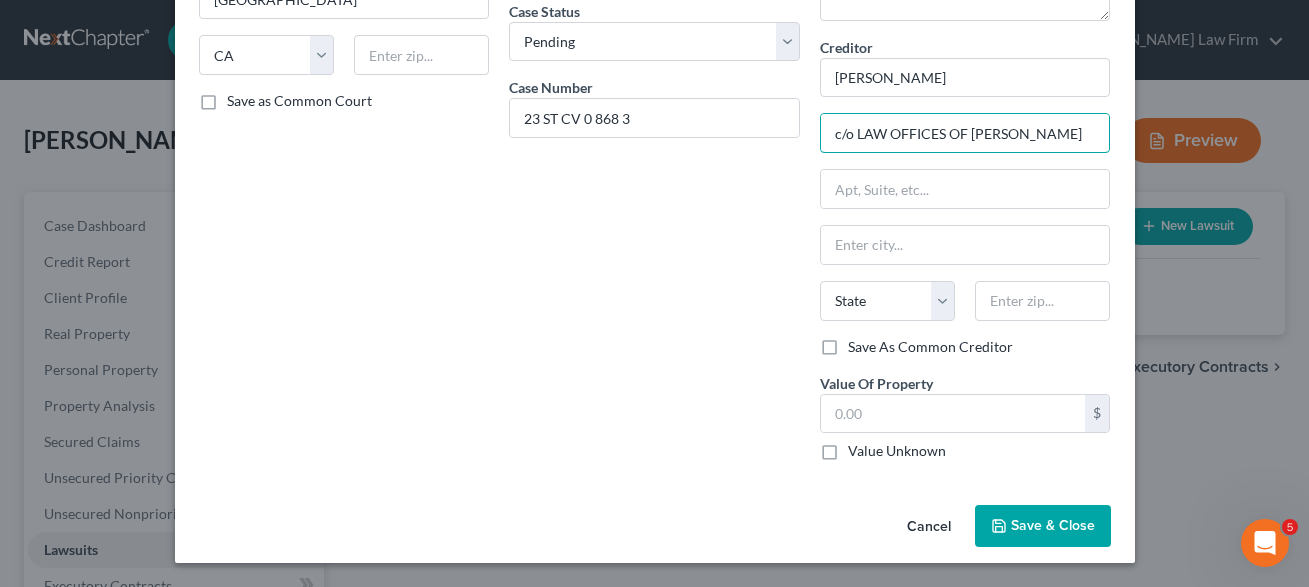 scroll, scrollTop: 0, scrollLeft: 8, axis: horizontal 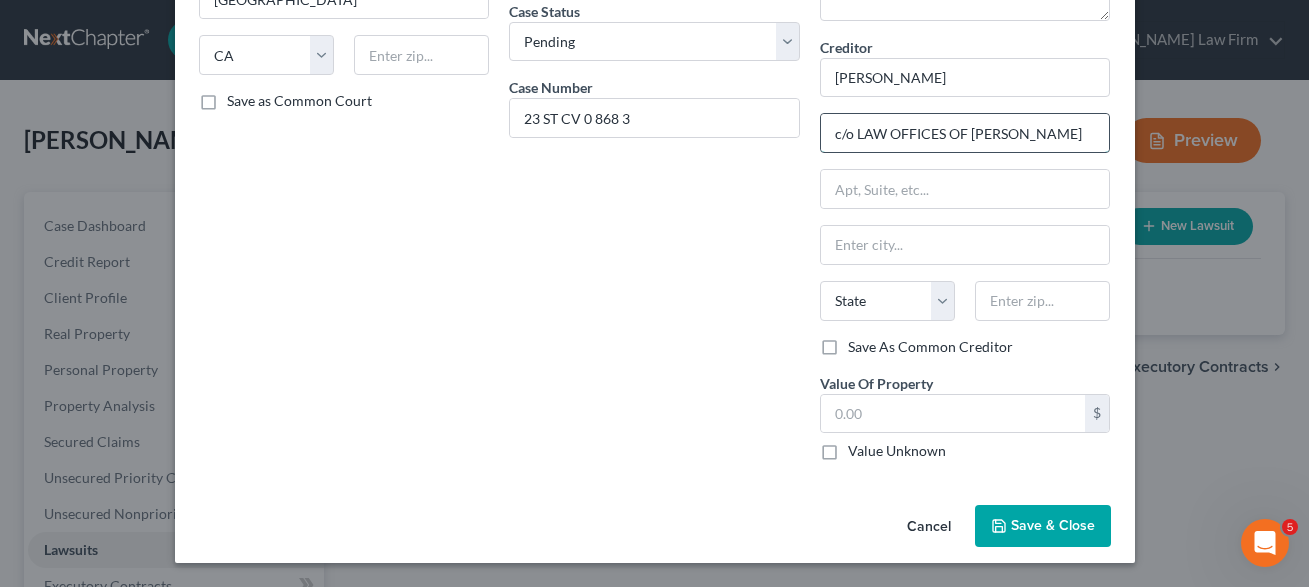drag, startPoint x: 957, startPoint y: 134, endPoint x: 839, endPoint y: 141, distance: 118.20744 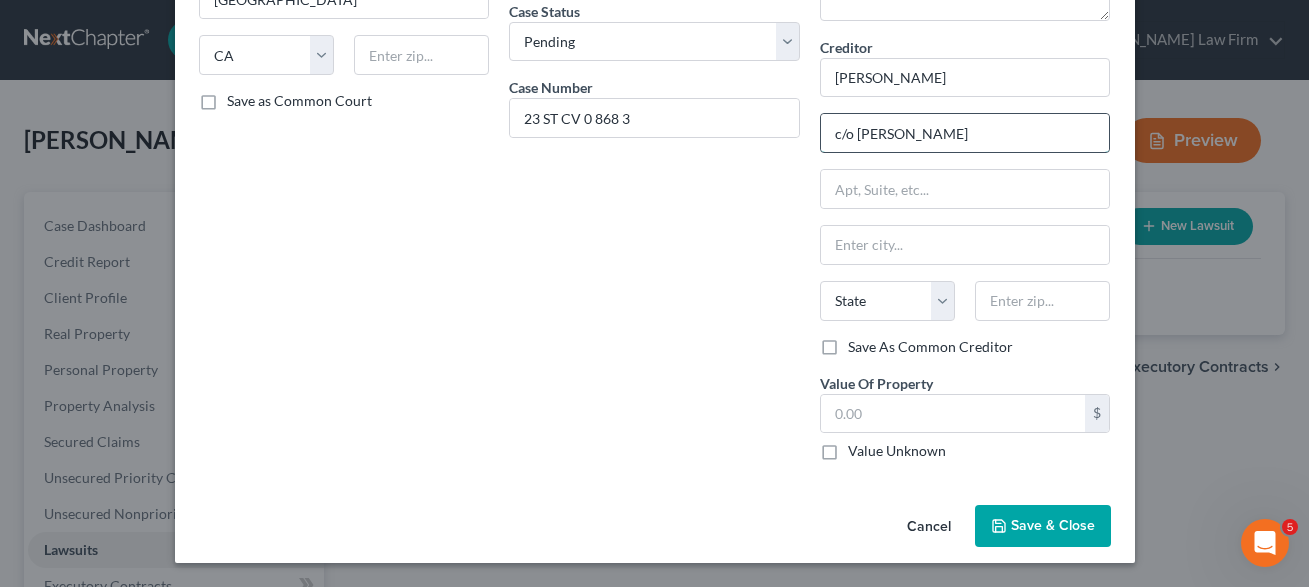 scroll, scrollTop: 0, scrollLeft: 0, axis: both 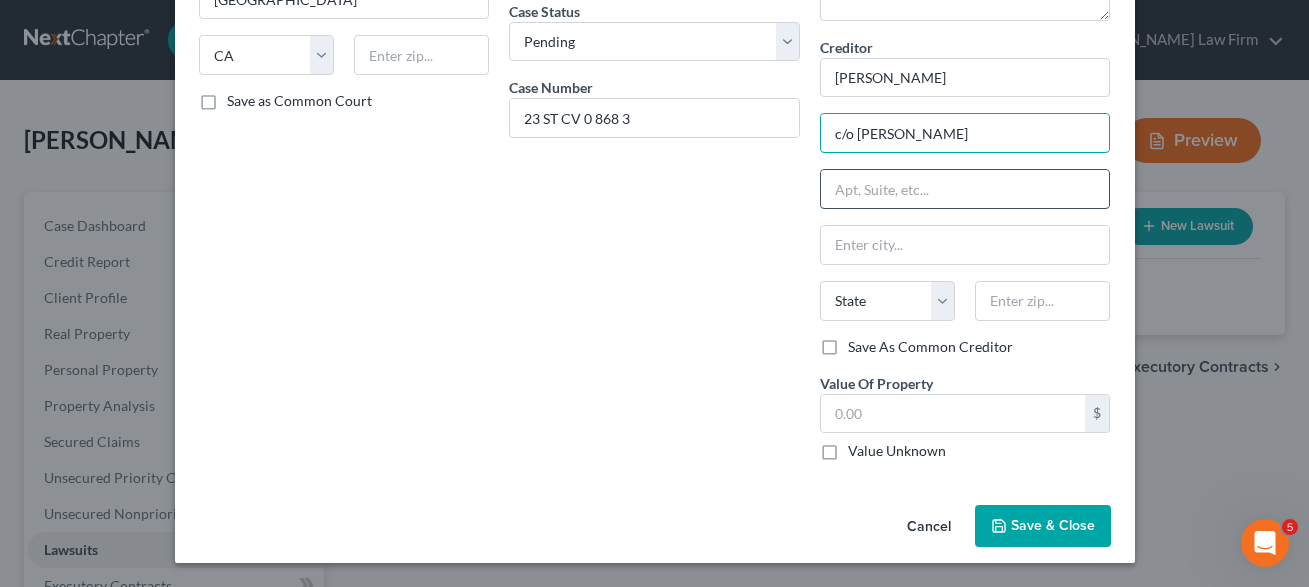 type on "c/o [PERSON_NAME]" 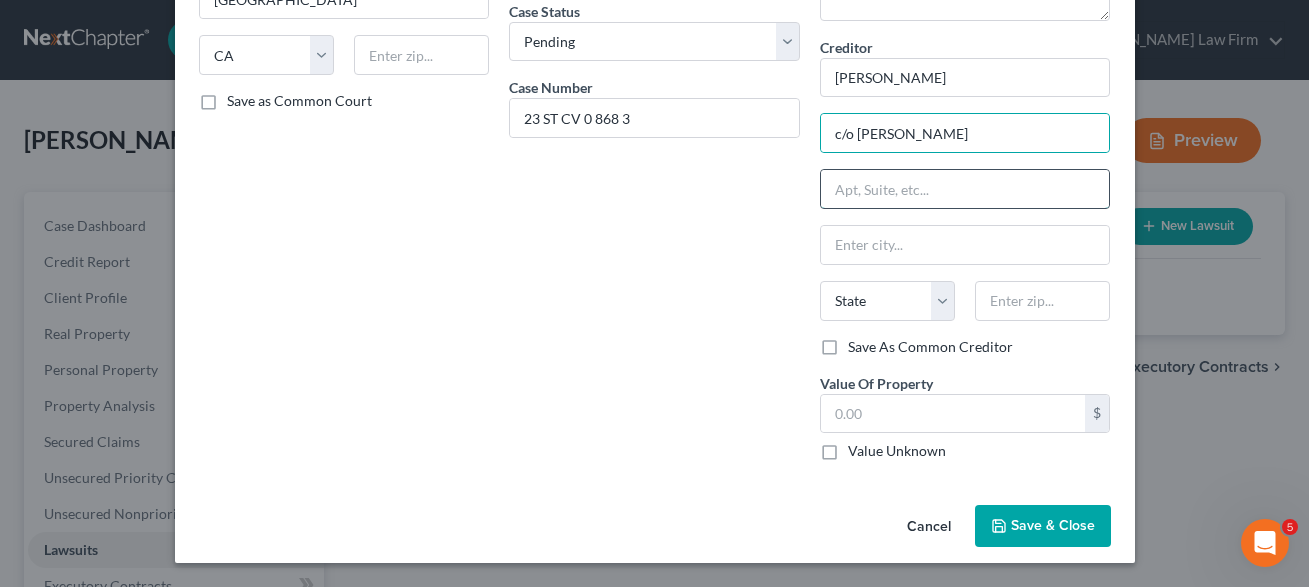click at bounding box center (965, 189) 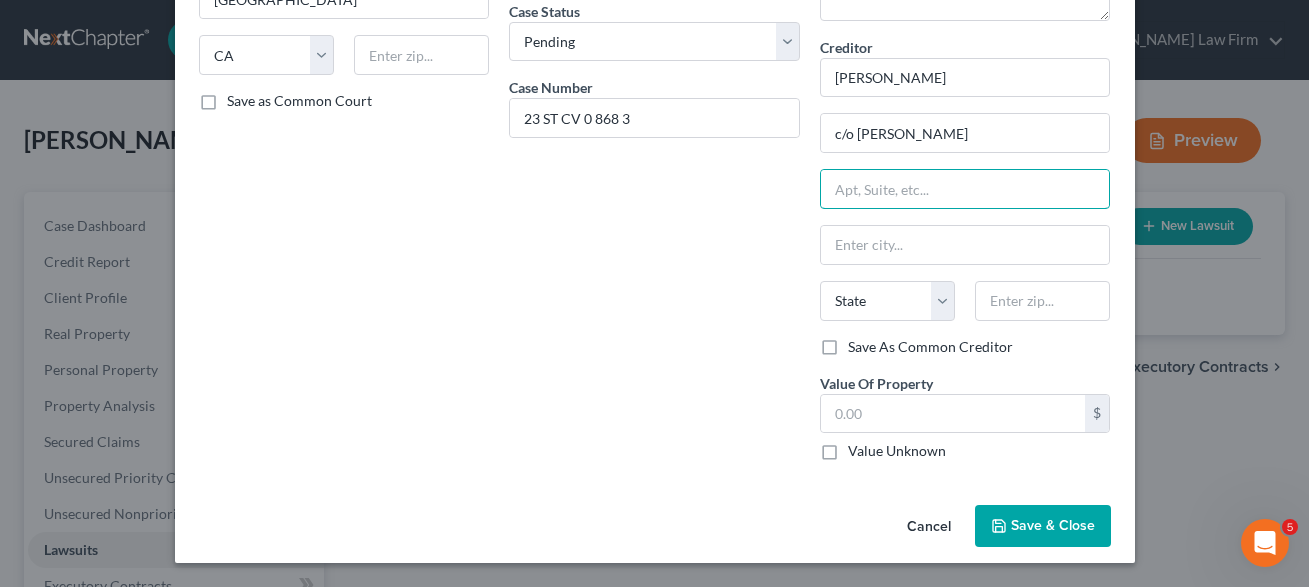 paste on "[STREET_ADDRESS]" 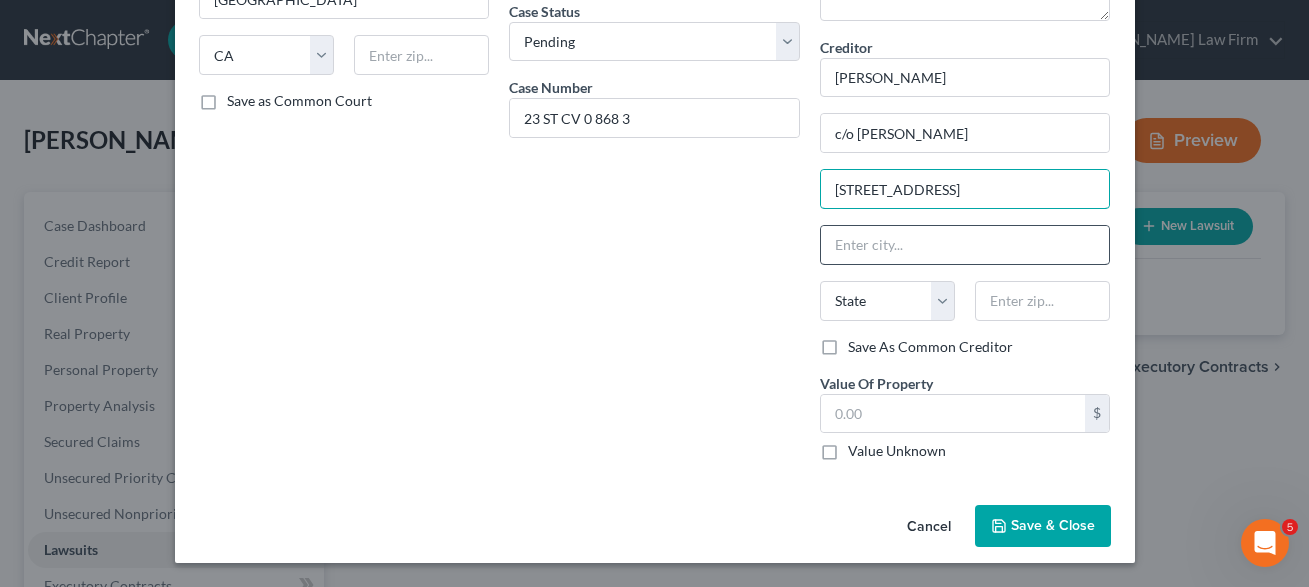 type on "[STREET_ADDRESS]" 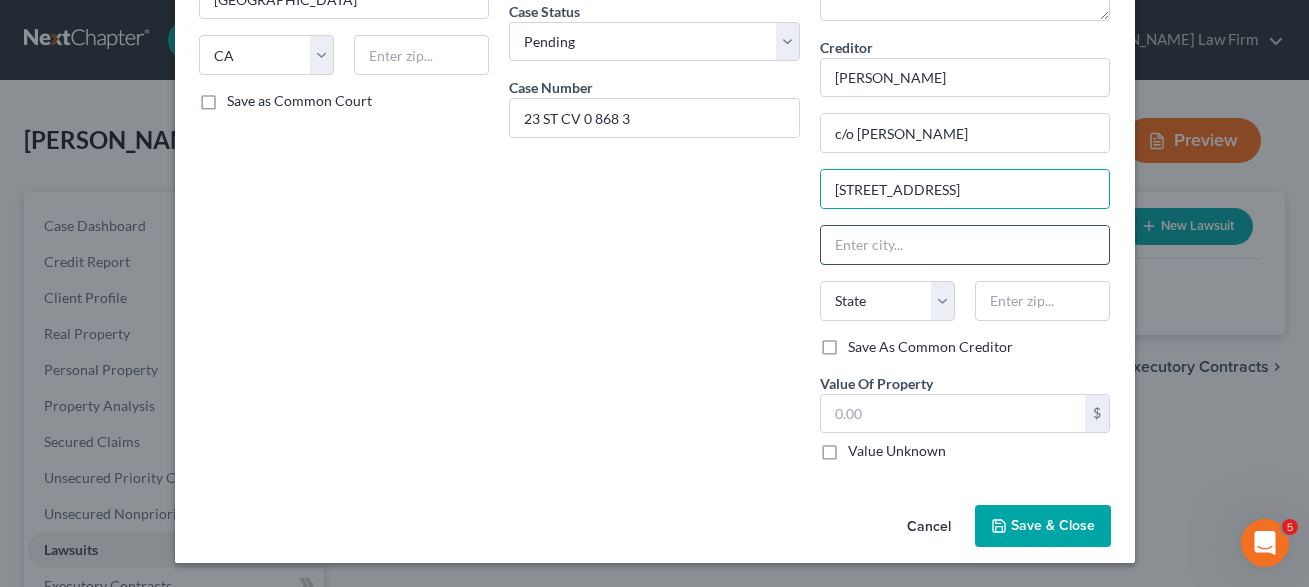 click at bounding box center (965, 245) 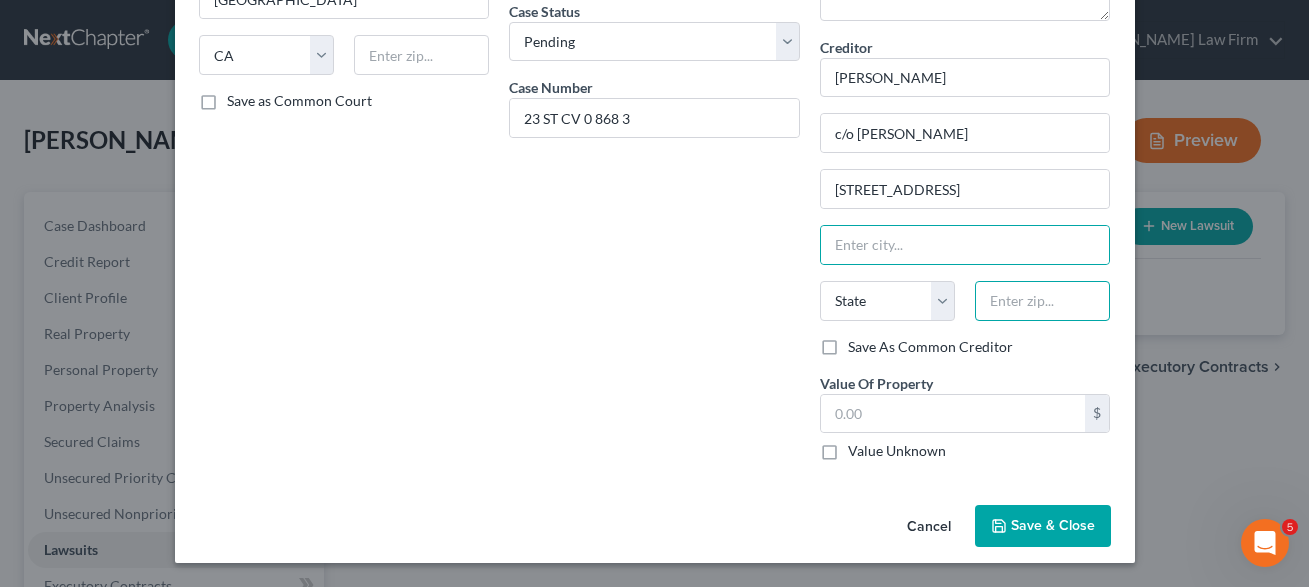 click at bounding box center [1042, 301] 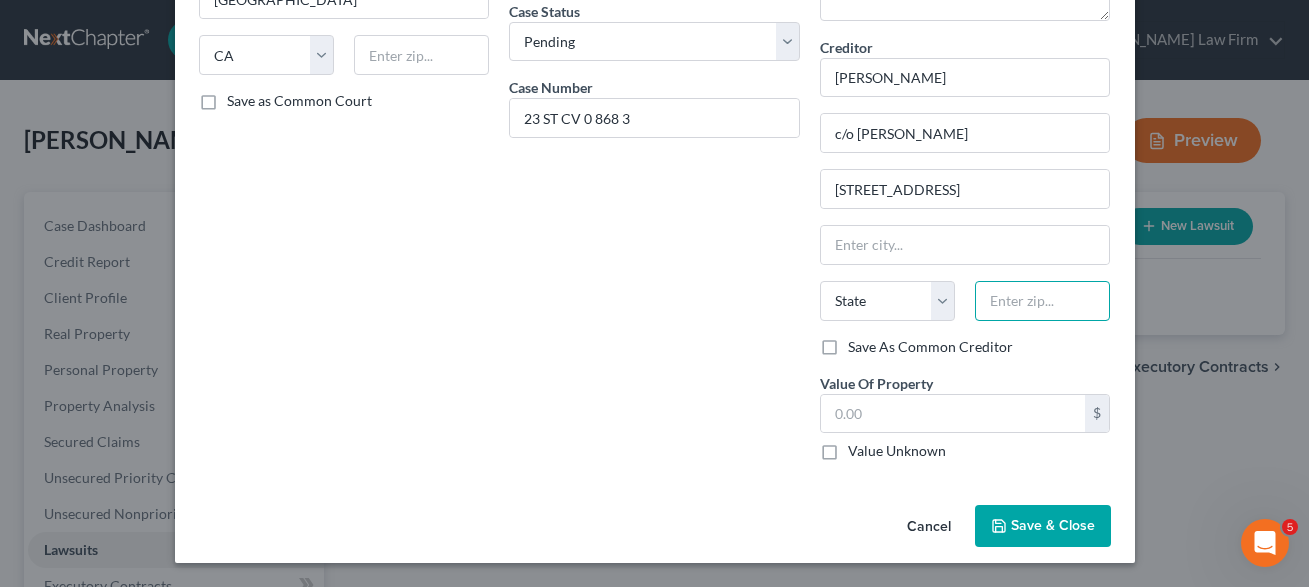 paste on "91786" 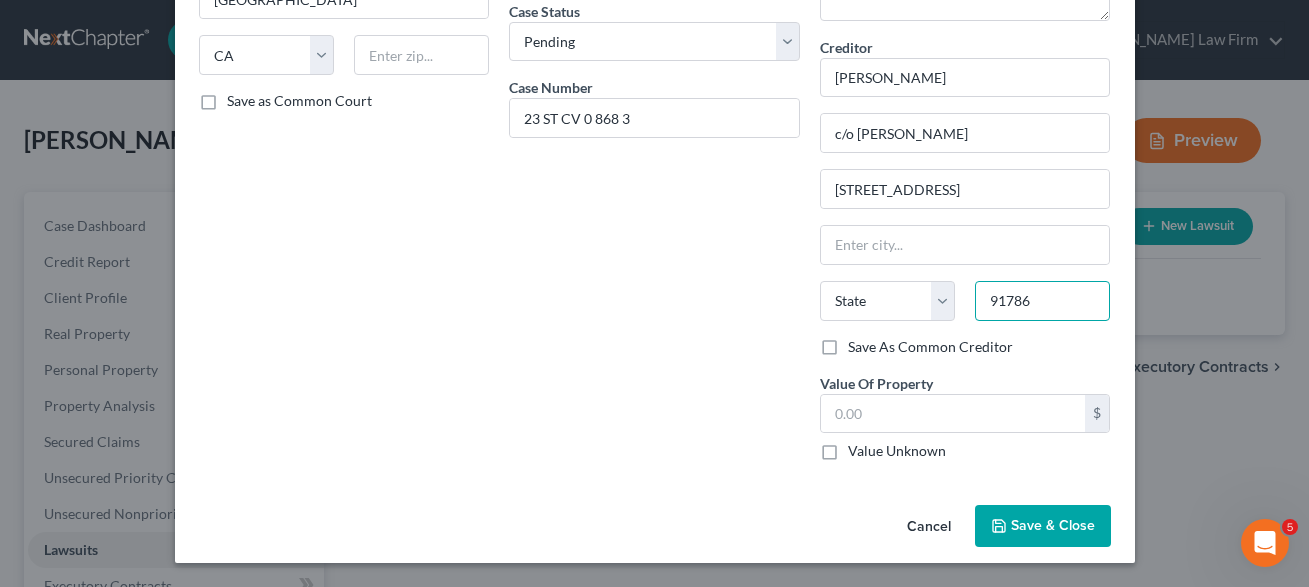 type on "91786" 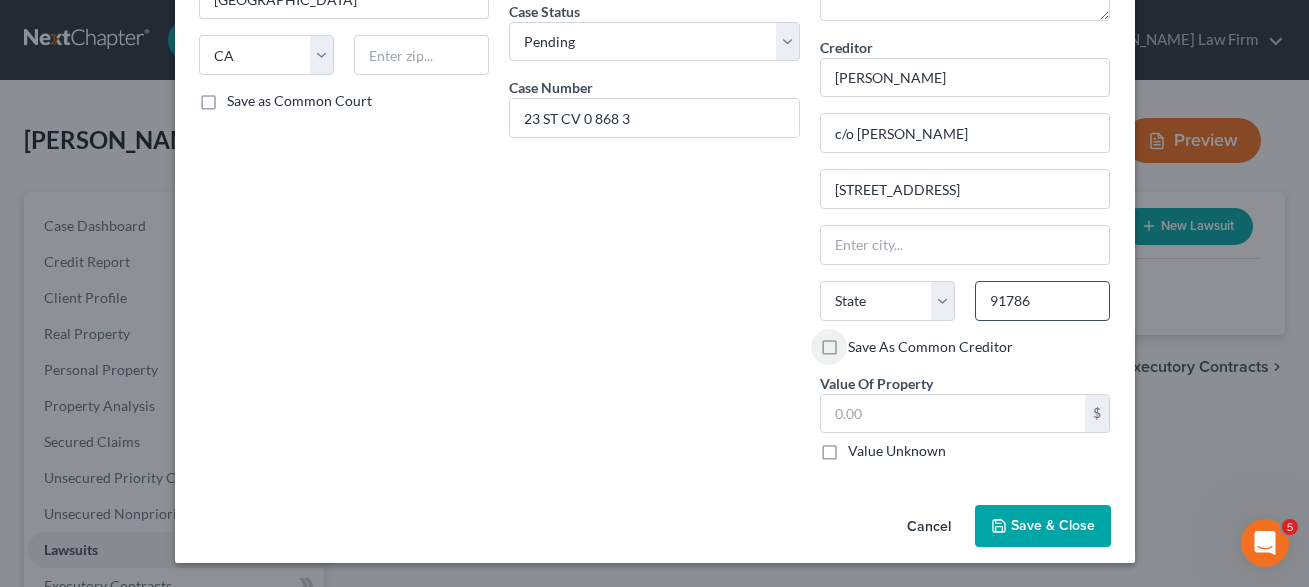type on "Upland" 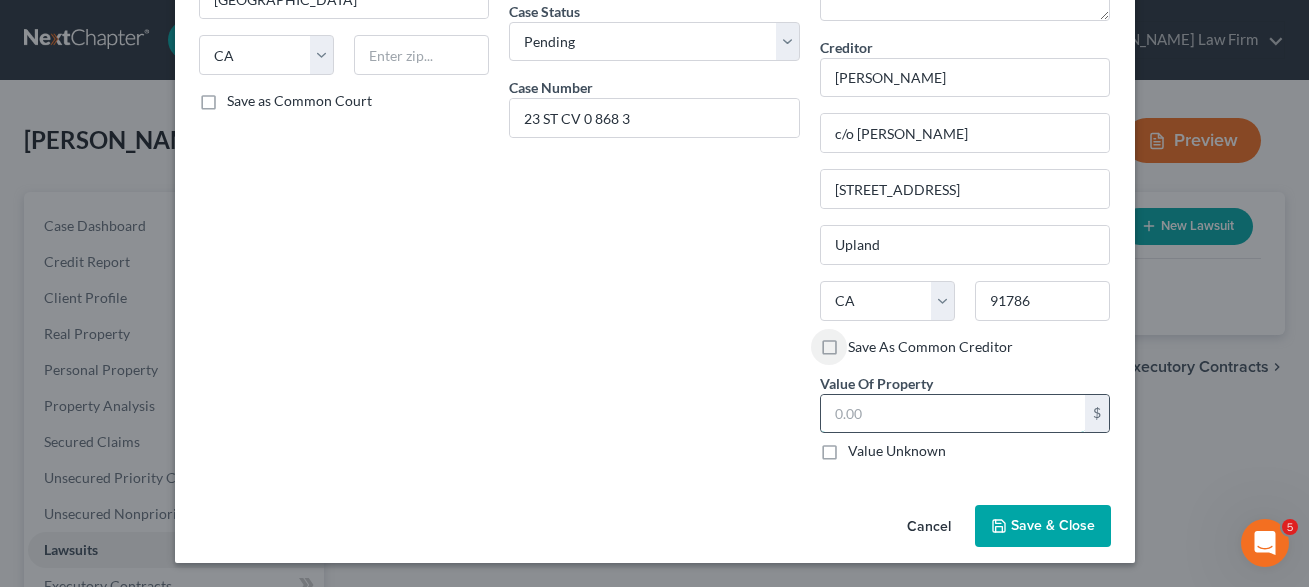 click at bounding box center (953, 414) 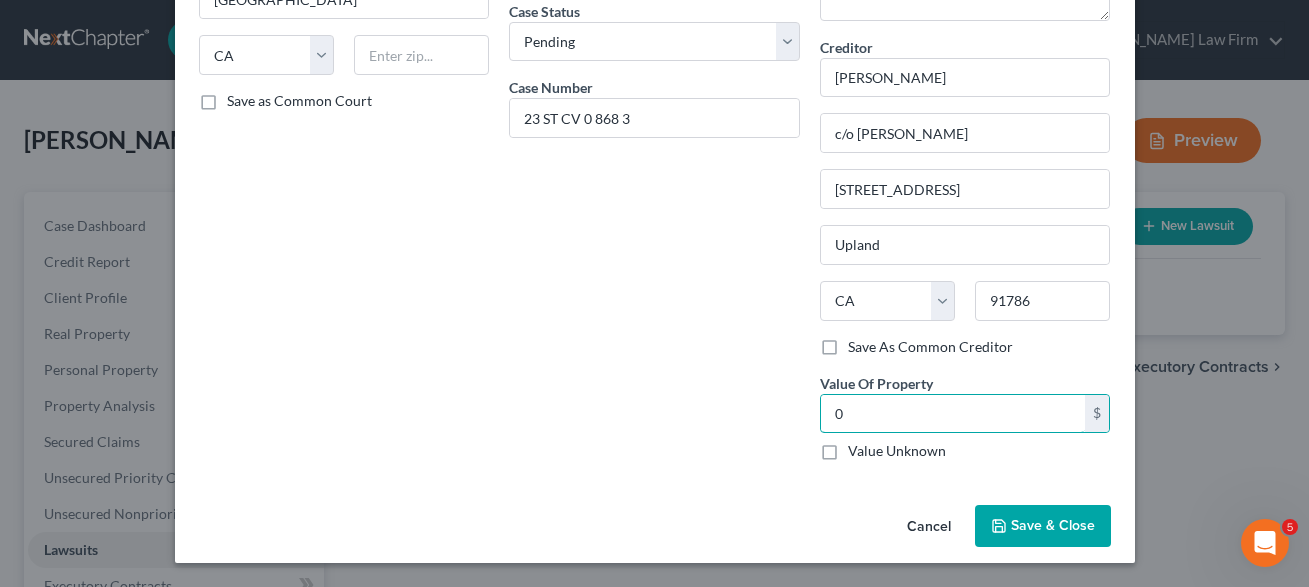 type on "0" 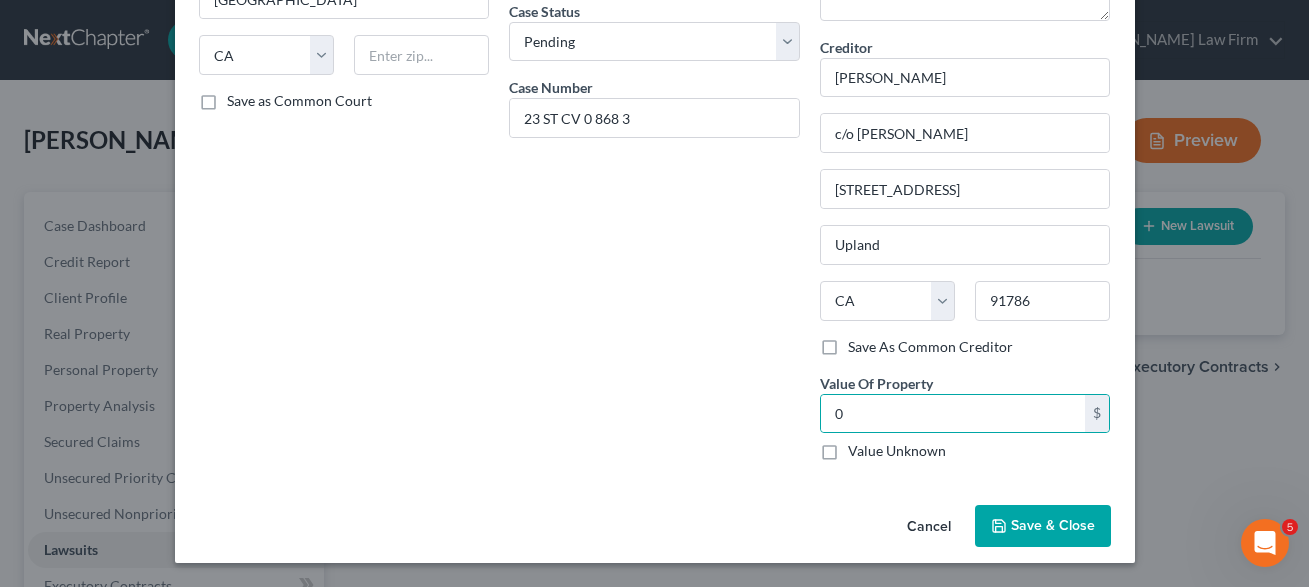 click on "Save & Close" at bounding box center [1053, 525] 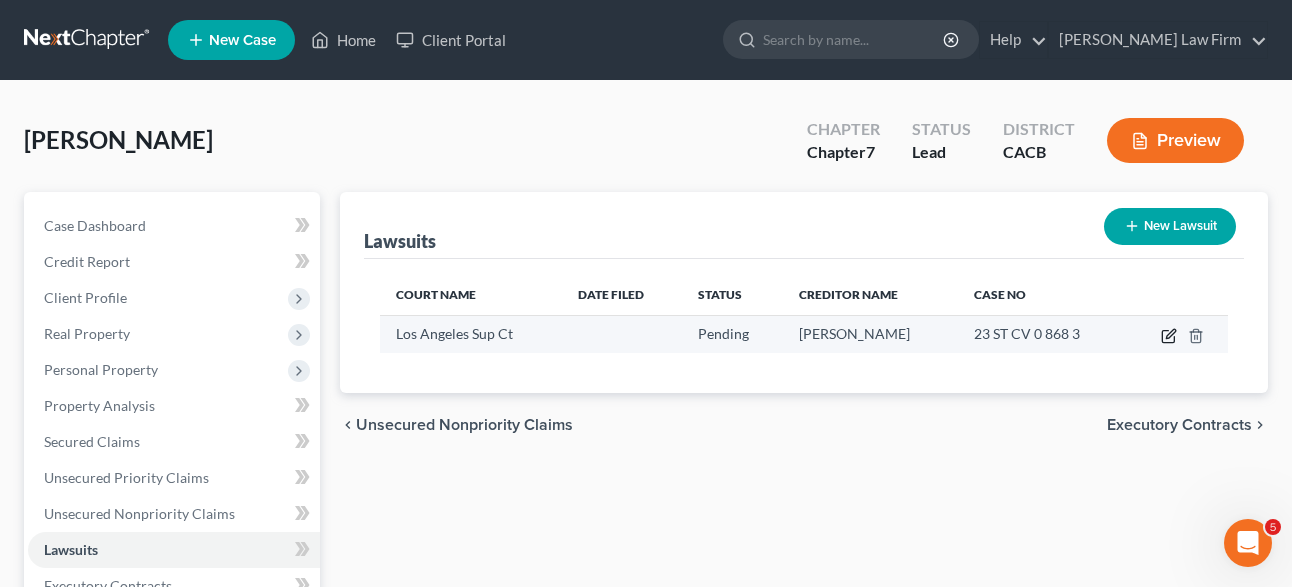 click 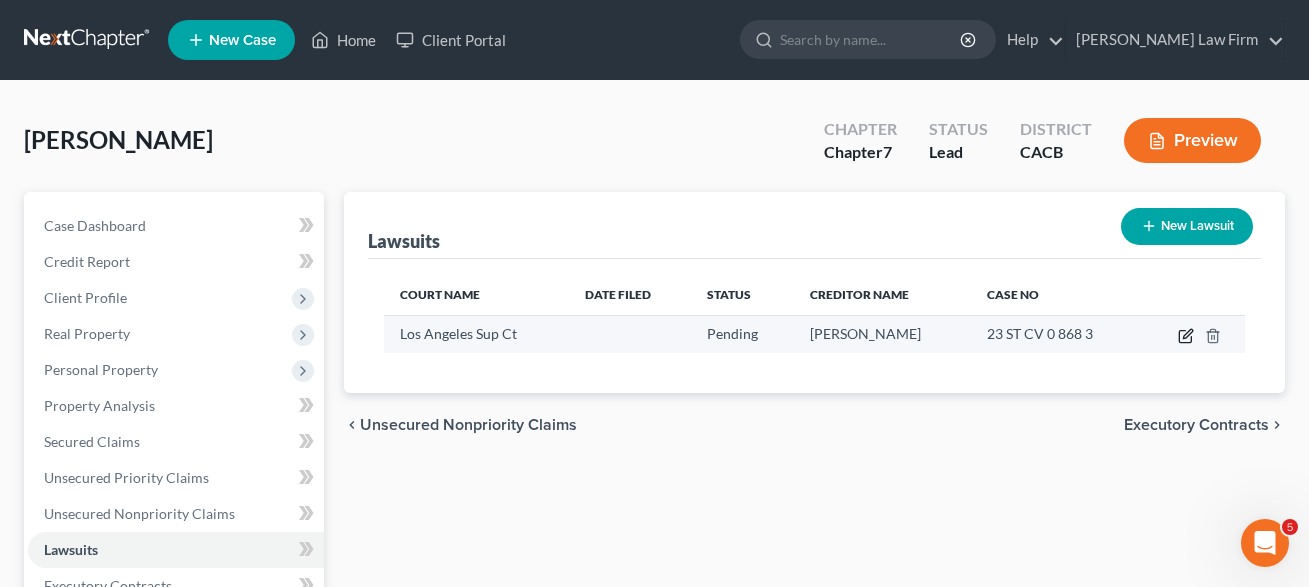 select on "4" 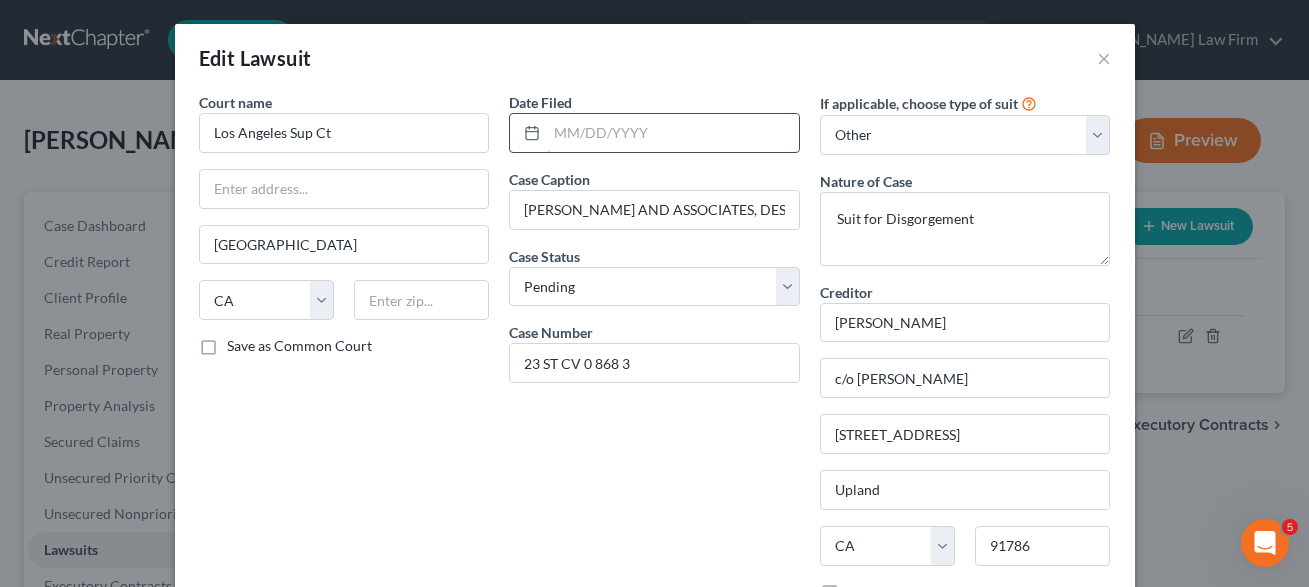 click at bounding box center (673, 133) 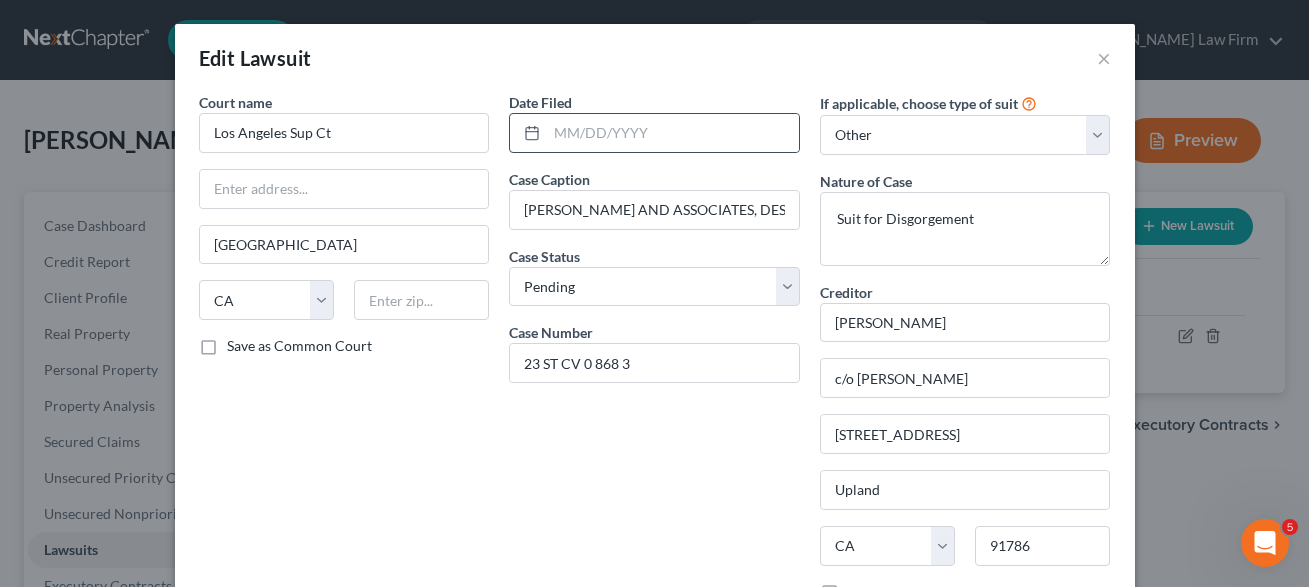 click 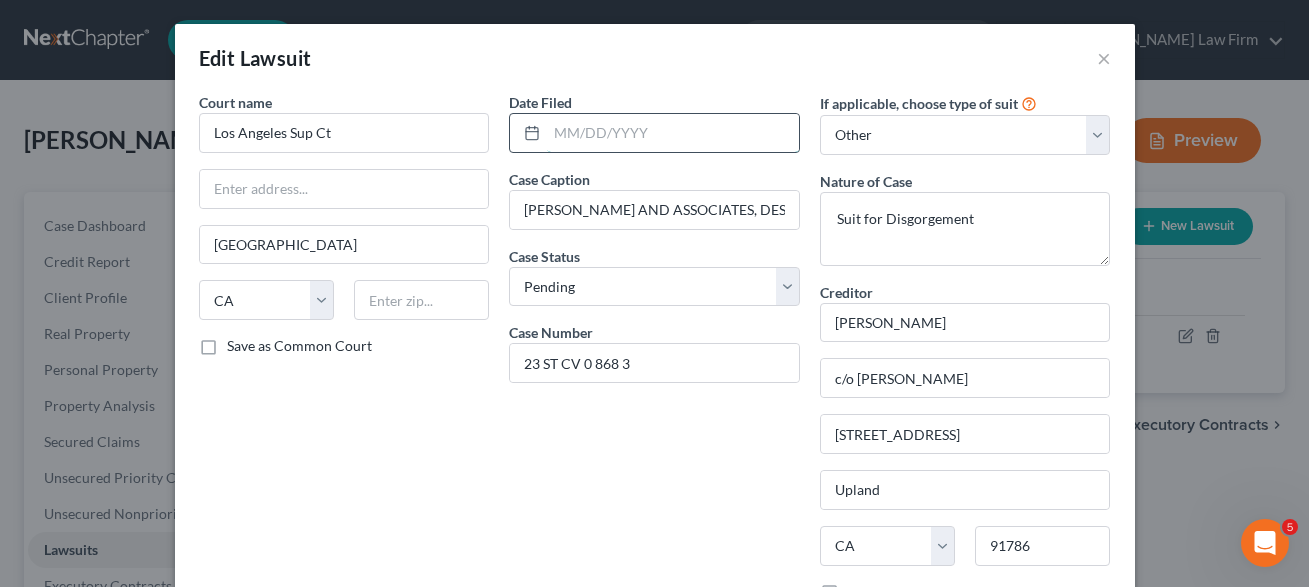 click at bounding box center [673, 133] 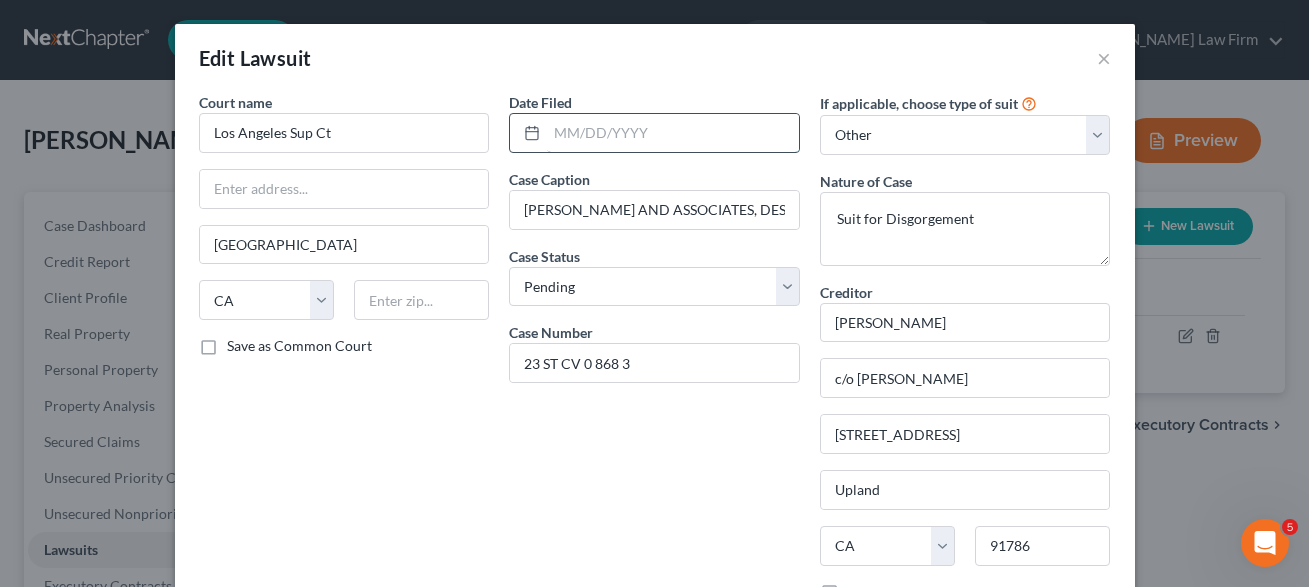 click at bounding box center [673, 133] 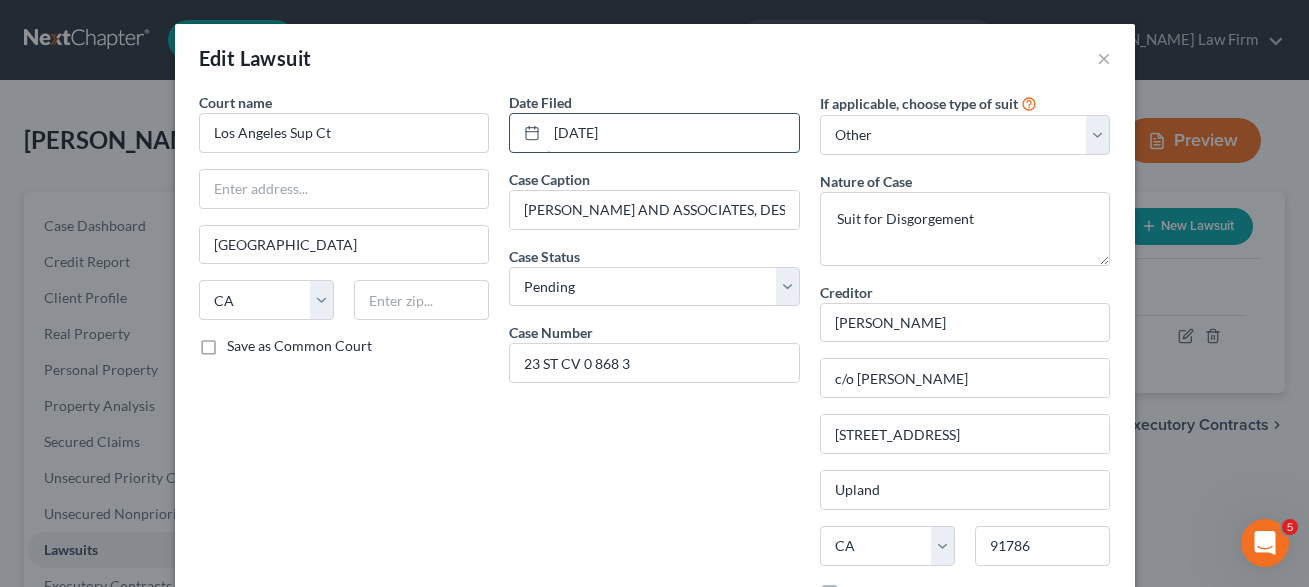 type on "[DATE]" 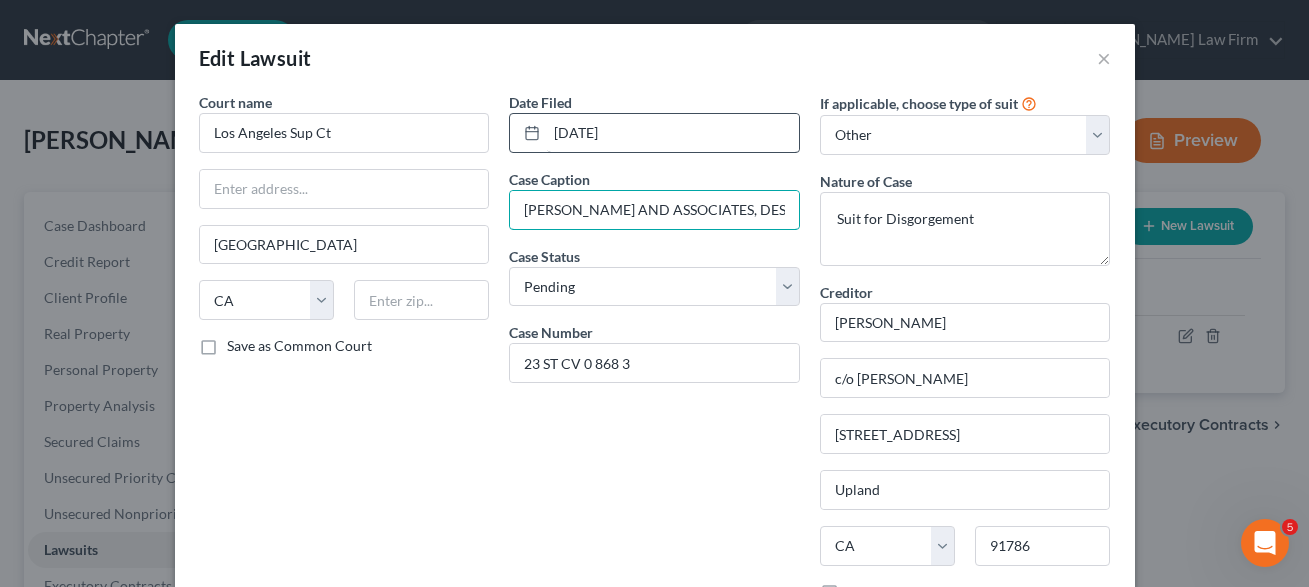 scroll, scrollTop: 0, scrollLeft: 163, axis: horizontal 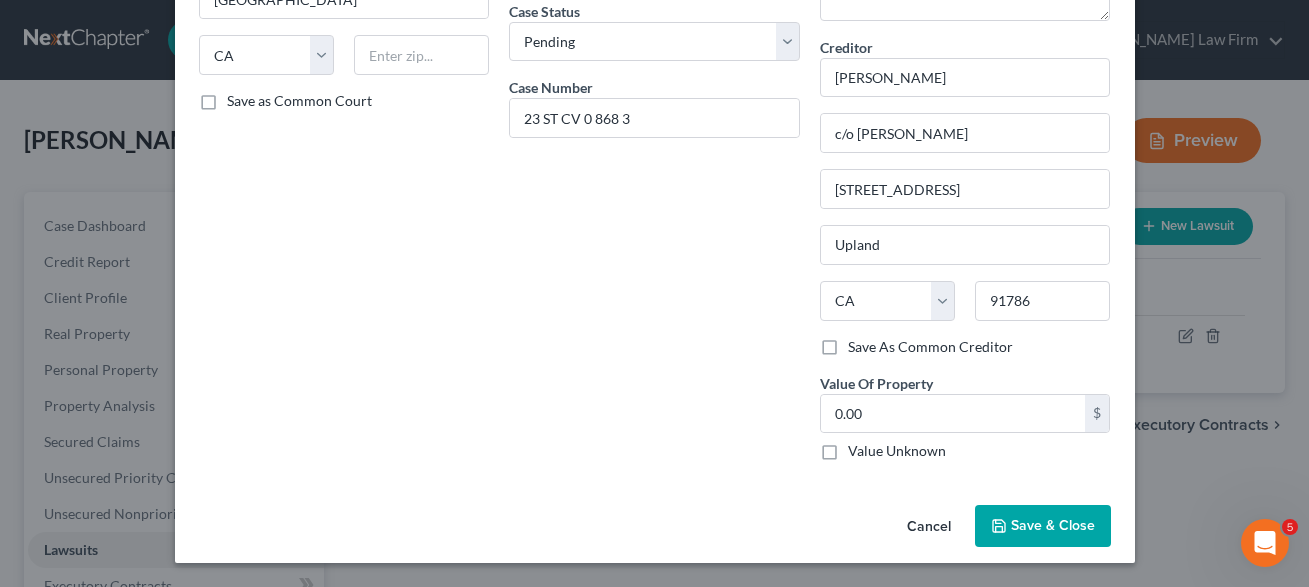 click on "Save & Close" at bounding box center (1053, 525) 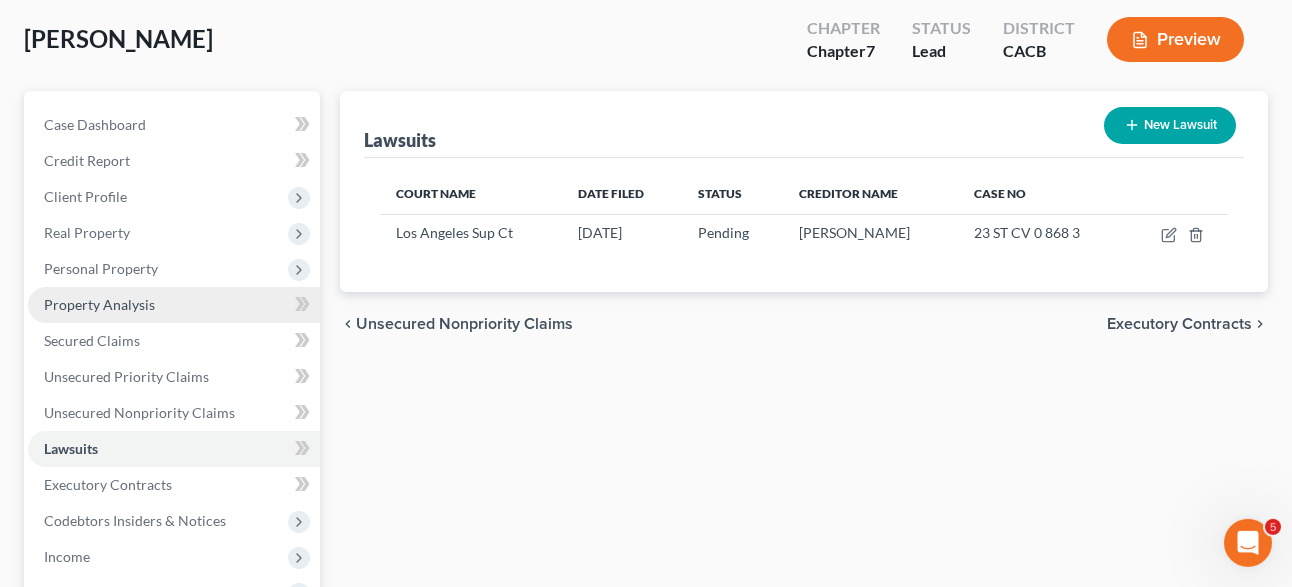 scroll, scrollTop: 102, scrollLeft: 0, axis: vertical 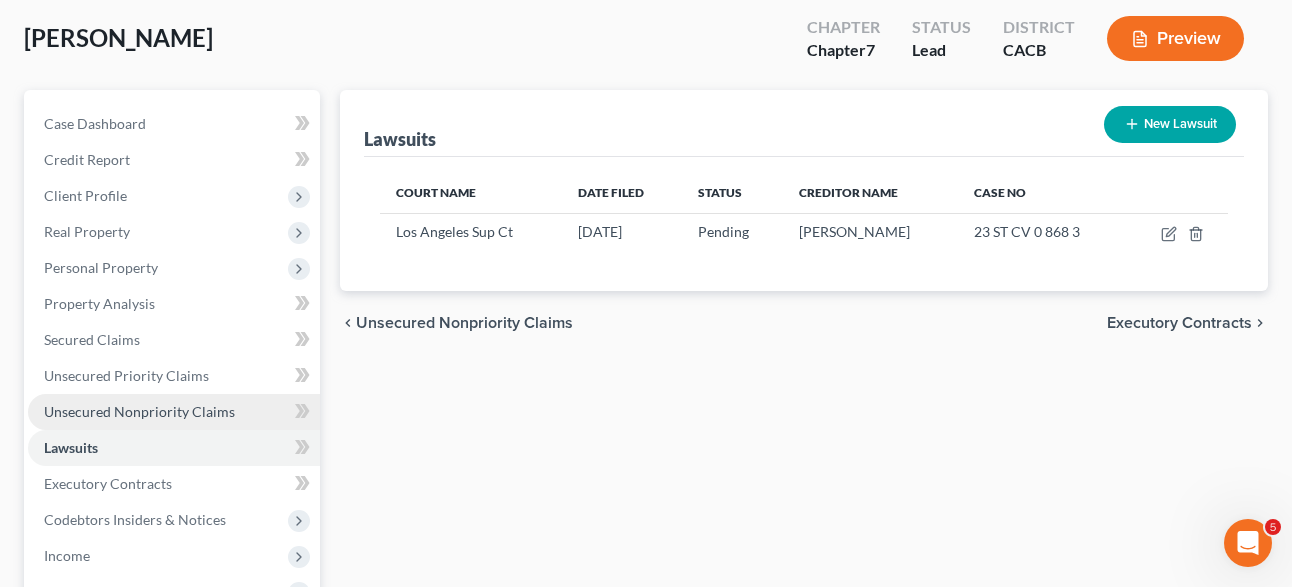 click on "Unsecured Nonpriority Claims" at bounding box center [139, 411] 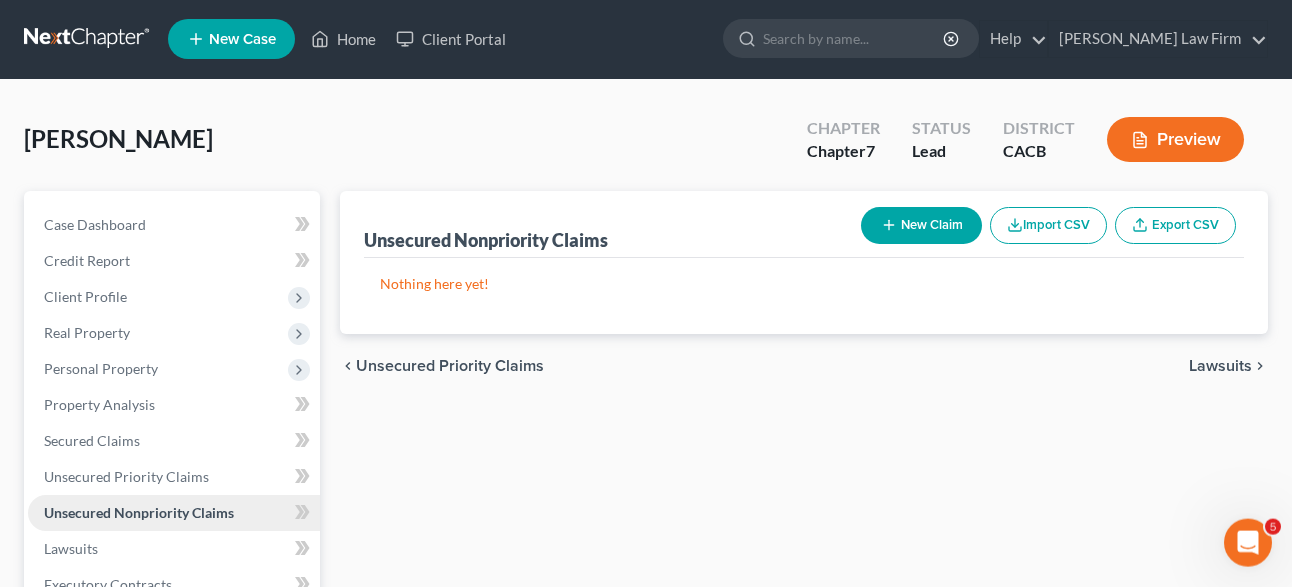 scroll, scrollTop: 0, scrollLeft: 0, axis: both 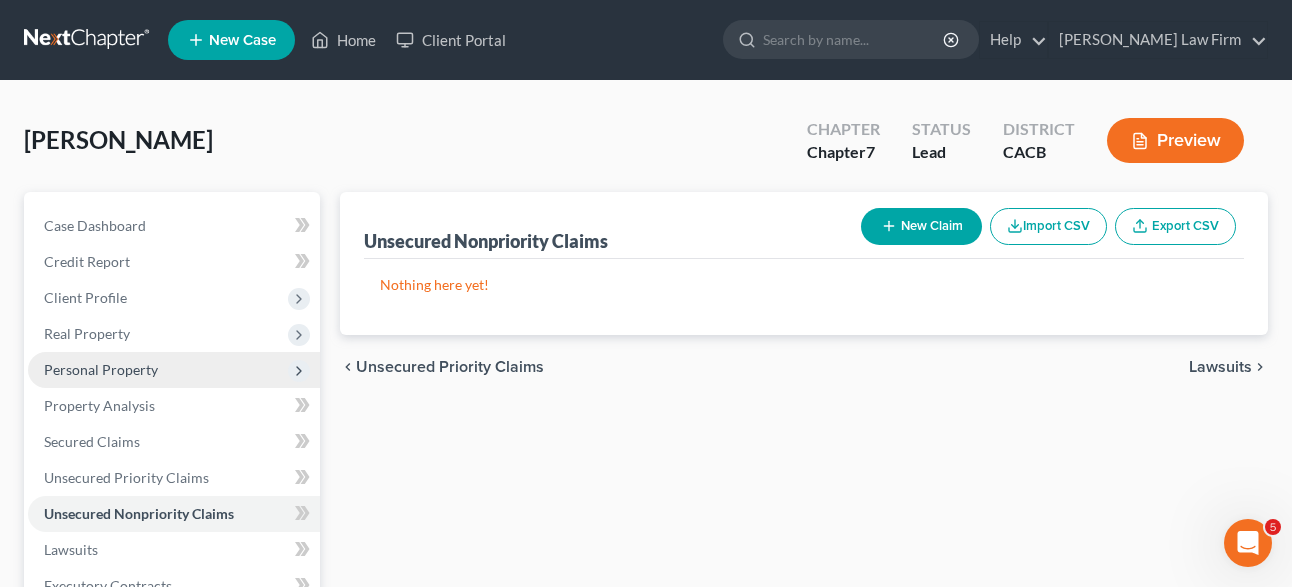click on "Personal Property" at bounding box center (101, 369) 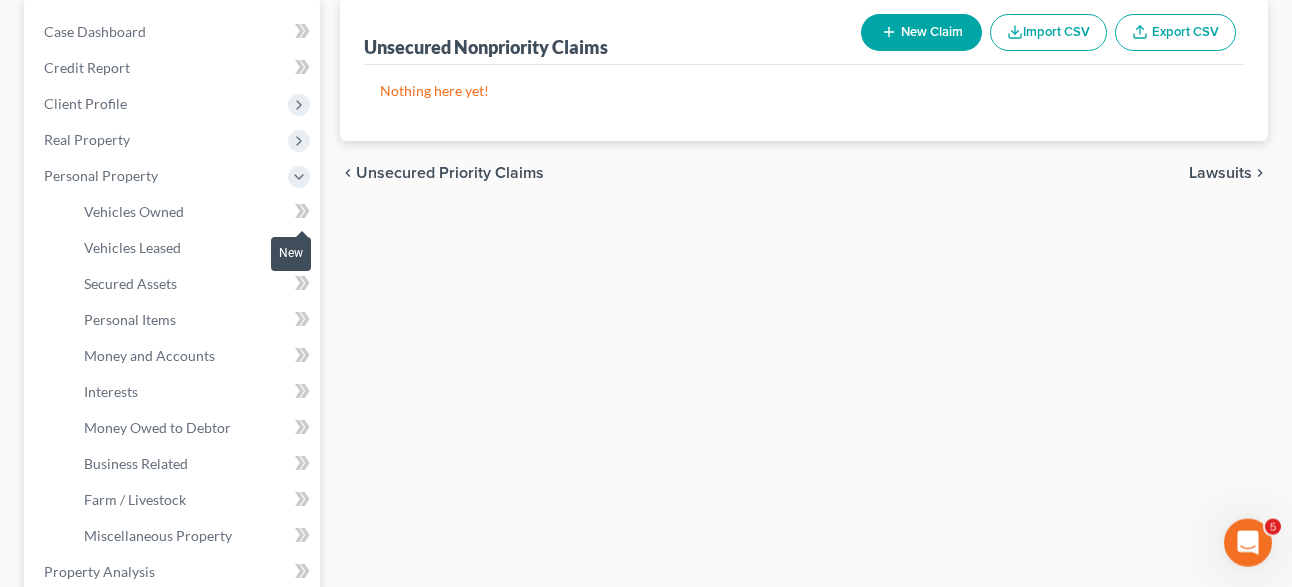 scroll, scrollTop: 204, scrollLeft: 0, axis: vertical 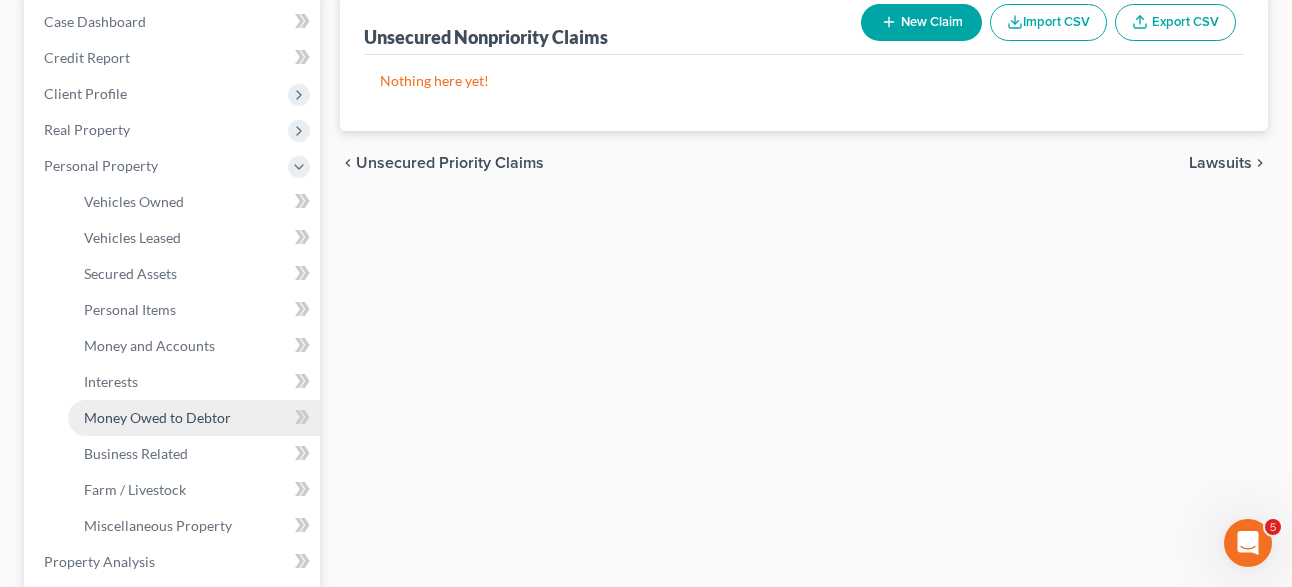 click on "Money Owed to Debtor" at bounding box center (157, 417) 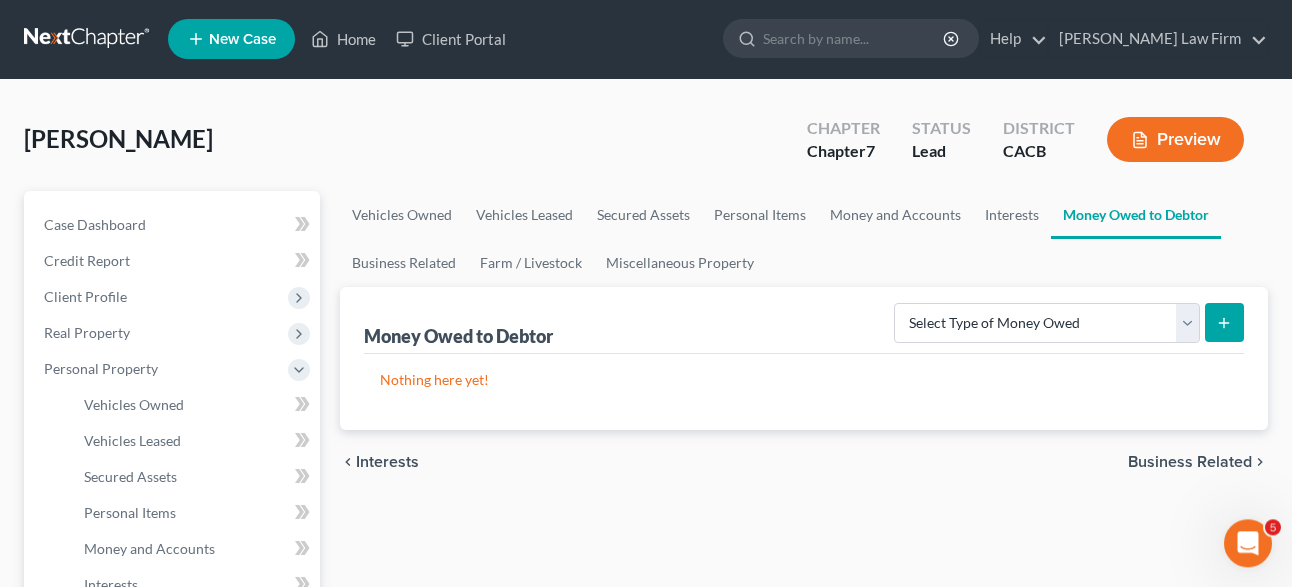 scroll, scrollTop: 0, scrollLeft: 0, axis: both 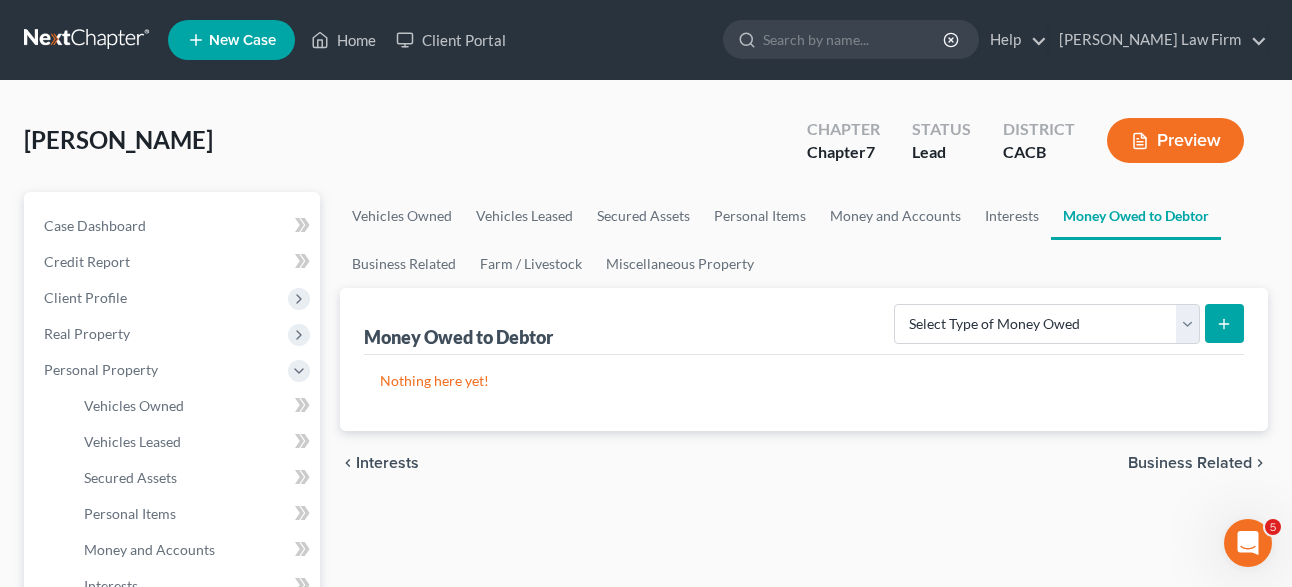 click 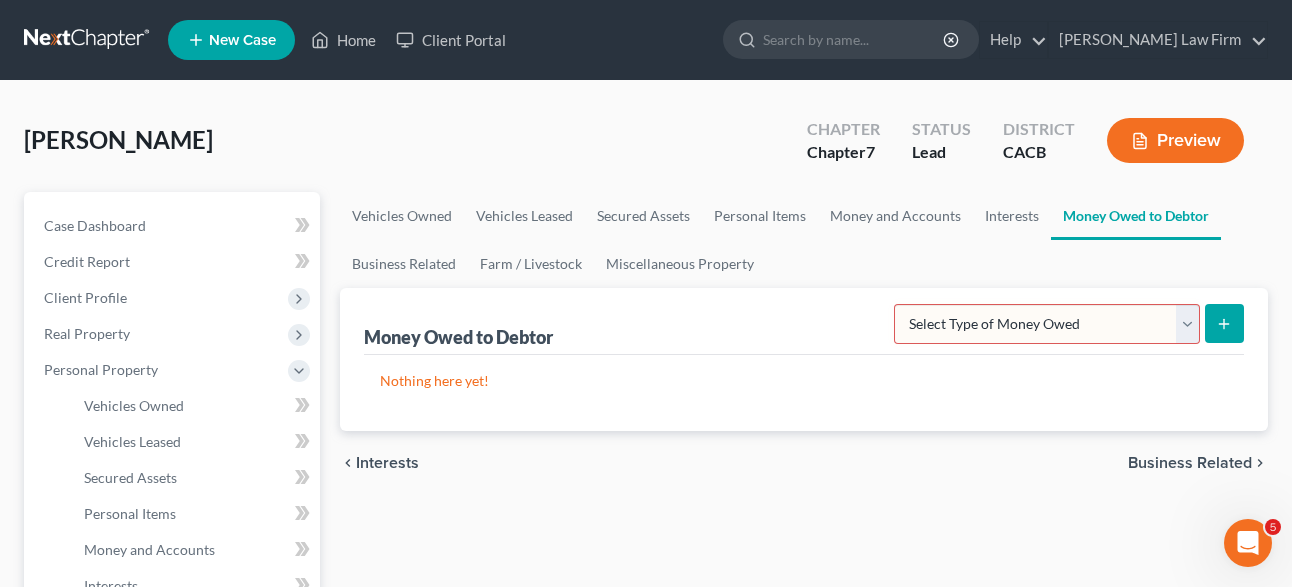 click on "Select Type of Money Owed Accounts Receivable Alimony Child Support Claims Against Third Parties Disability Benefits Disability Insurance Payments Divorce Settlements Equitable or Future Interests Expected Tax Refund and Unused NOLs Financial Assets Not Yet Listed Life Estate of Descendants Maintenance Other Contingent & Unliquidated Claims Property Settlements Sick or Vacation Pay Social Security Benefits Trusts Unpaid Loans Unpaid Wages Workers Compensation" at bounding box center [1047, 324] 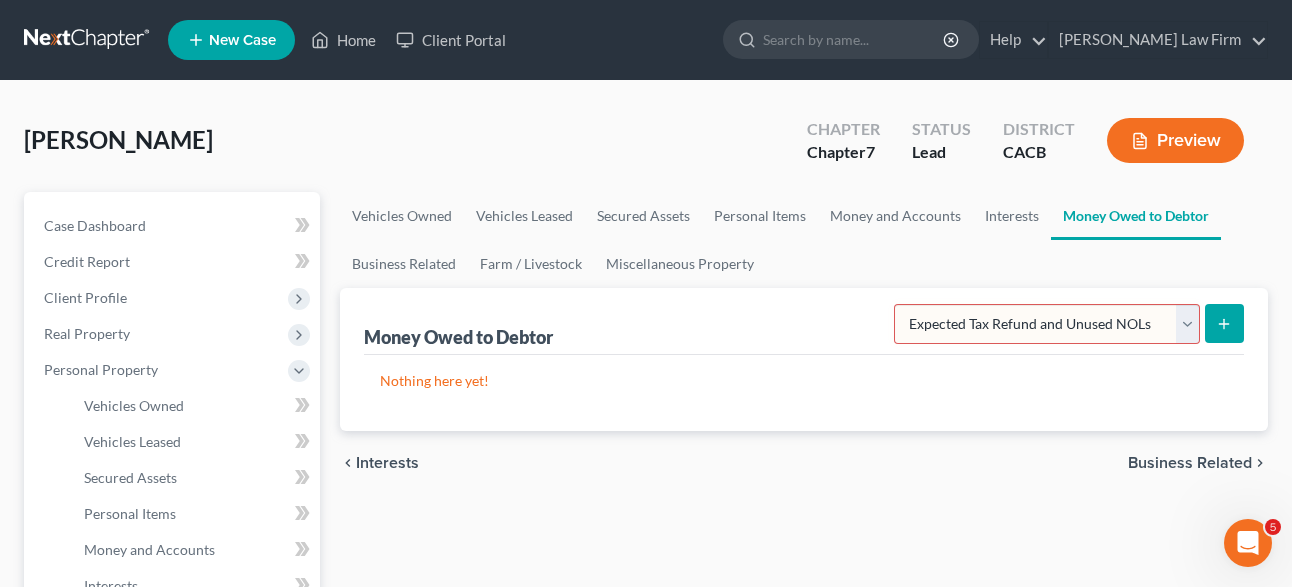 click on "Expected Tax Refund and Unused NOLs" at bounding box center [0, 0] 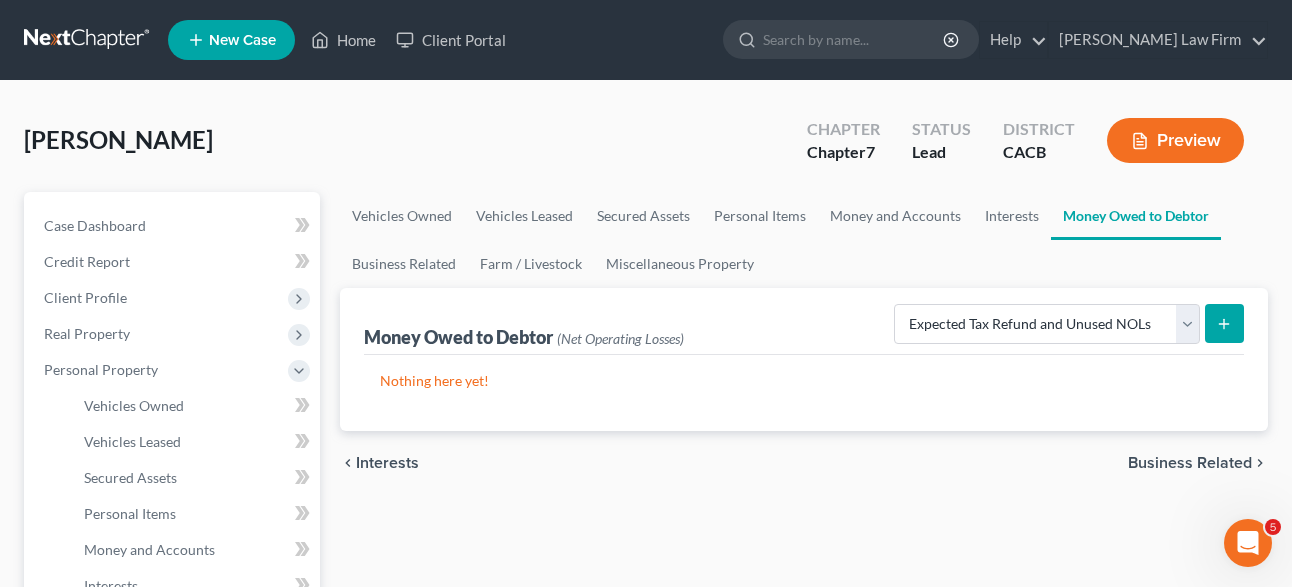 click 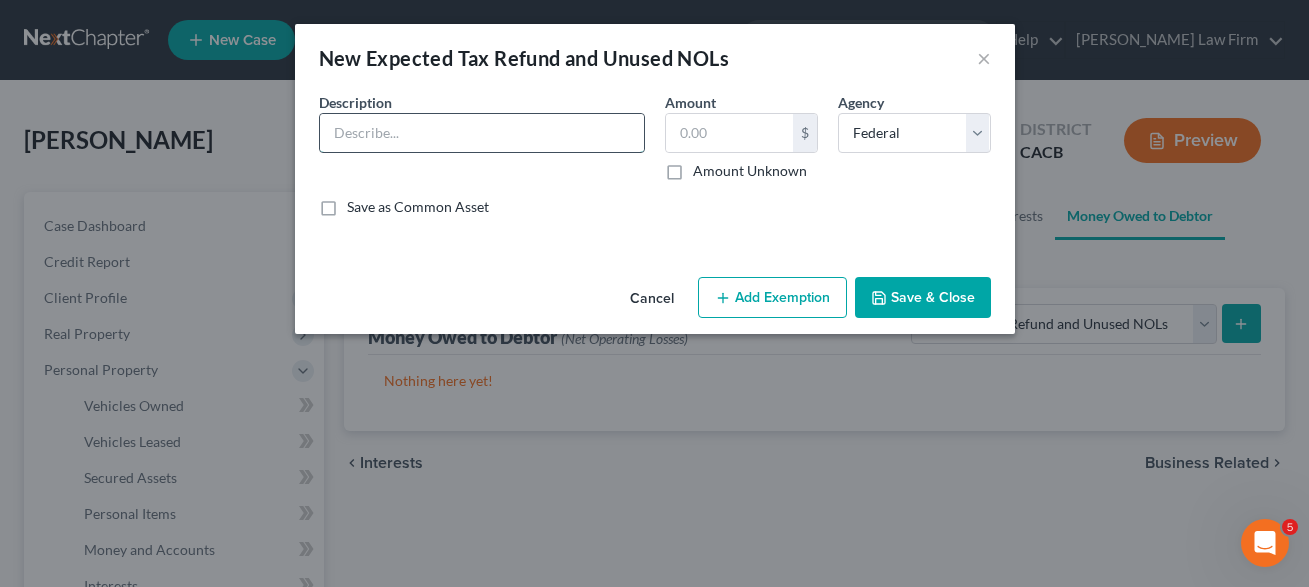click at bounding box center [482, 133] 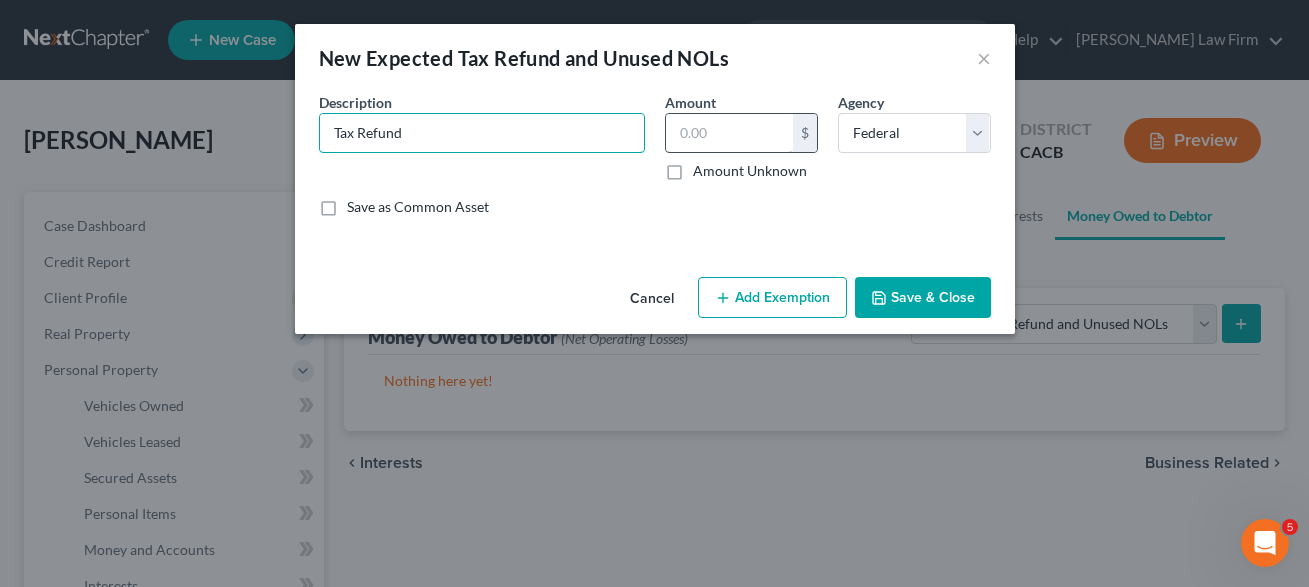 type on "Tax Refund" 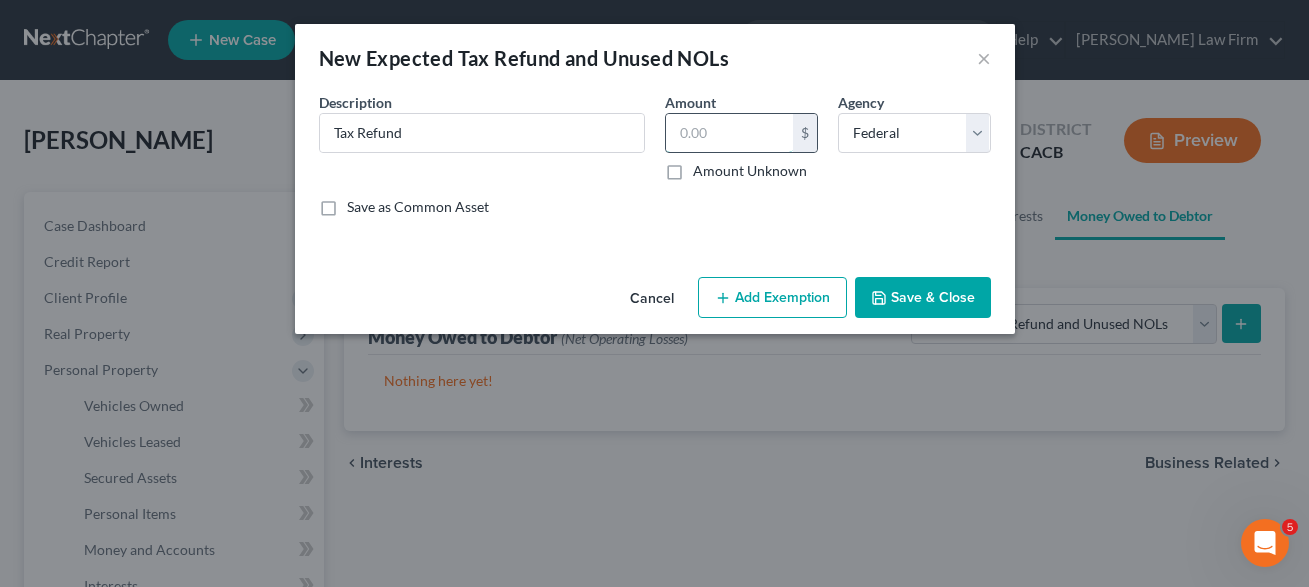 click at bounding box center (729, 133) 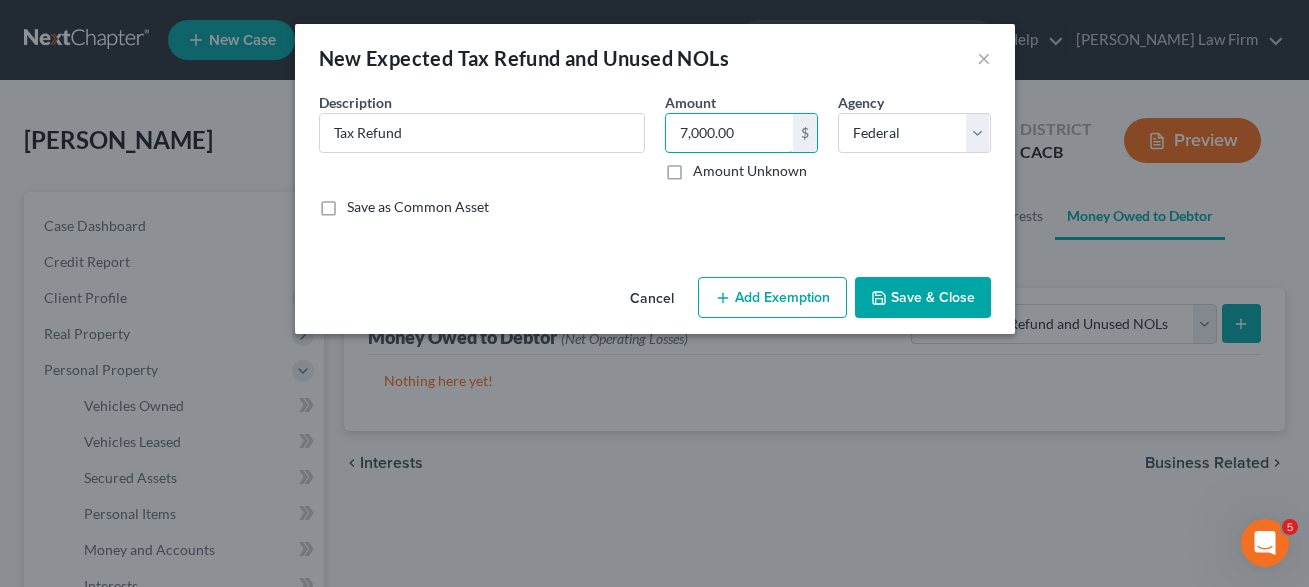 type on "7,000.00" 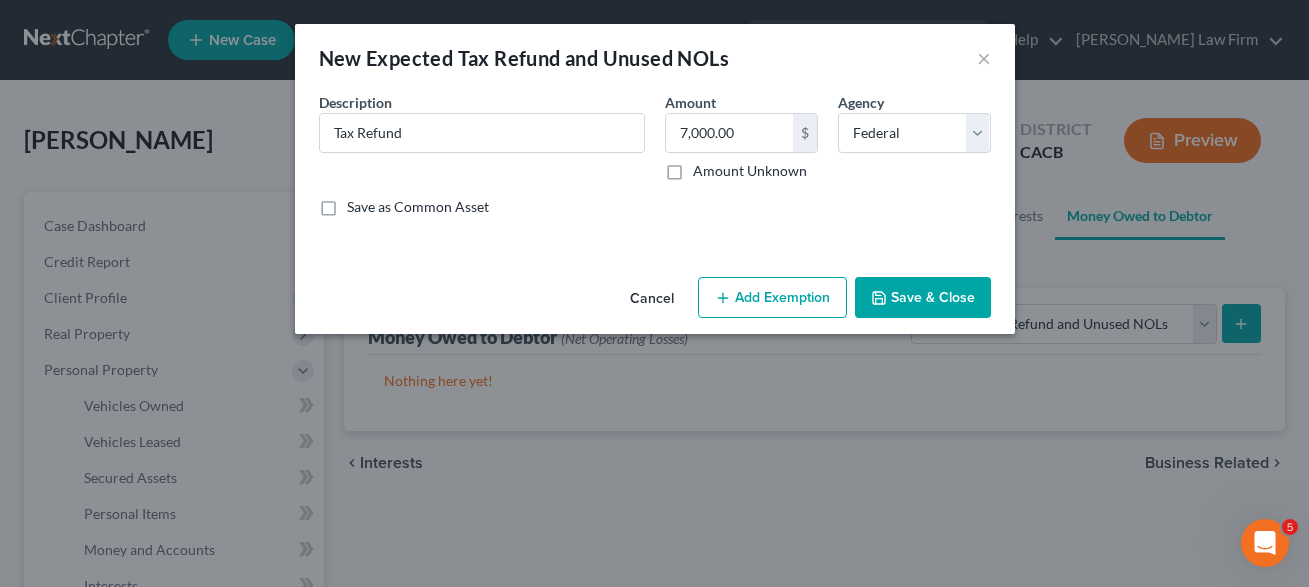 click on "Save & Close" at bounding box center [923, 298] 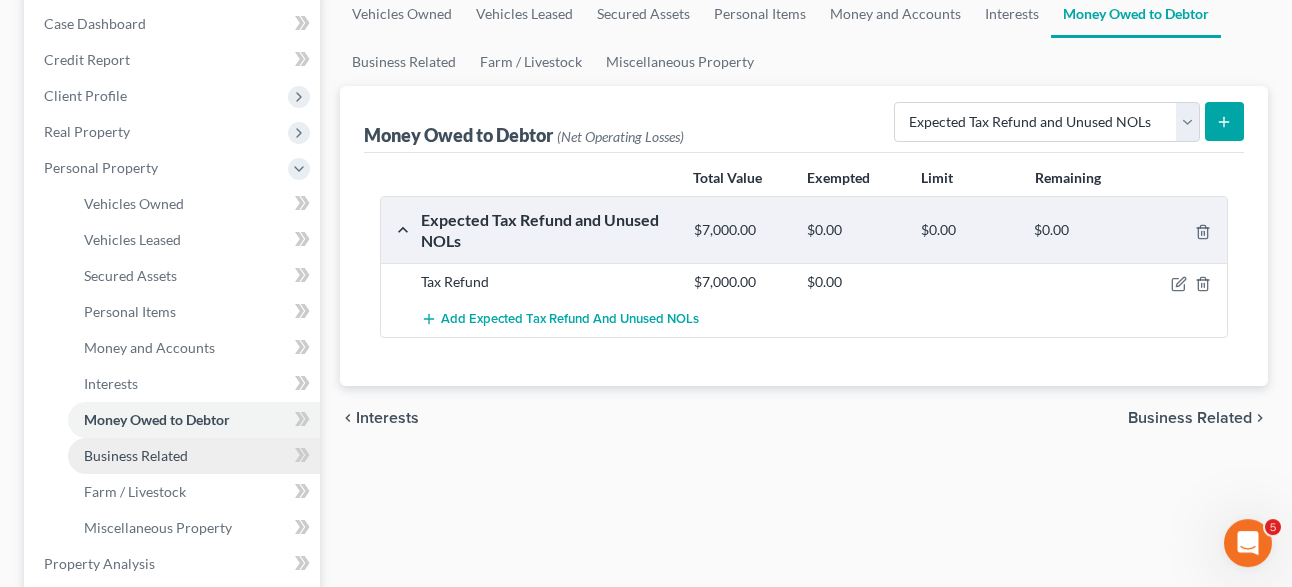 scroll, scrollTop: 204, scrollLeft: 0, axis: vertical 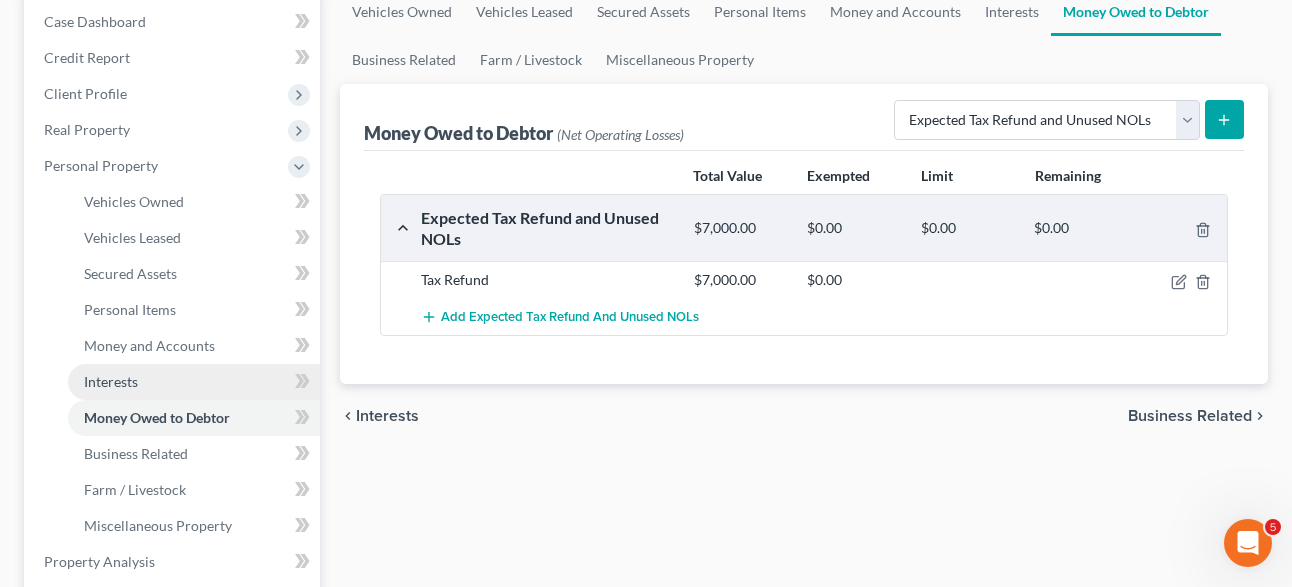 click on "Interests" at bounding box center [111, 381] 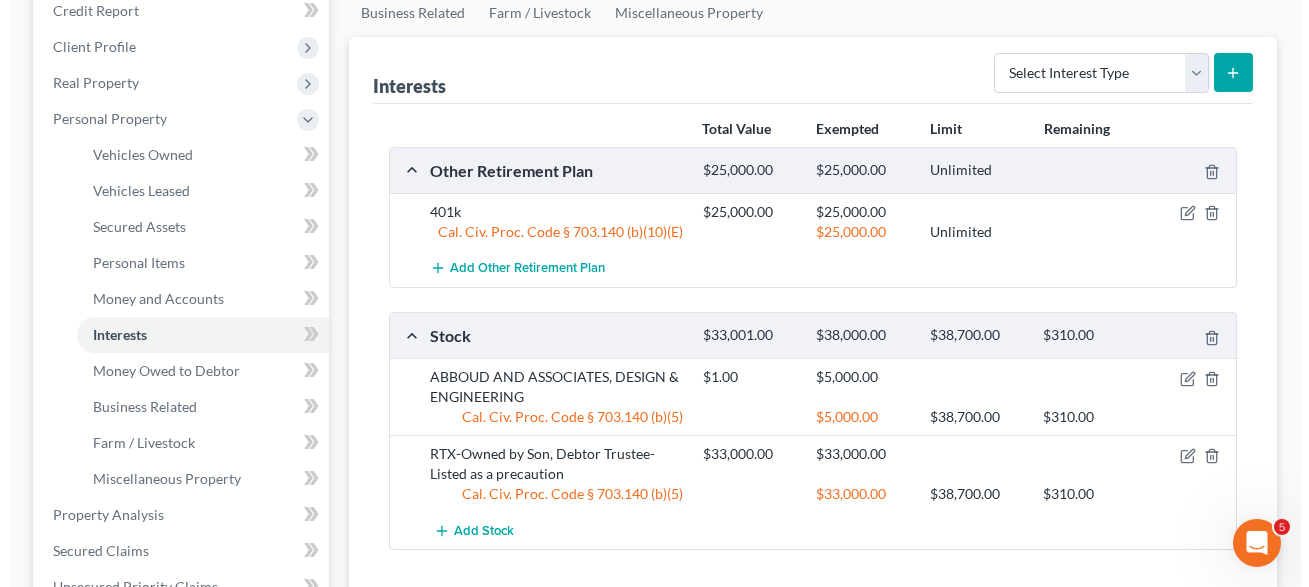 scroll, scrollTop: 306, scrollLeft: 0, axis: vertical 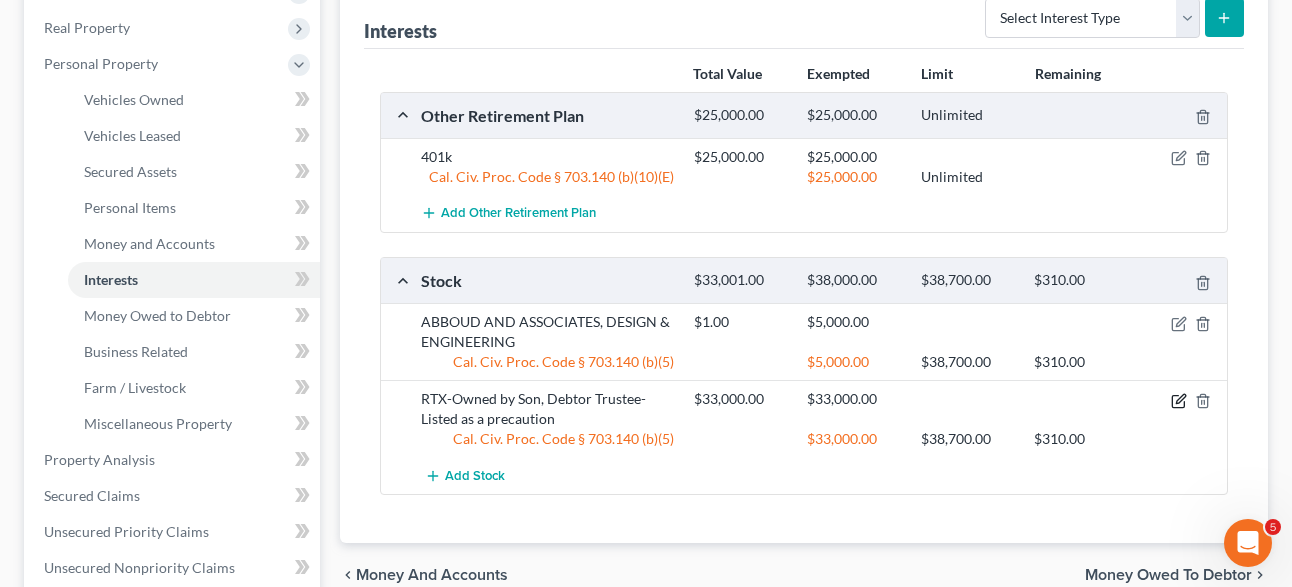 click 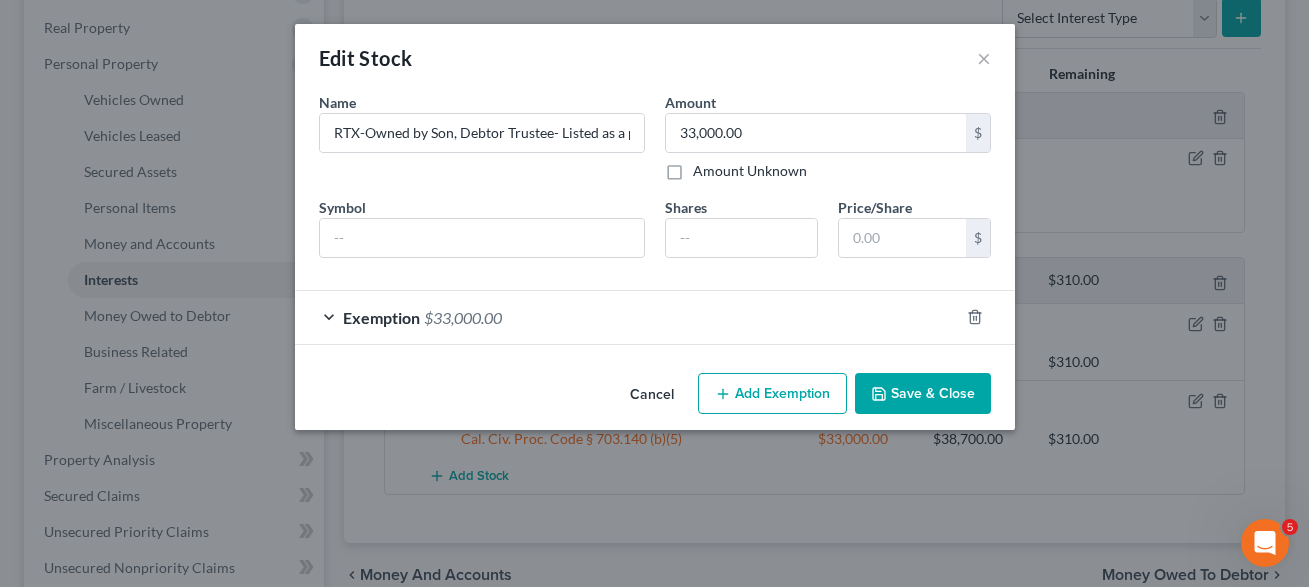 click on "Exemption $33,000.00" at bounding box center (627, 317) 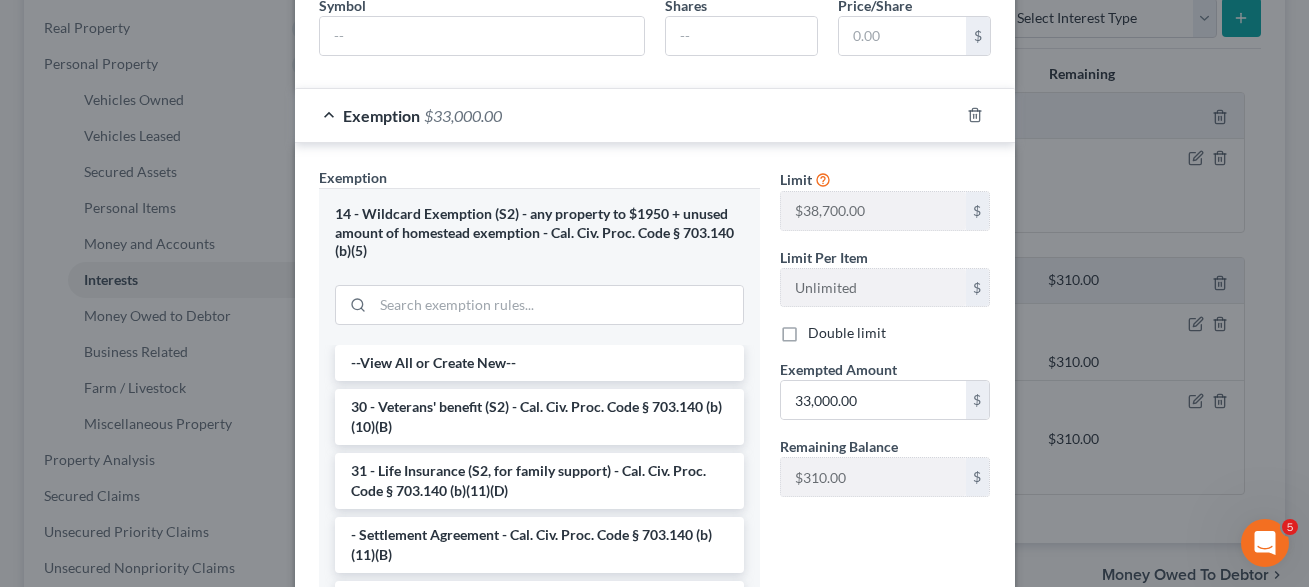 scroll, scrollTop: 204, scrollLeft: 0, axis: vertical 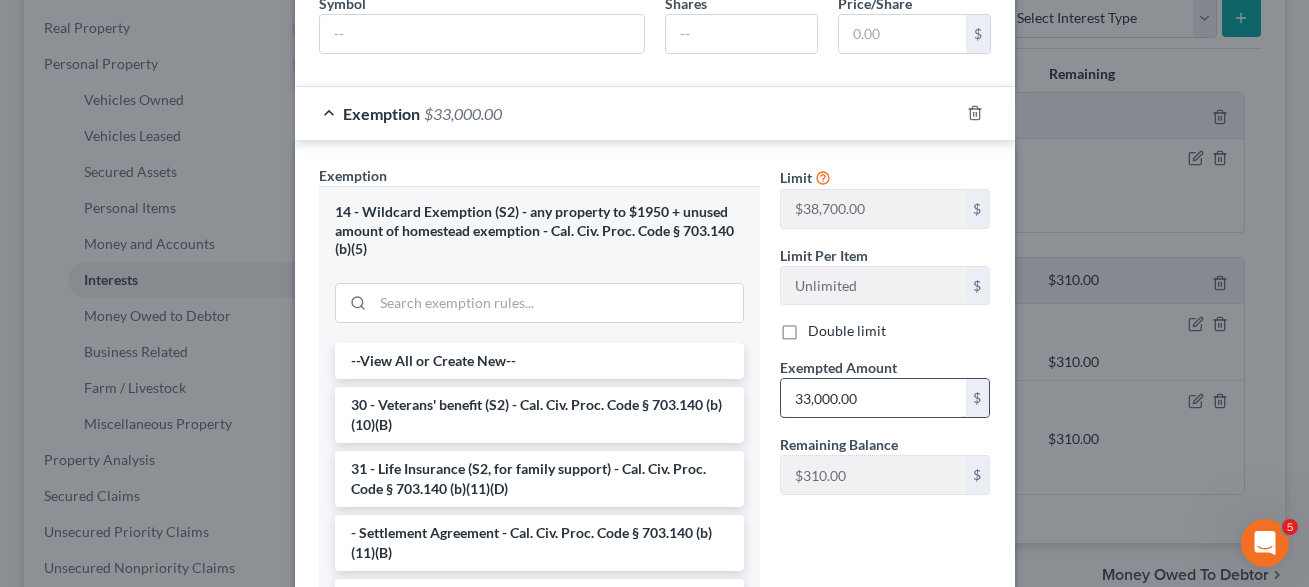 click on "33,000.00" at bounding box center (873, 398) 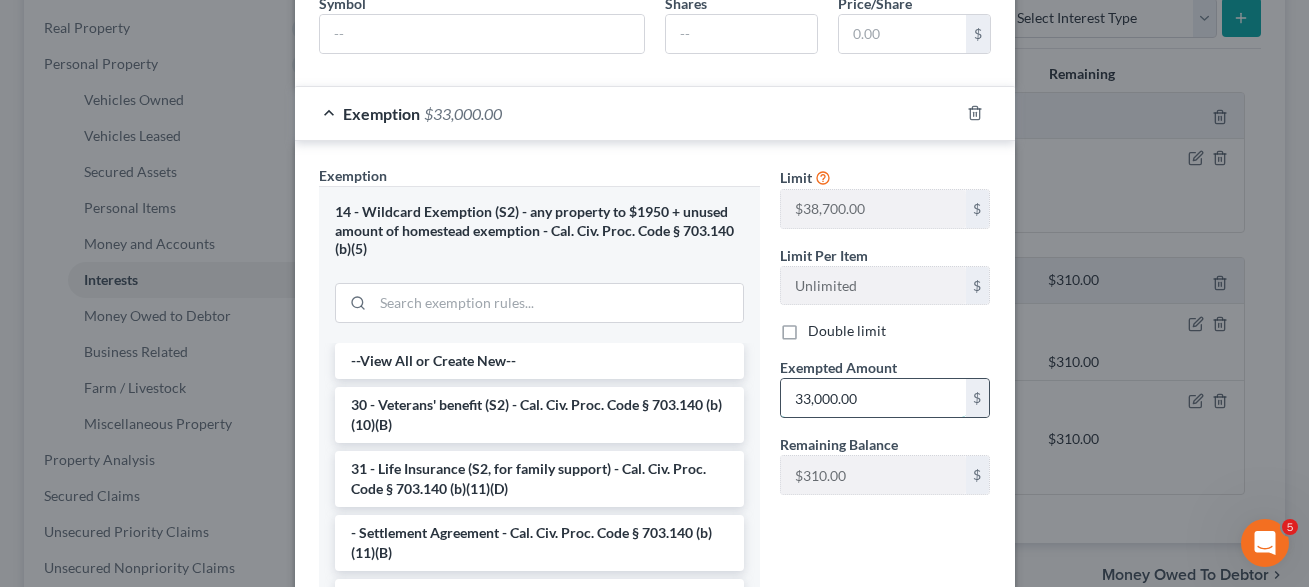 drag, startPoint x: 802, startPoint y: 393, endPoint x: 783, endPoint y: 404, distance: 21.954498 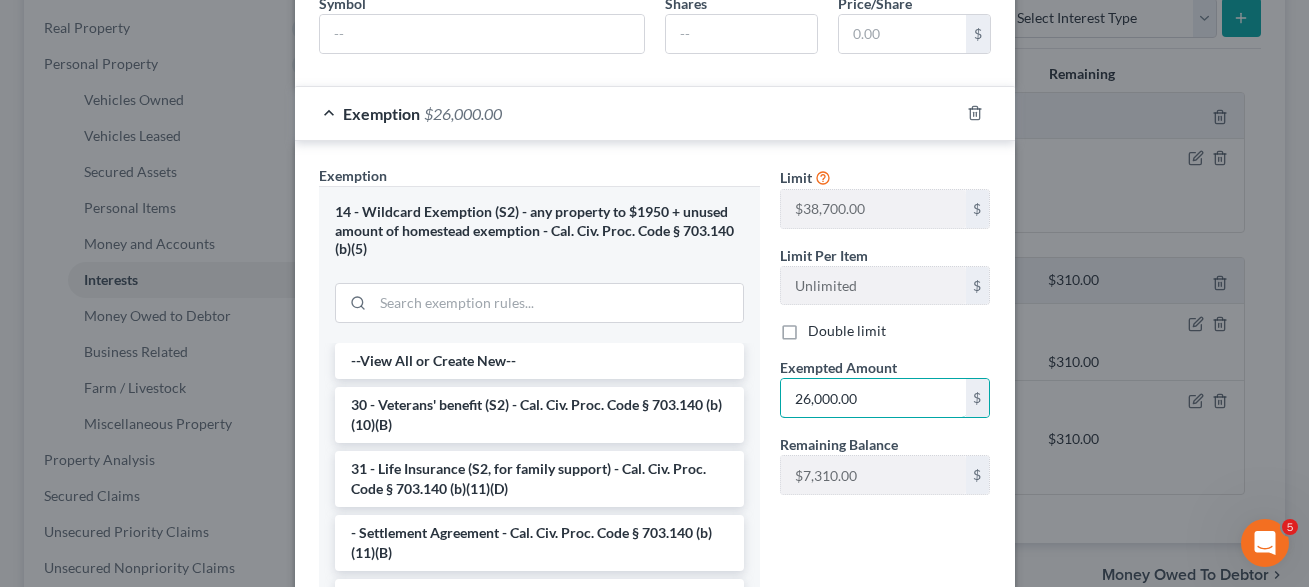 type on "26,000.00" 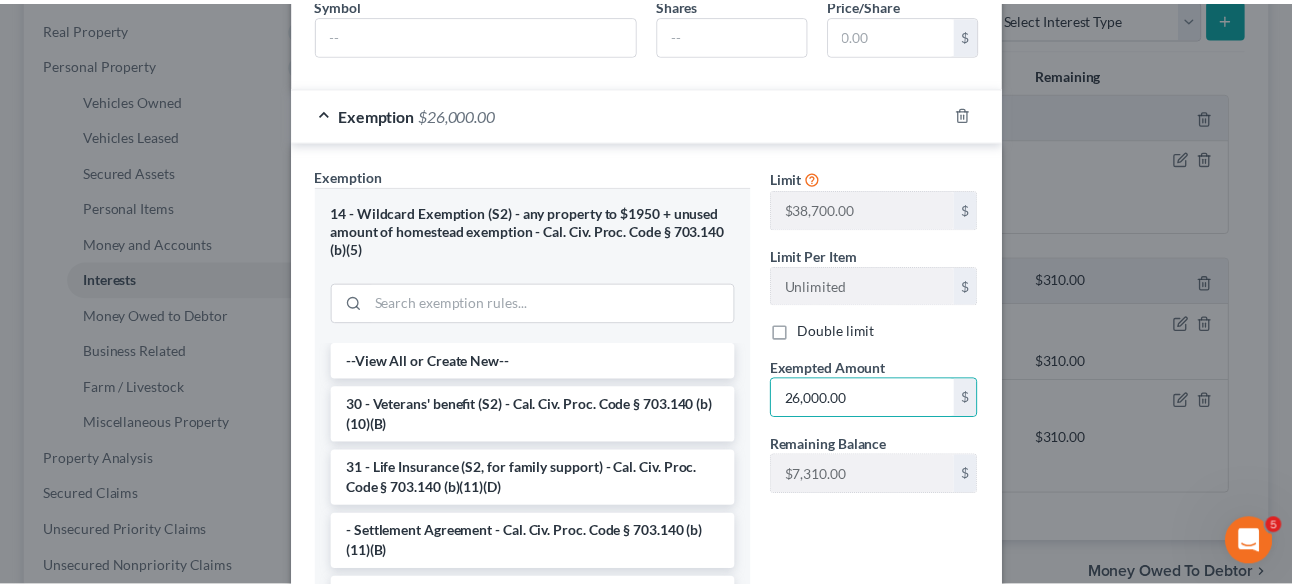 scroll, scrollTop: 422, scrollLeft: 0, axis: vertical 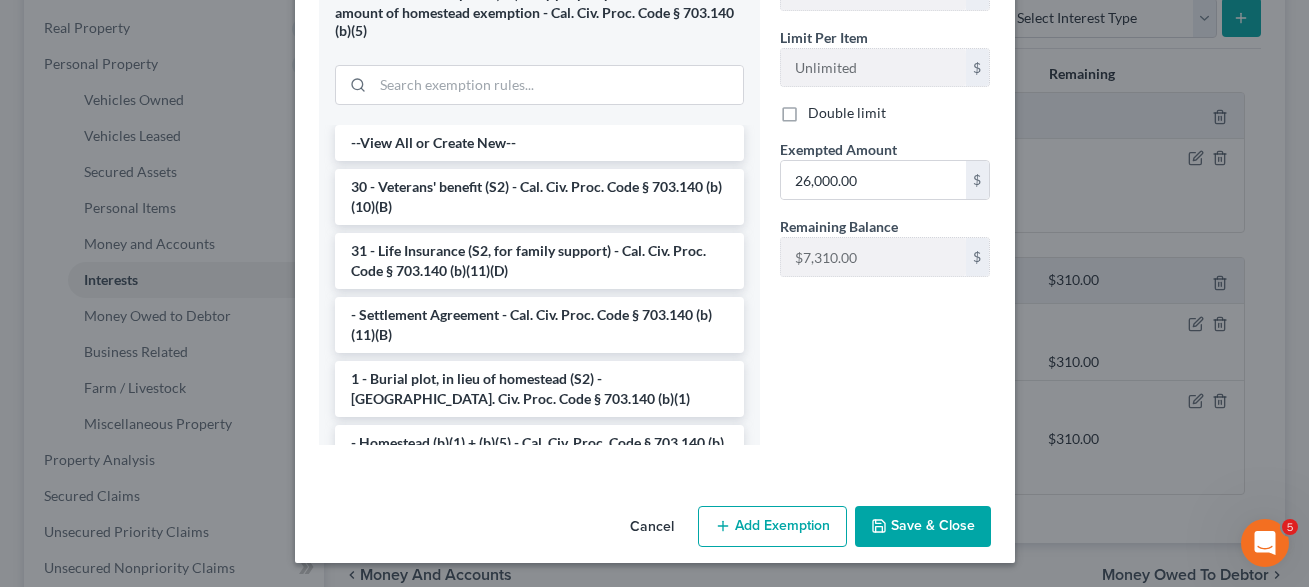 type 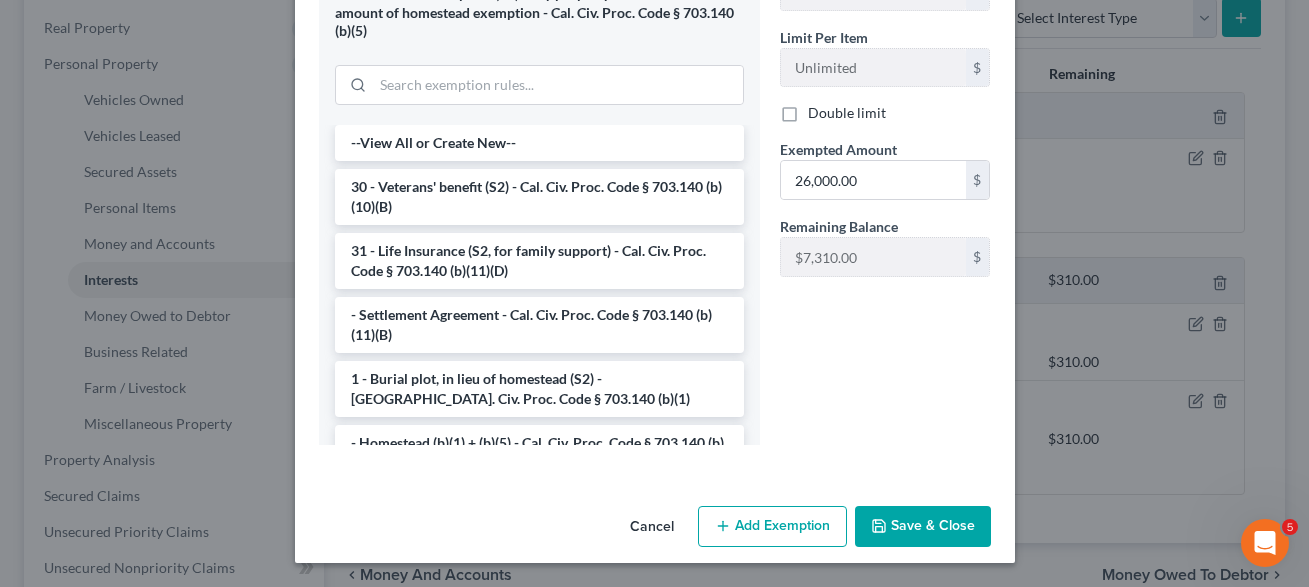 click on "Save & Close" at bounding box center (923, 527) 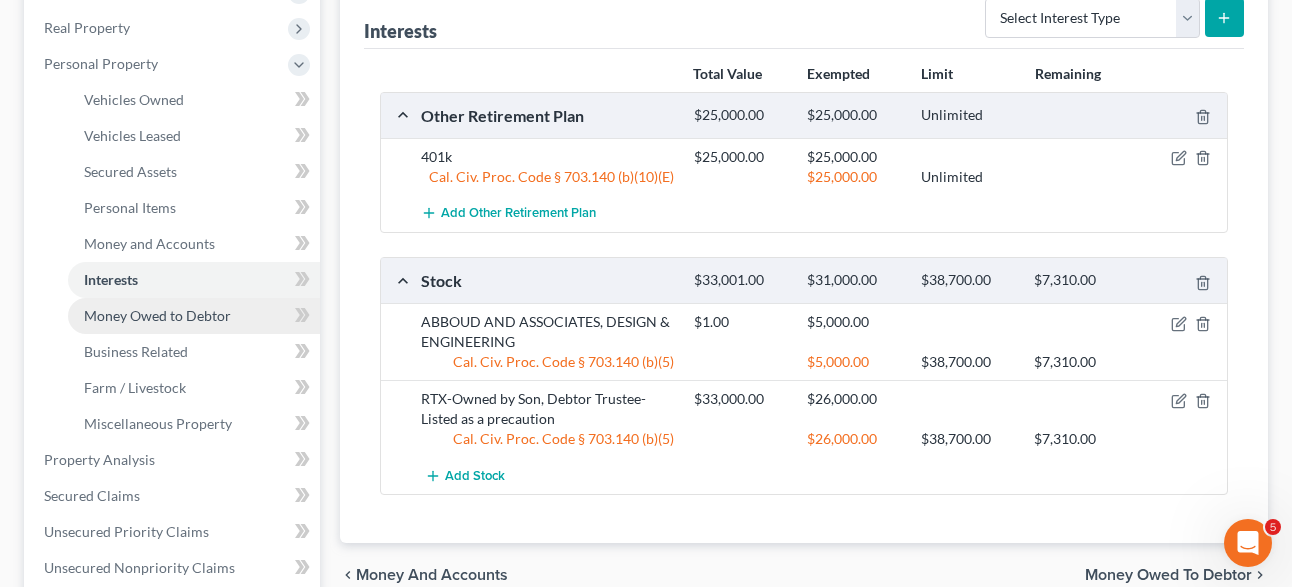 click on "Money Owed to Debtor" at bounding box center (157, 315) 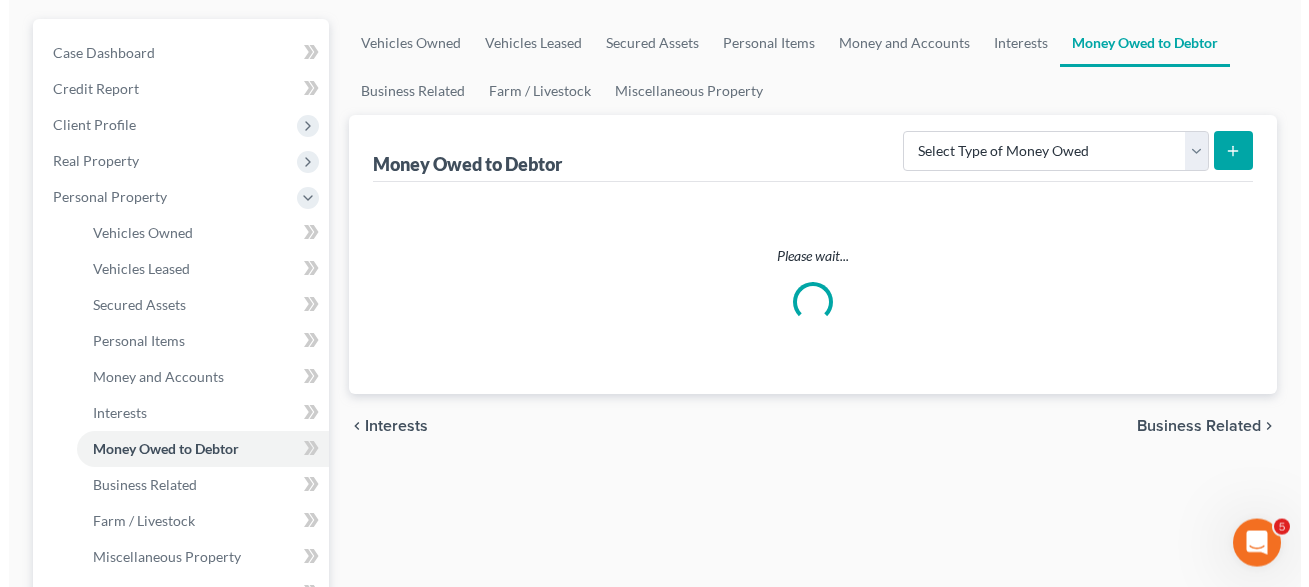 scroll, scrollTop: 204, scrollLeft: 0, axis: vertical 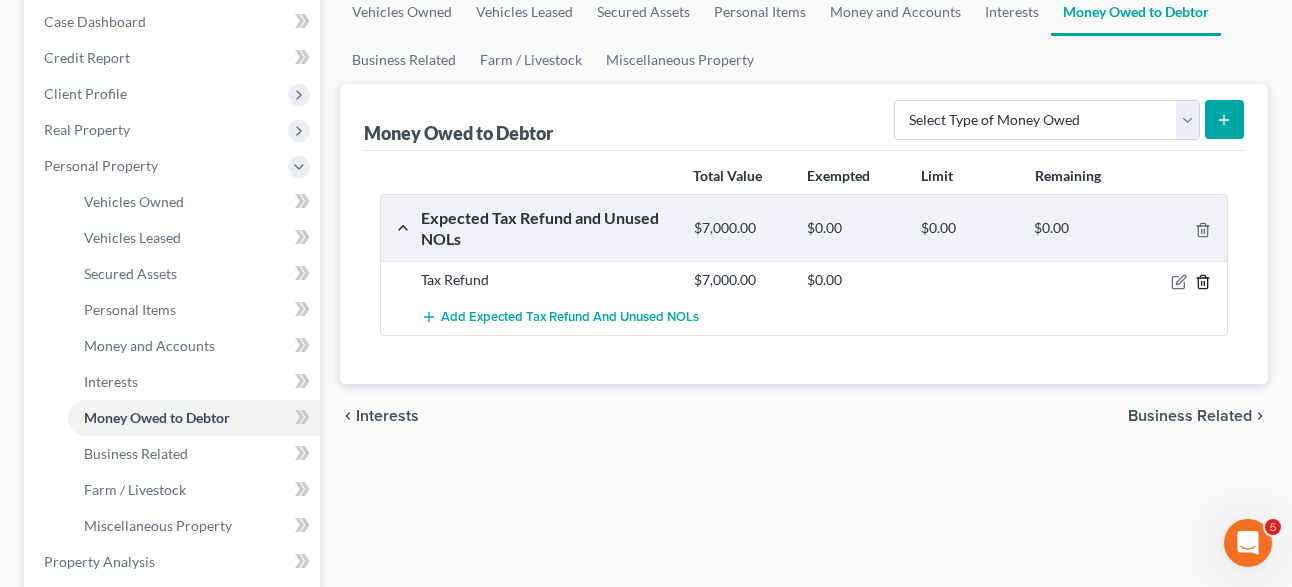 click 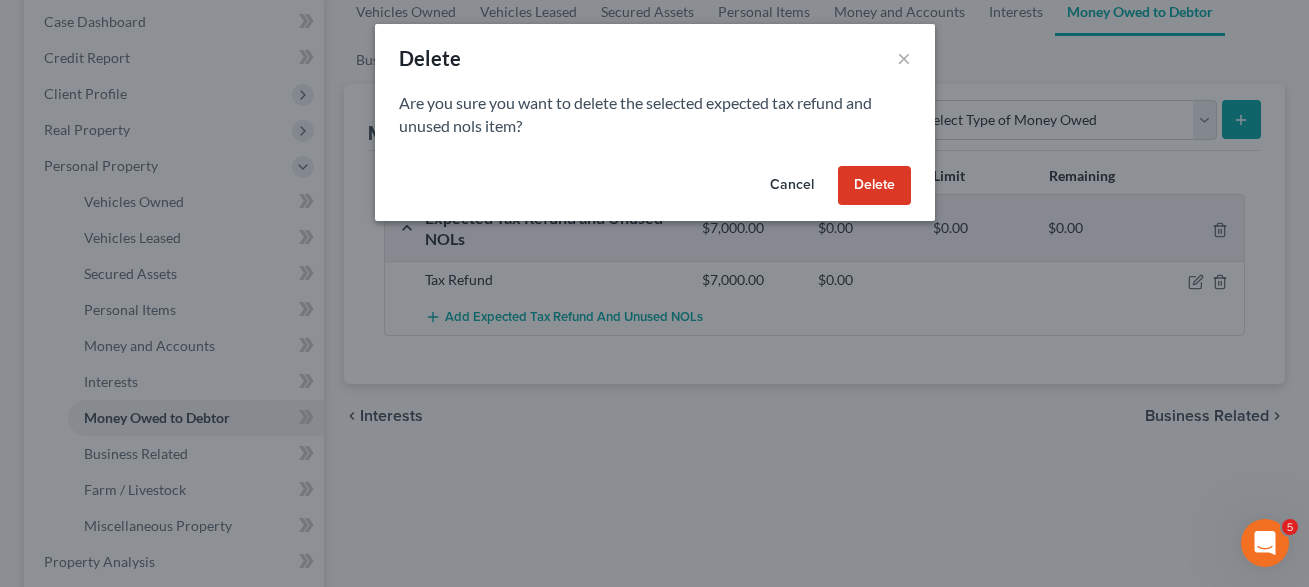 click on "Cancel" at bounding box center [792, 186] 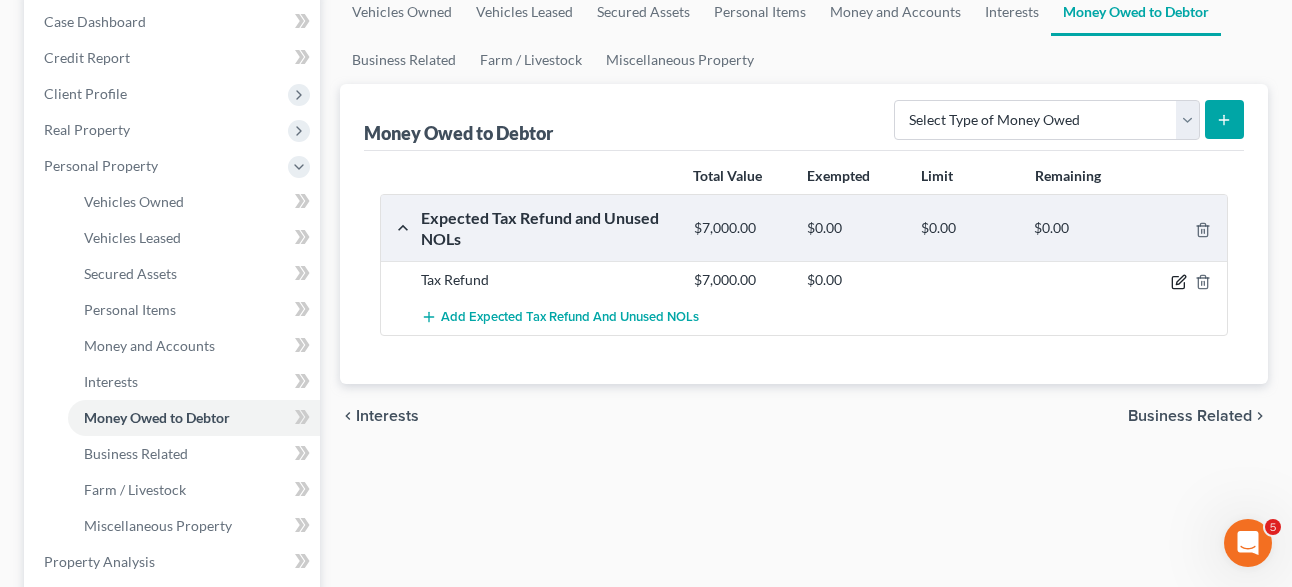 click 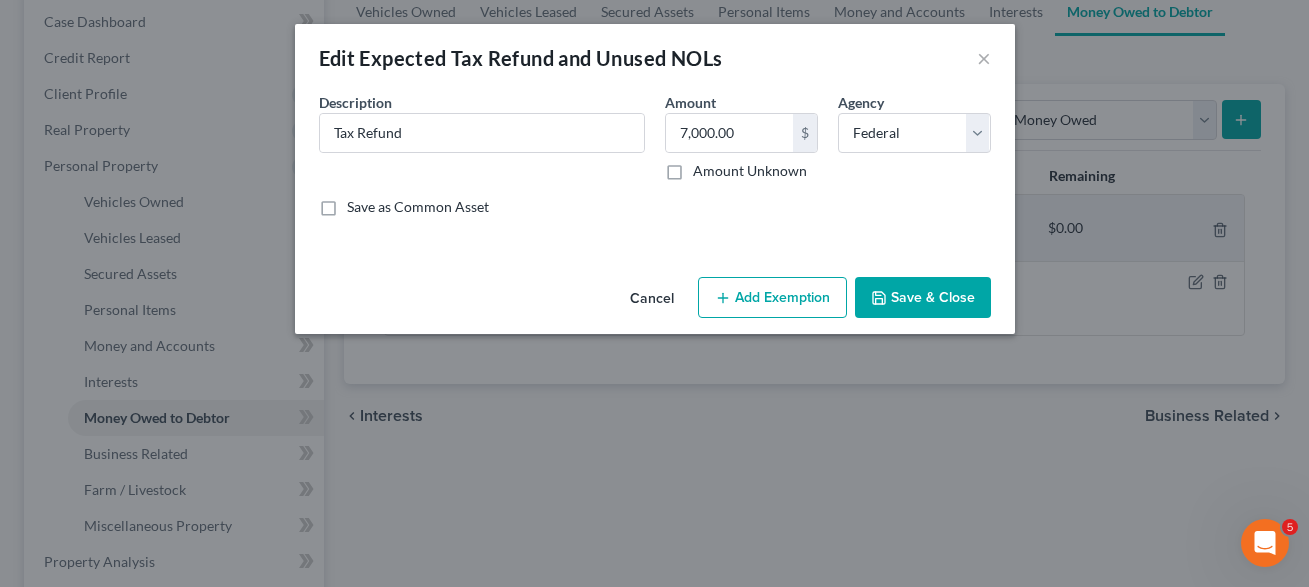 click 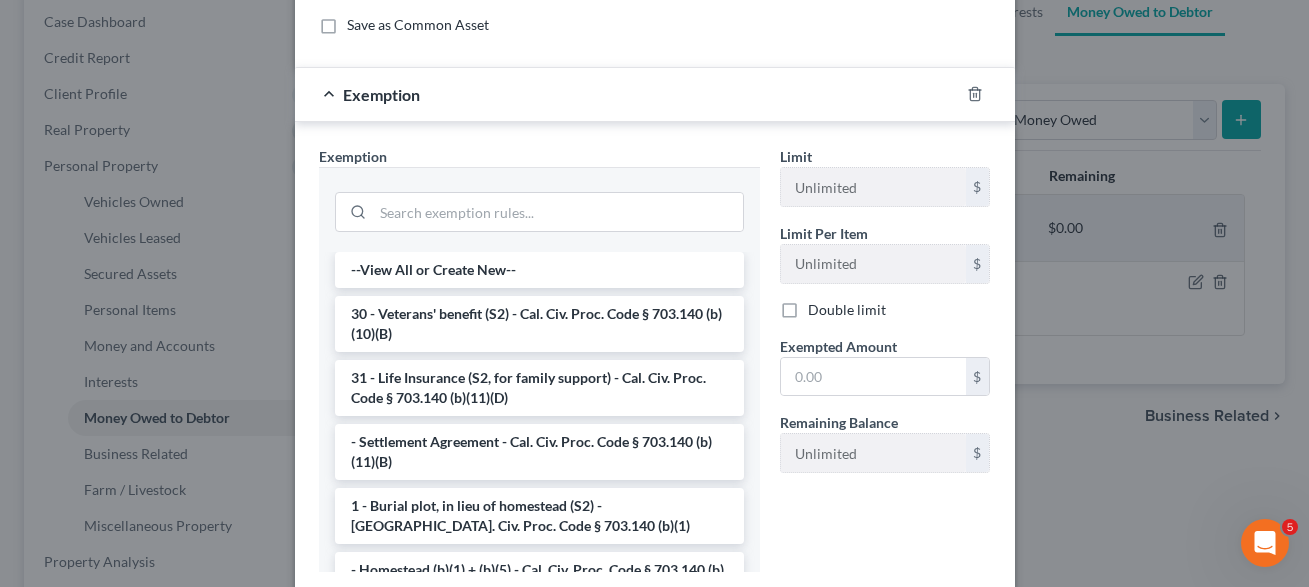 scroll, scrollTop: 204, scrollLeft: 0, axis: vertical 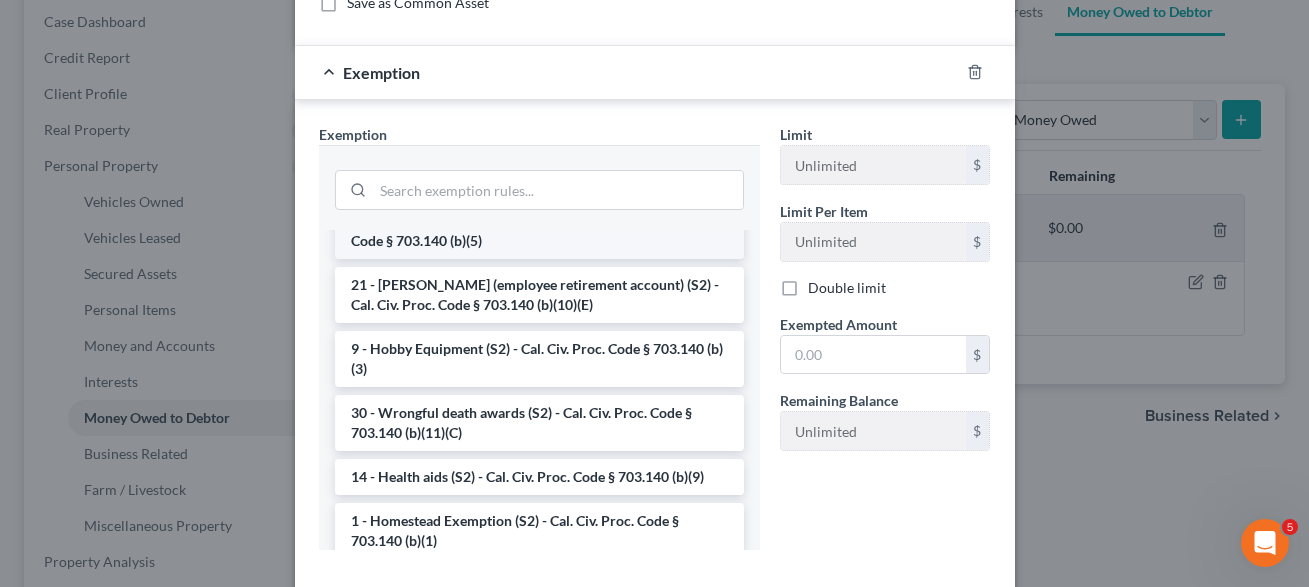 click on "14 - Wildcard Exemption (S2) - any property to $1950 + unused amount of homestead exemption  - Cal. Civ. Proc. Code § 703.140 (b)(5)" at bounding box center (539, 221) 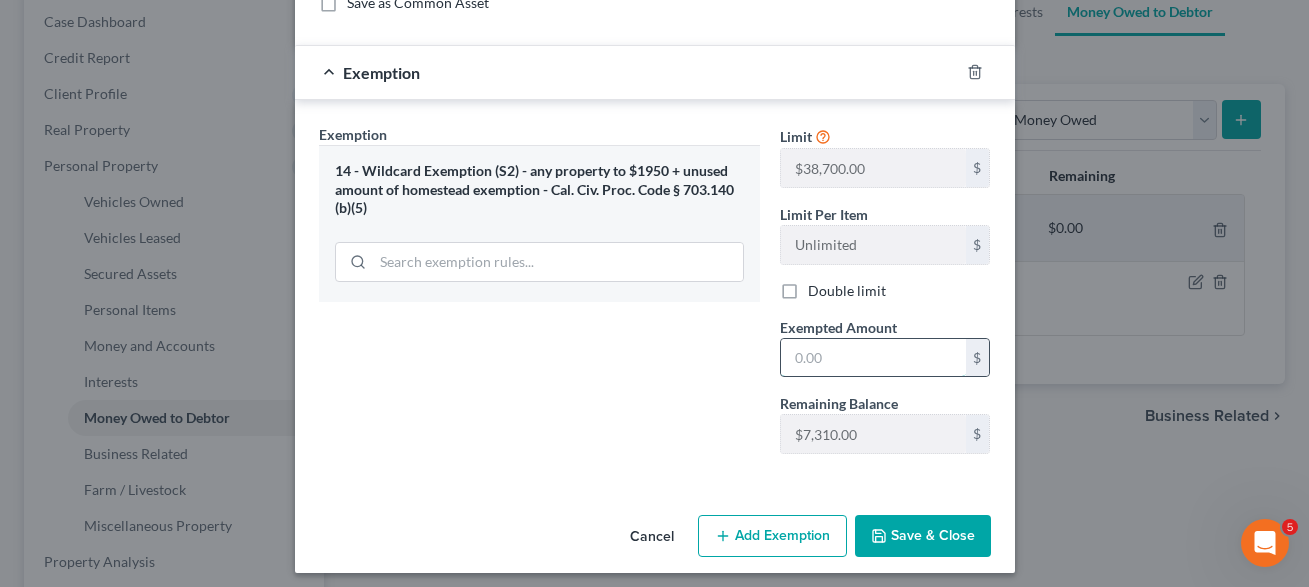 click at bounding box center [873, 358] 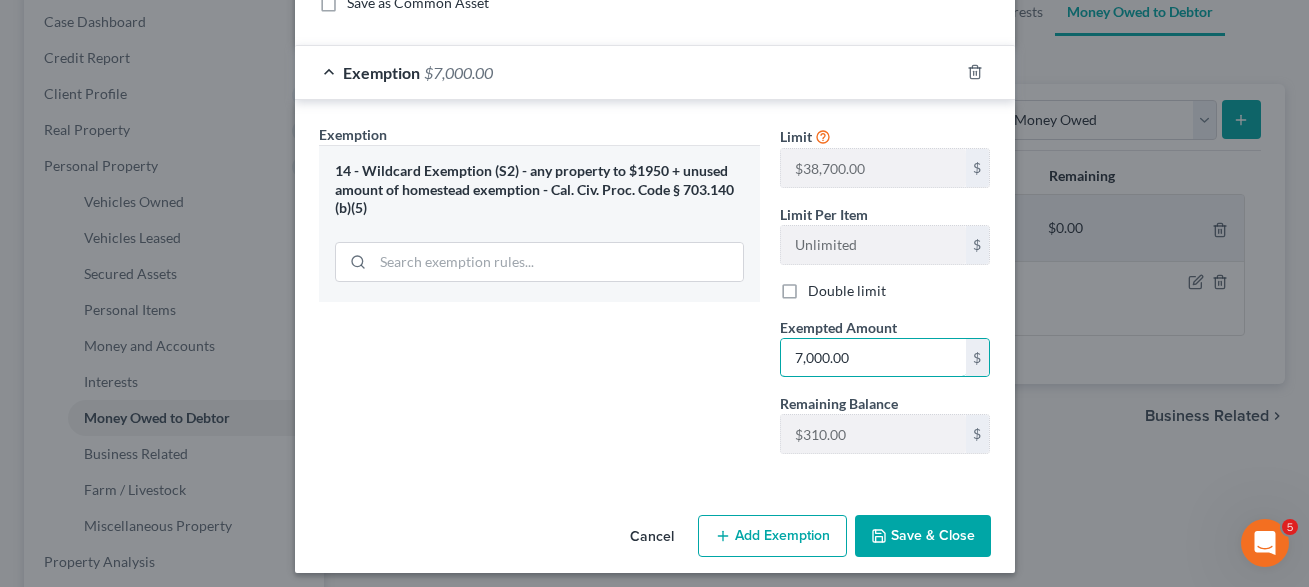 type on "7,000.00" 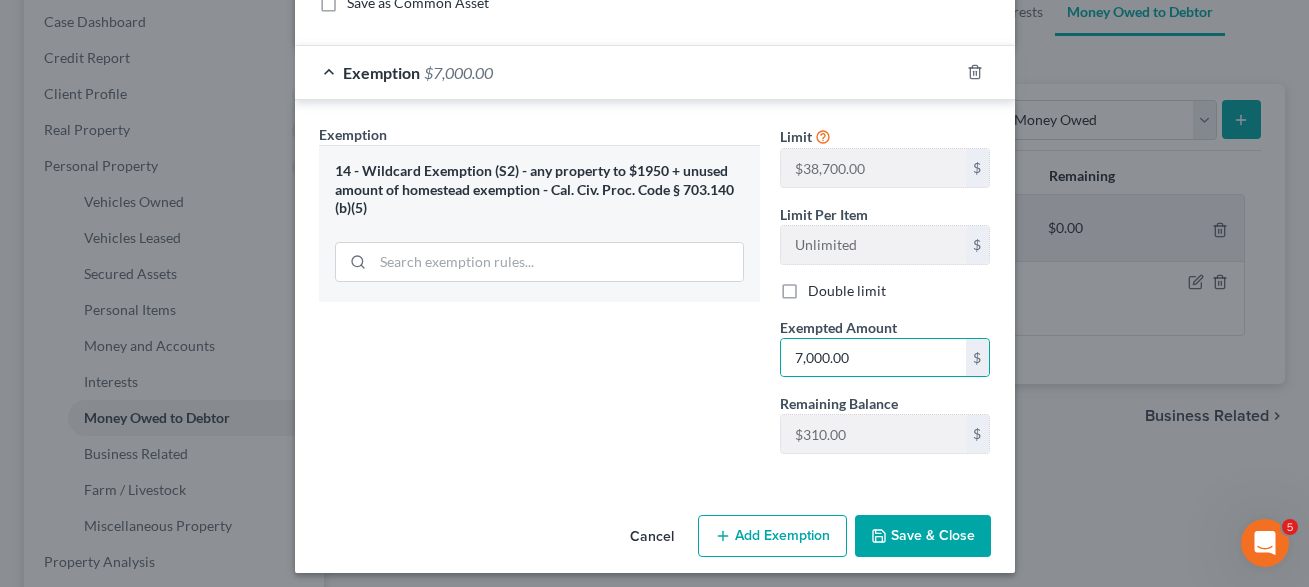 click on "Save & Close" at bounding box center [923, 536] 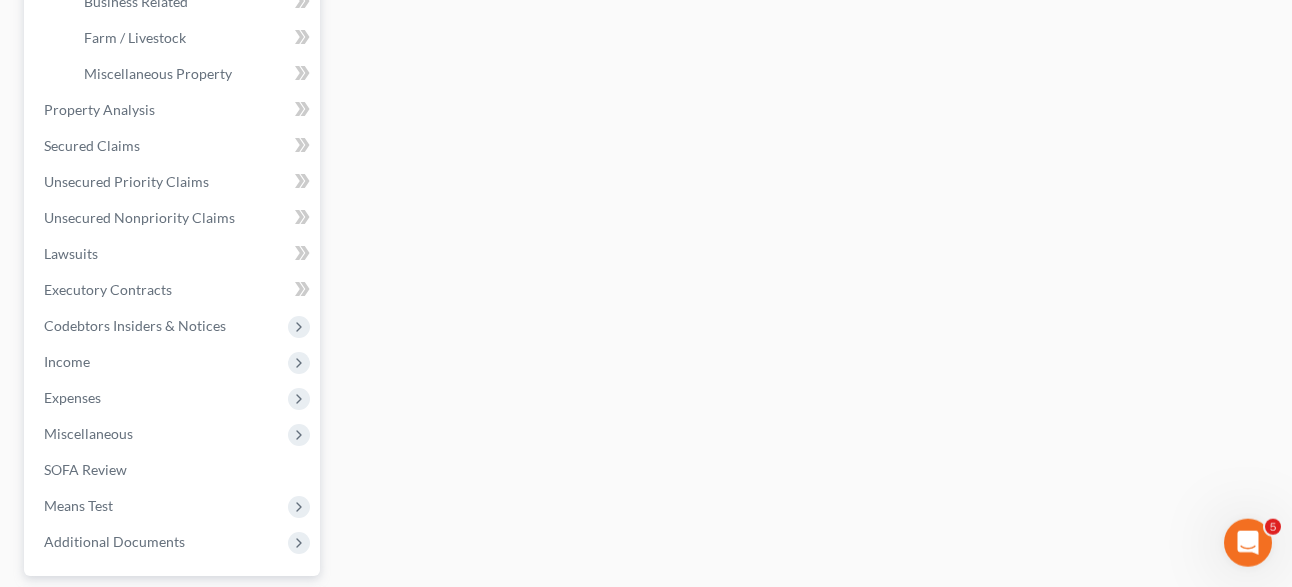 scroll, scrollTop: 714, scrollLeft: 0, axis: vertical 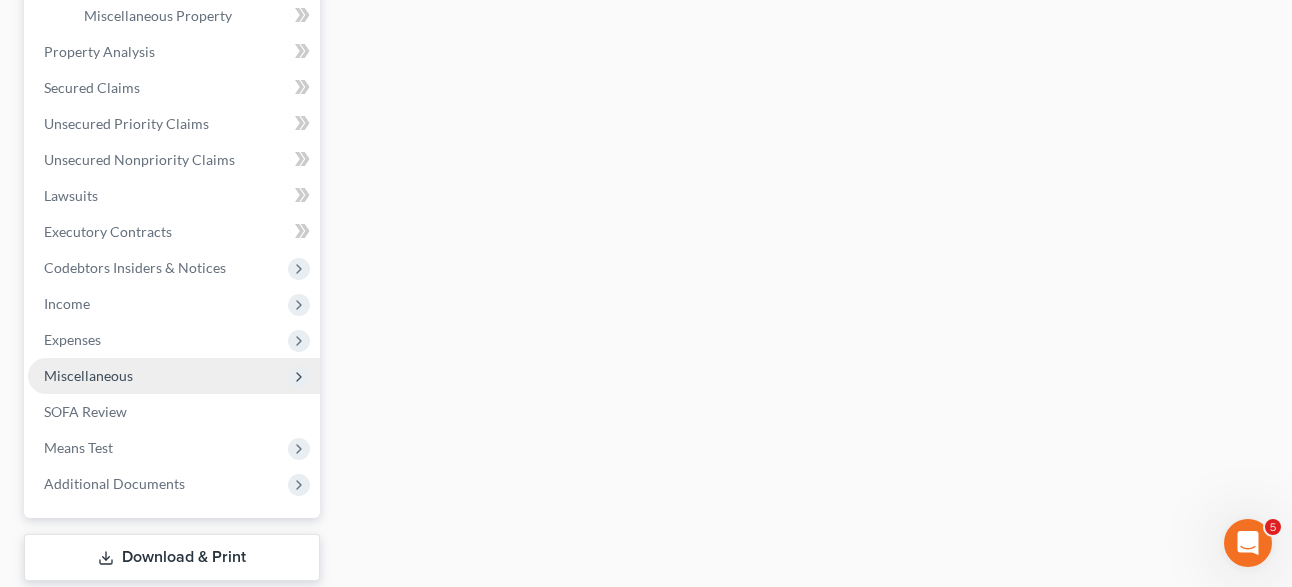 click on "Miscellaneous" at bounding box center (88, 375) 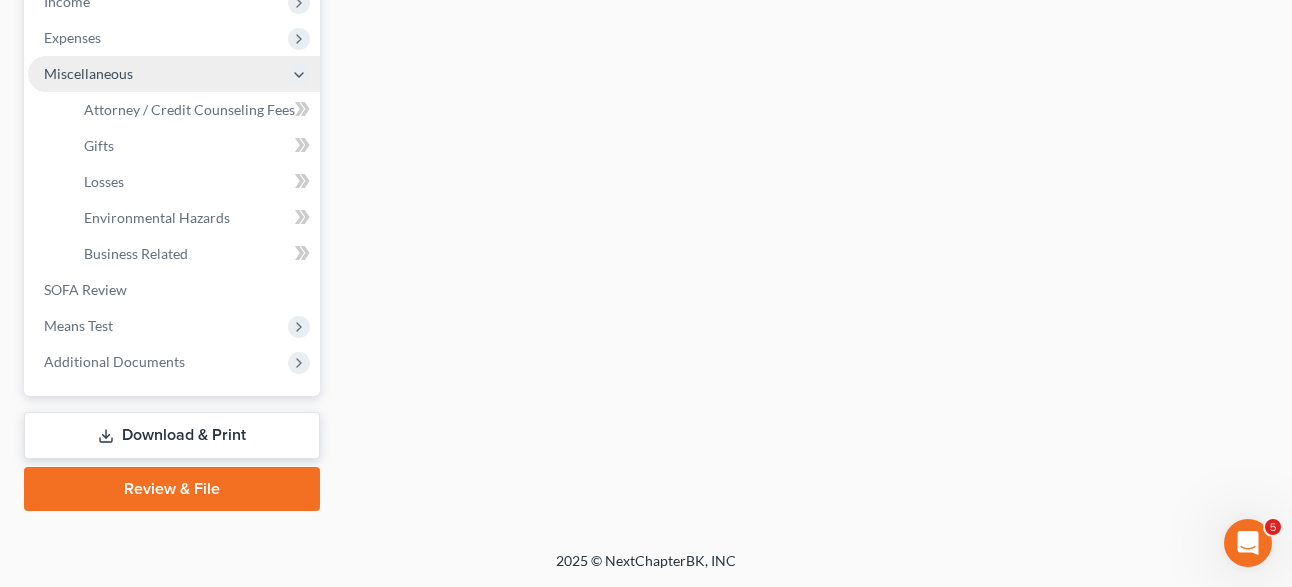 scroll, scrollTop: 653, scrollLeft: 0, axis: vertical 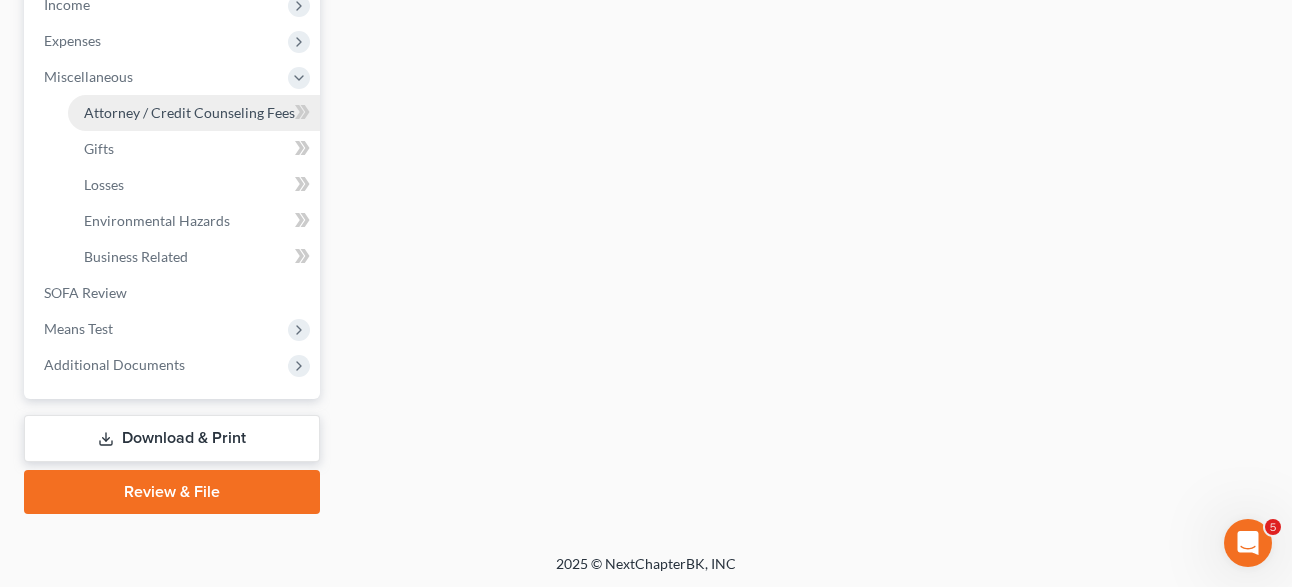 click on "Attorney / Credit Counseling Fees" at bounding box center [189, 112] 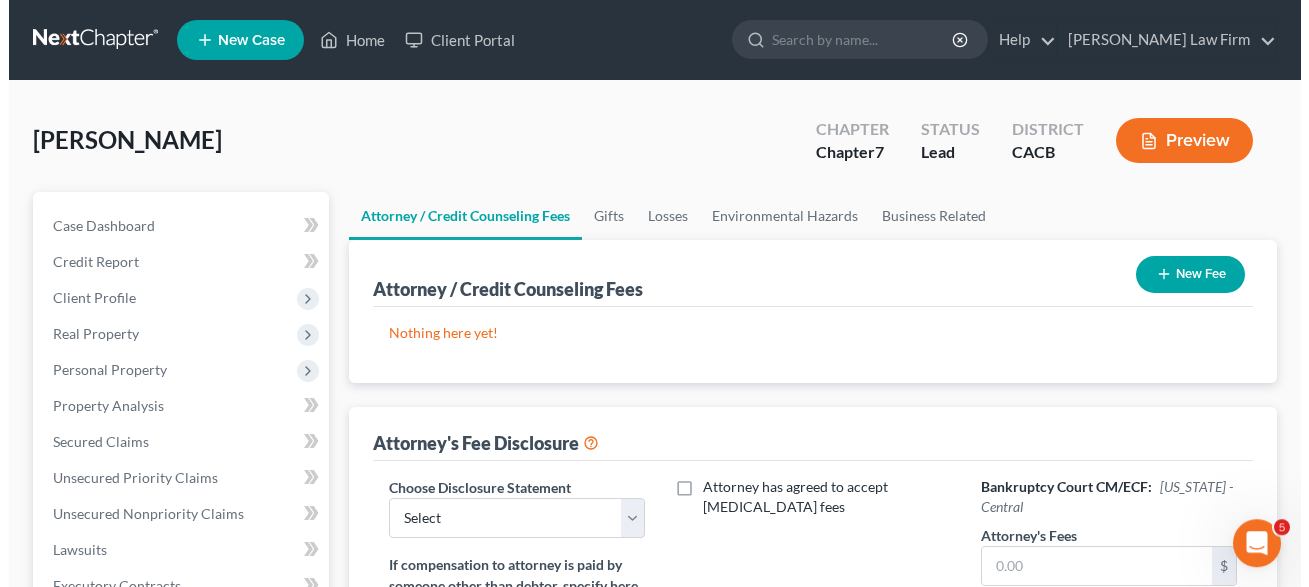 scroll, scrollTop: 0, scrollLeft: 0, axis: both 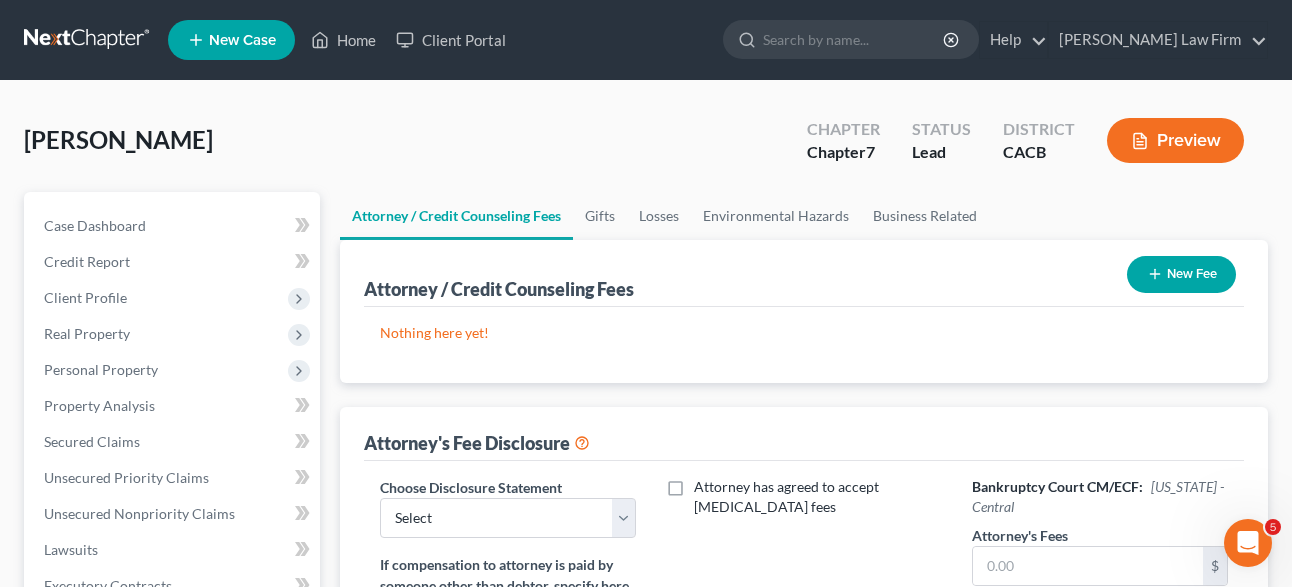 click 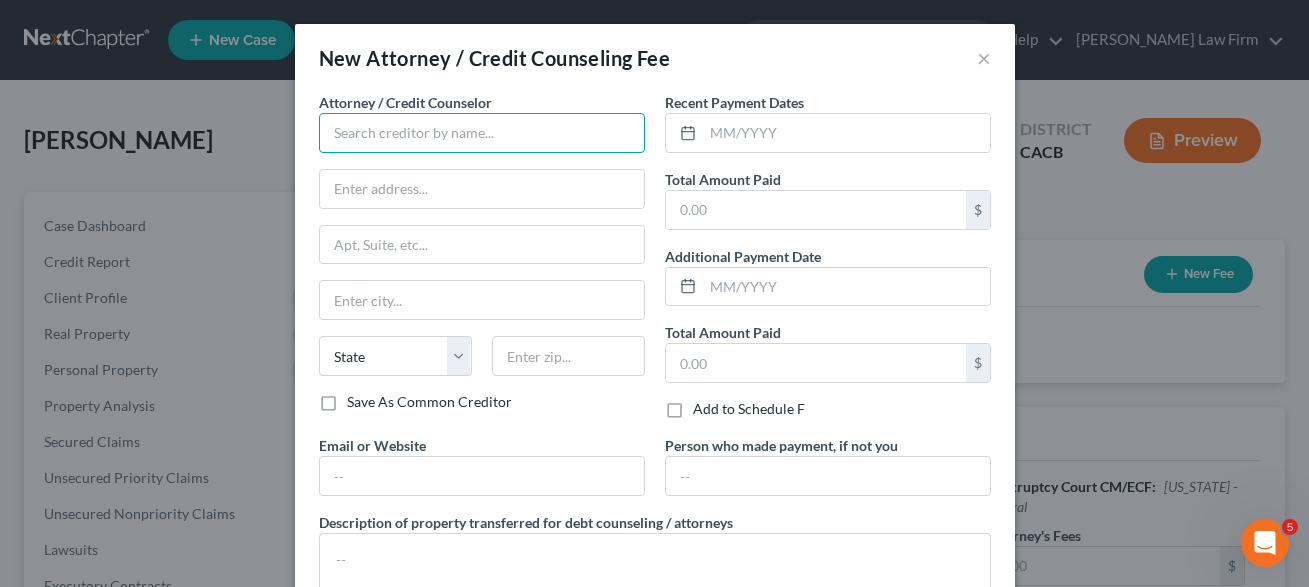 click at bounding box center [482, 133] 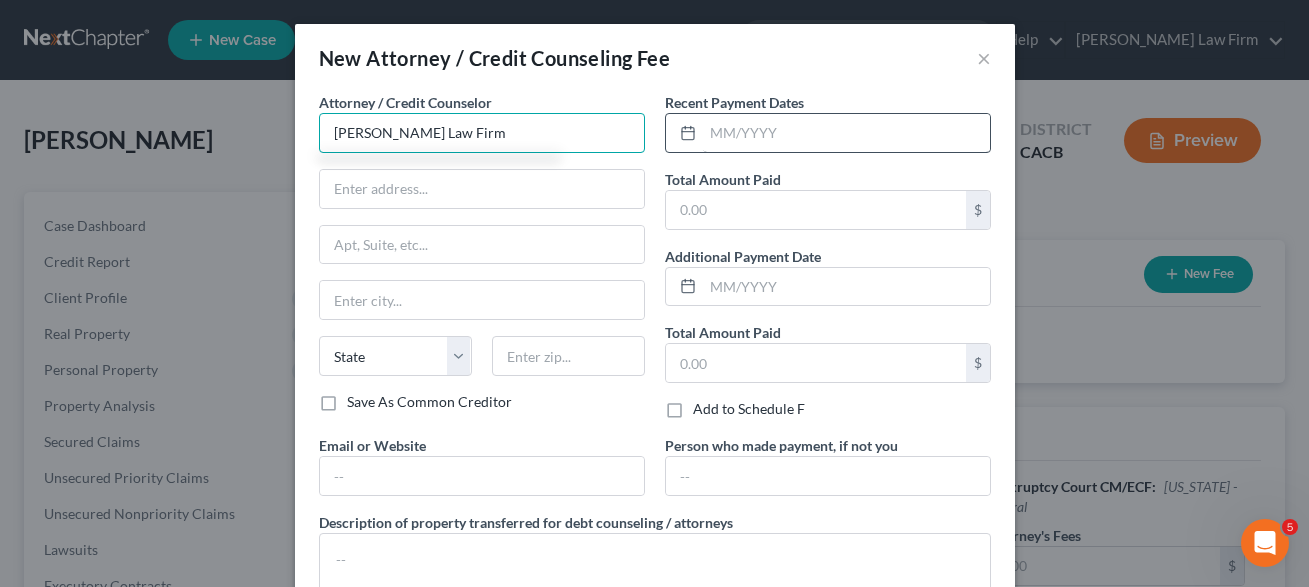 type on "[PERSON_NAME] Law Firm" 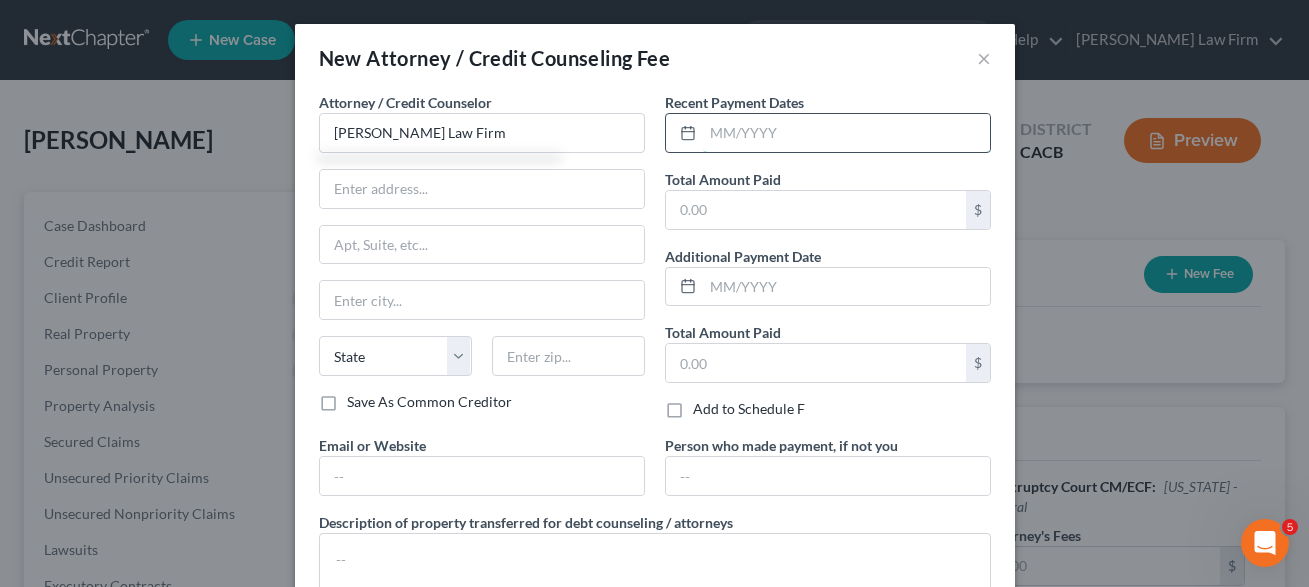 click at bounding box center [846, 133] 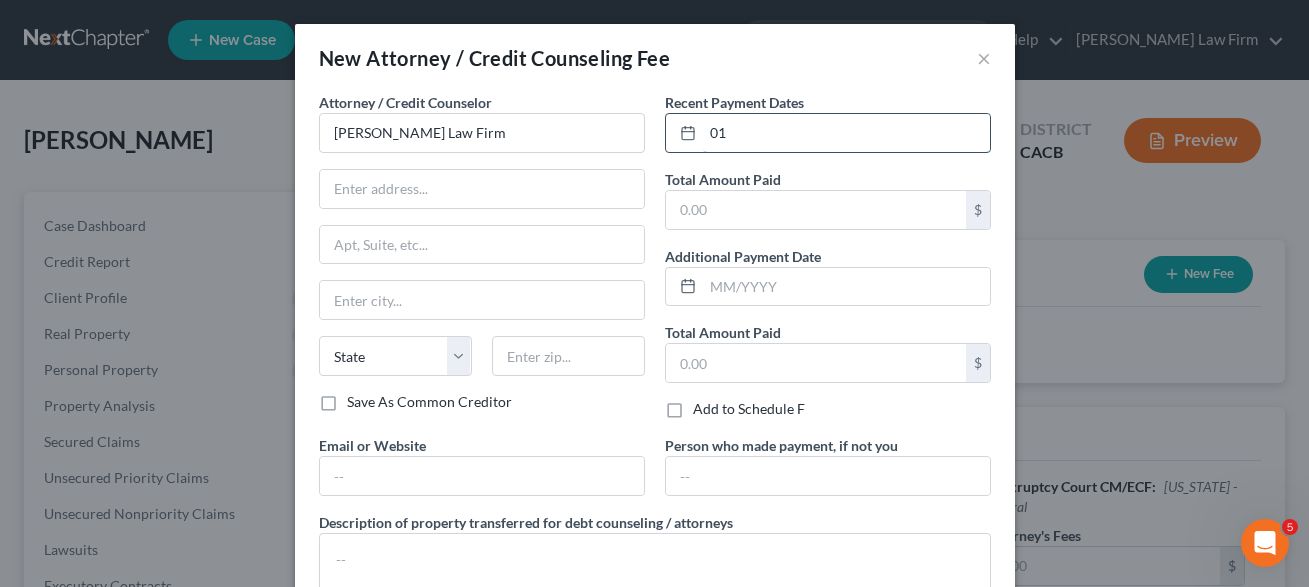 type on "0" 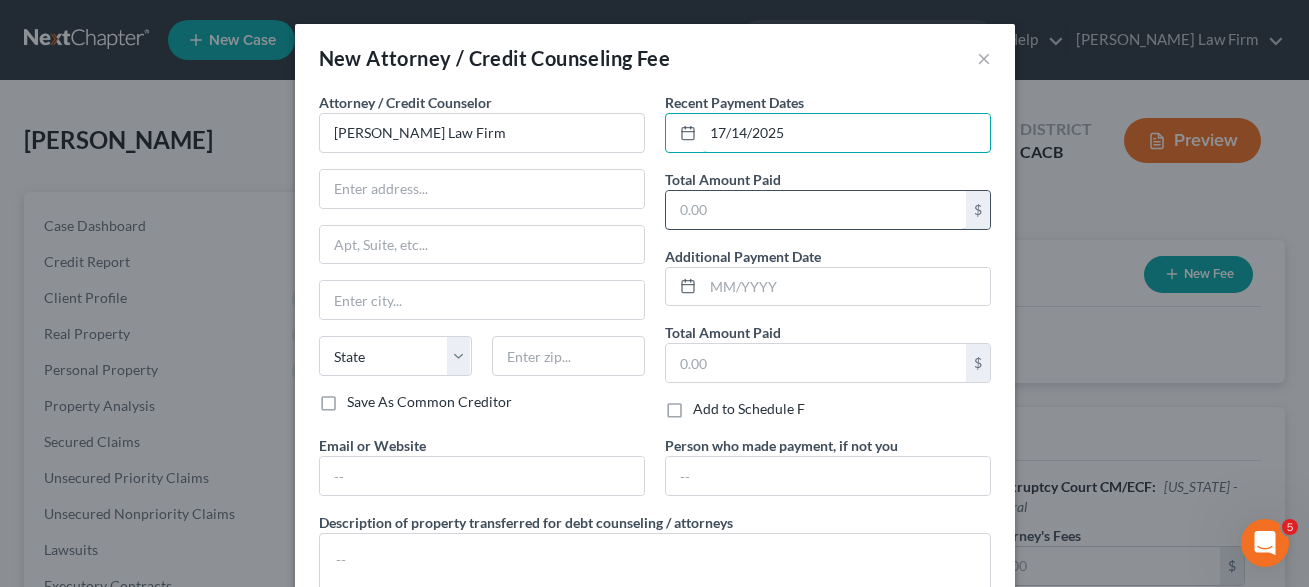 type on "17/14/2025" 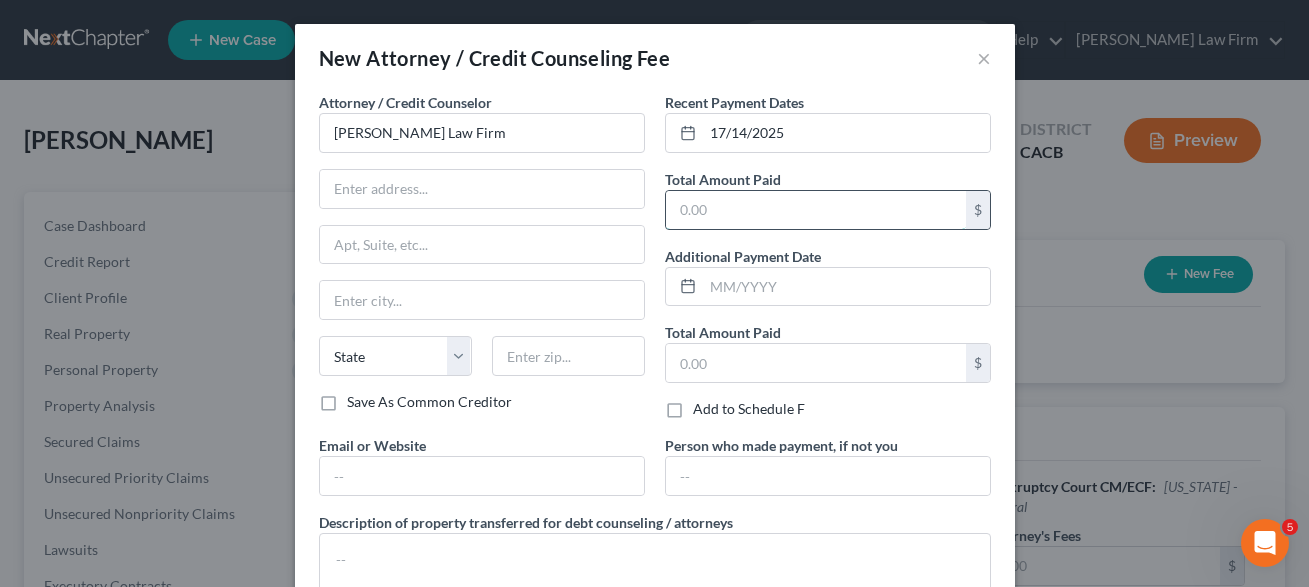 click at bounding box center (816, 210) 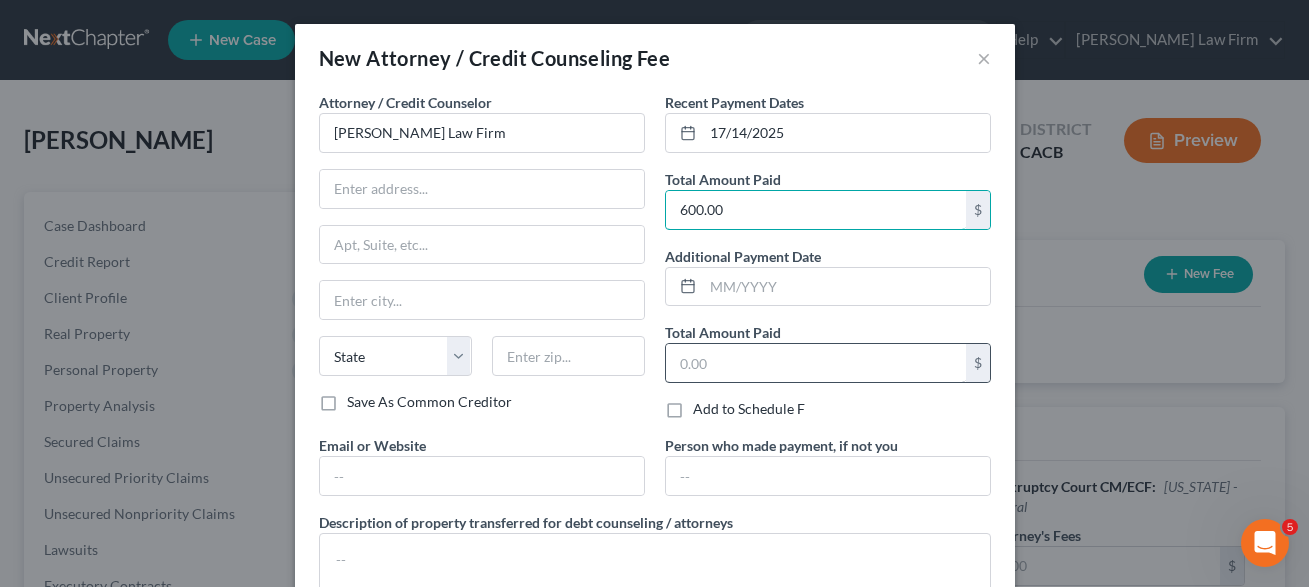 type on "600.00" 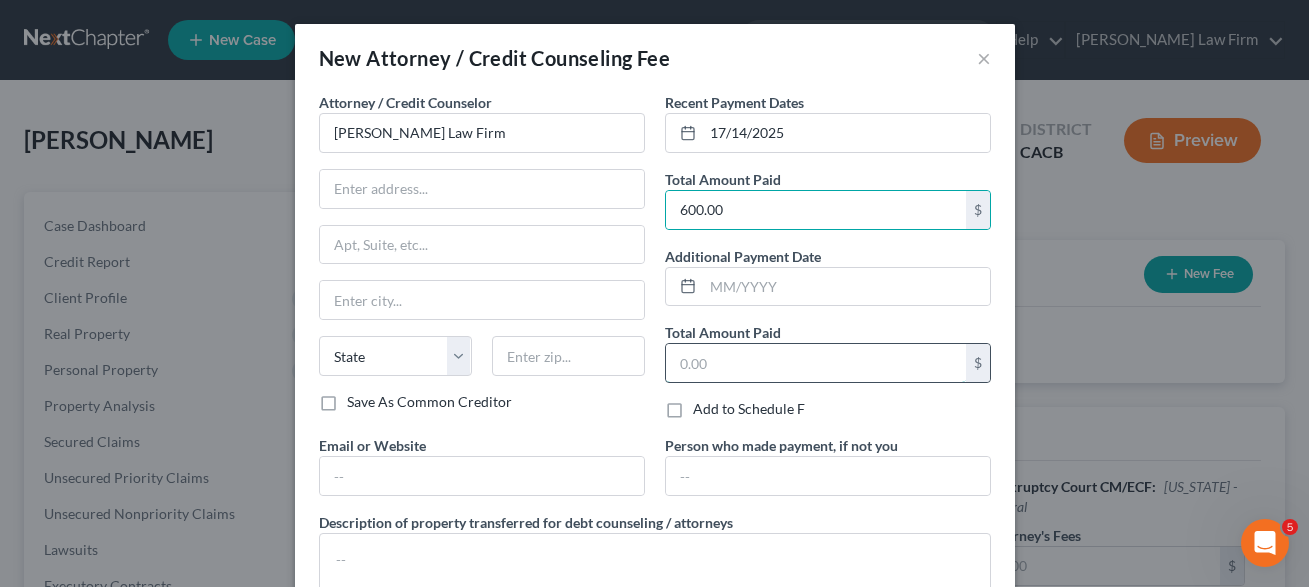 click at bounding box center (816, 363) 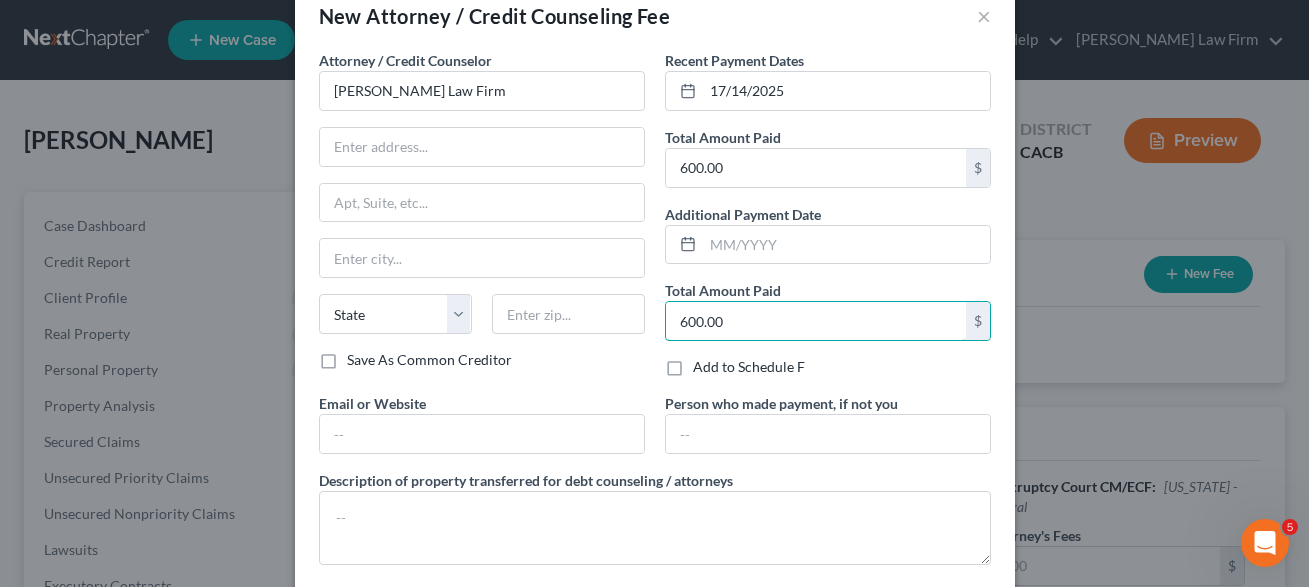 scroll, scrollTop: 0, scrollLeft: 0, axis: both 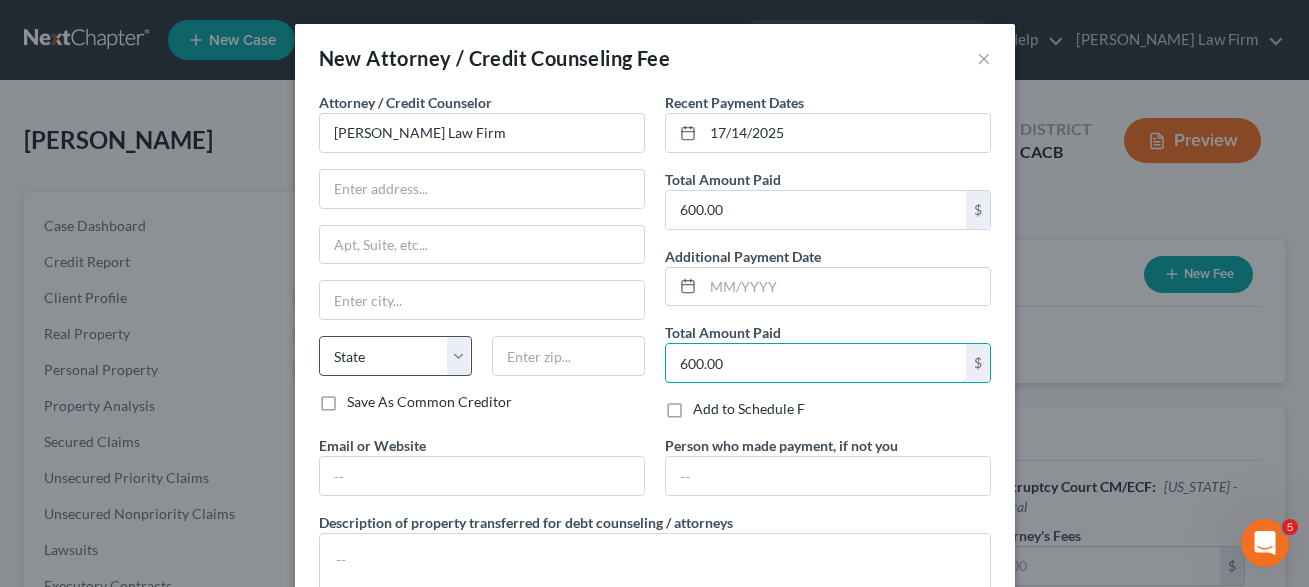 type on "600.00" 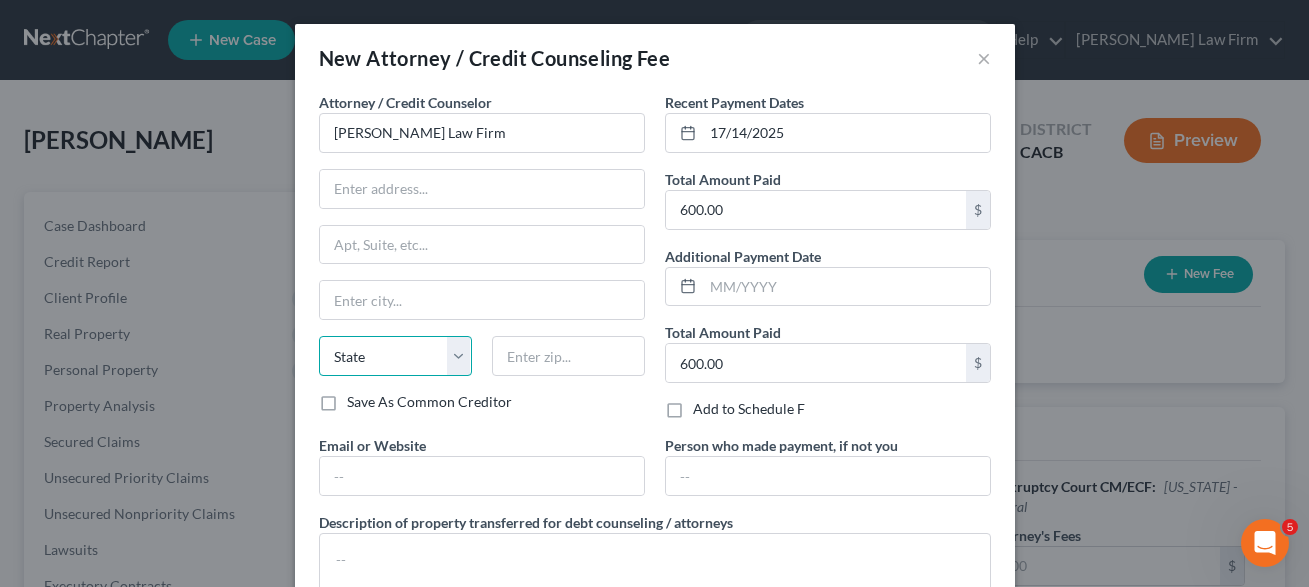 click on "State [US_STATE] AK AR AZ CA CO CT DE DC [GEOGRAPHIC_DATA] [GEOGRAPHIC_DATA] GU HI ID IL IN [GEOGRAPHIC_DATA] [GEOGRAPHIC_DATA] [GEOGRAPHIC_DATA] LA ME MD [GEOGRAPHIC_DATA] [GEOGRAPHIC_DATA] [GEOGRAPHIC_DATA] [GEOGRAPHIC_DATA] [GEOGRAPHIC_DATA] MT NC [GEOGRAPHIC_DATA] [GEOGRAPHIC_DATA] [GEOGRAPHIC_DATA] NH [GEOGRAPHIC_DATA] [GEOGRAPHIC_DATA] [GEOGRAPHIC_DATA] [GEOGRAPHIC_DATA] [GEOGRAPHIC_DATA] [GEOGRAPHIC_DATA] [GEOGRAPHIC_DATA] PR RI SC SD [GEOGRAPHIC_DATA] [GEOGRAPHIC_DATA] [GEOGRAPHIC_DATA] VI [GEOGRAPHIC_DATA] [GEOGRAPHIC_DATA] [GEOGRAPHIC_DATA] WV WI WY" at bounding box center [395, 356] 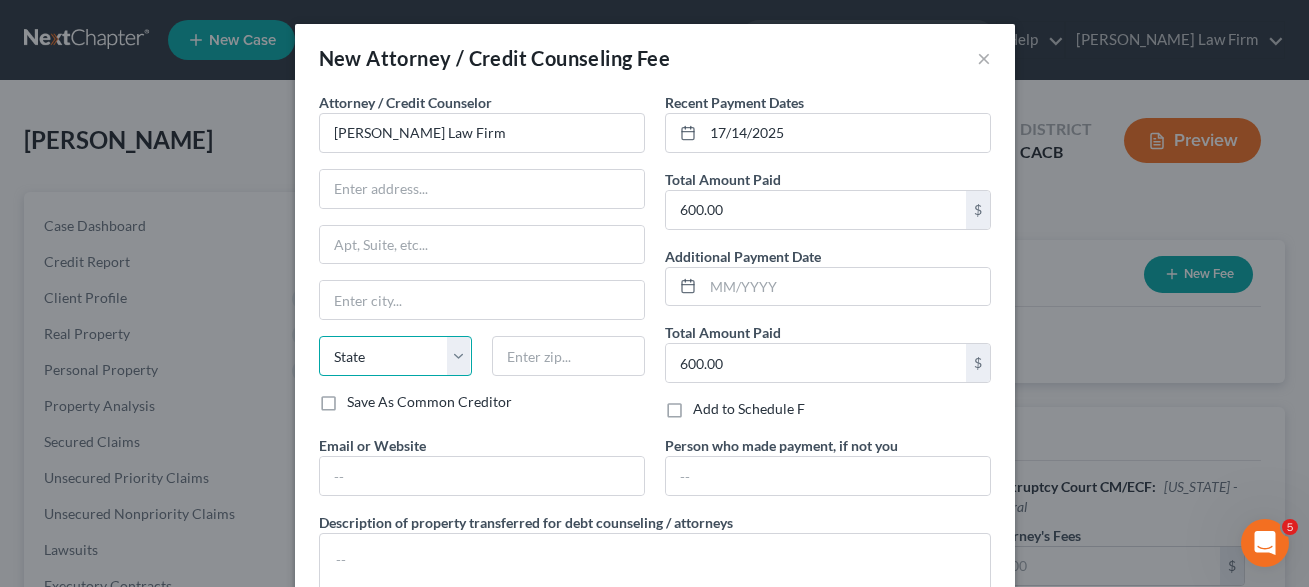 select on "4" 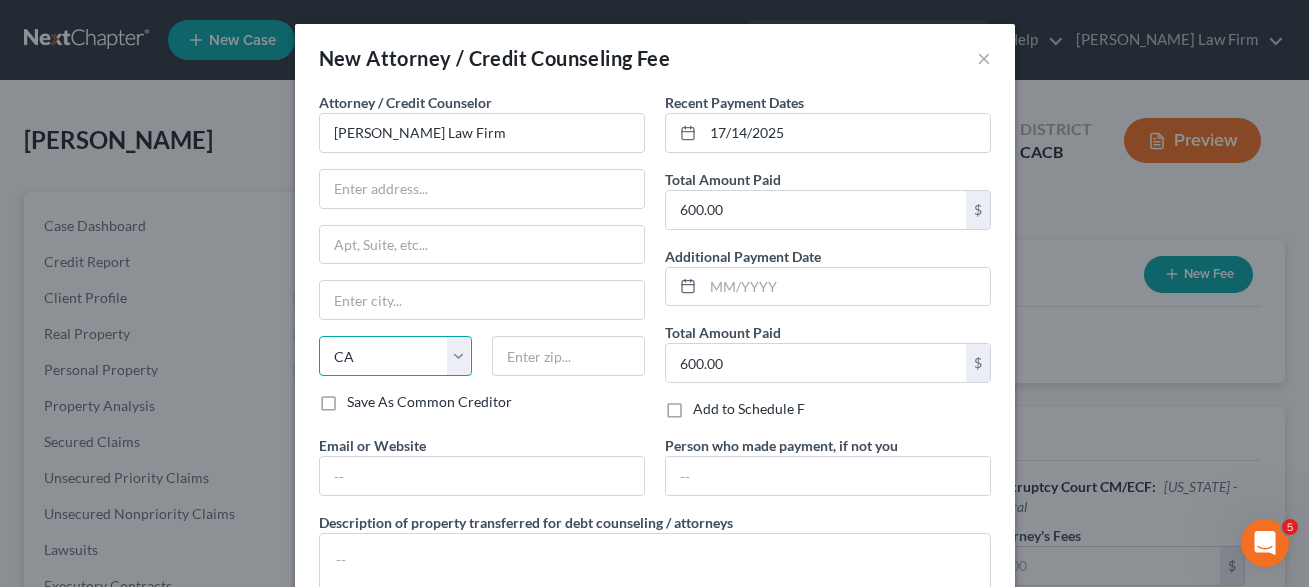 click on "CA" at bounding box center (0, 0) 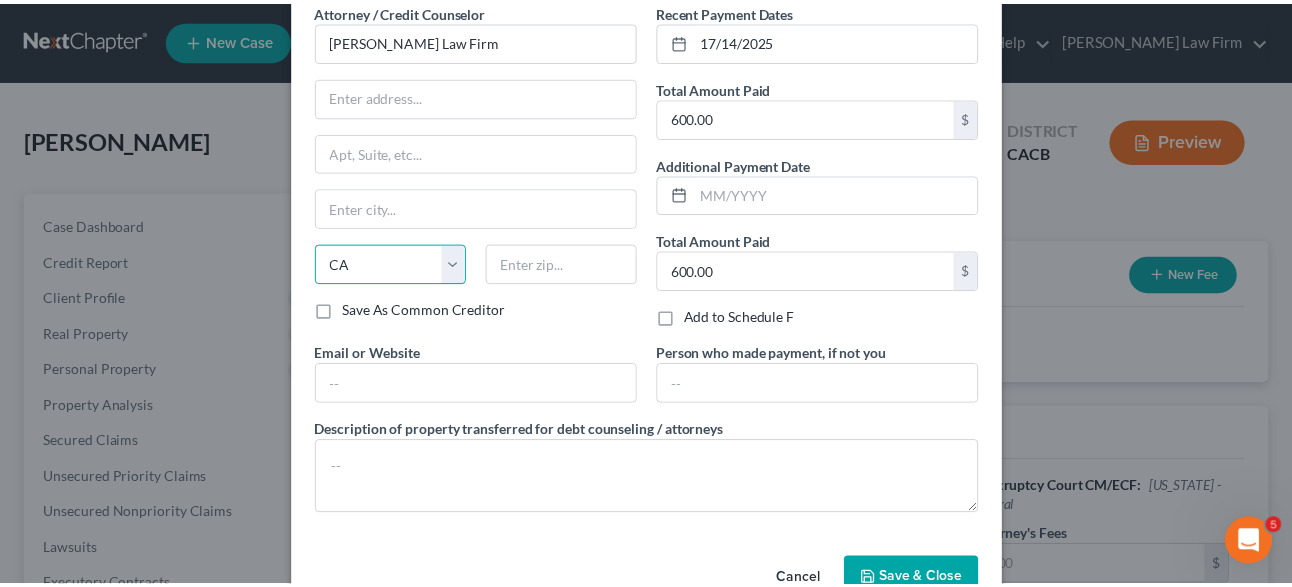 scroll, scrollTop: 146, scrollLeft: 0, axis: vertical 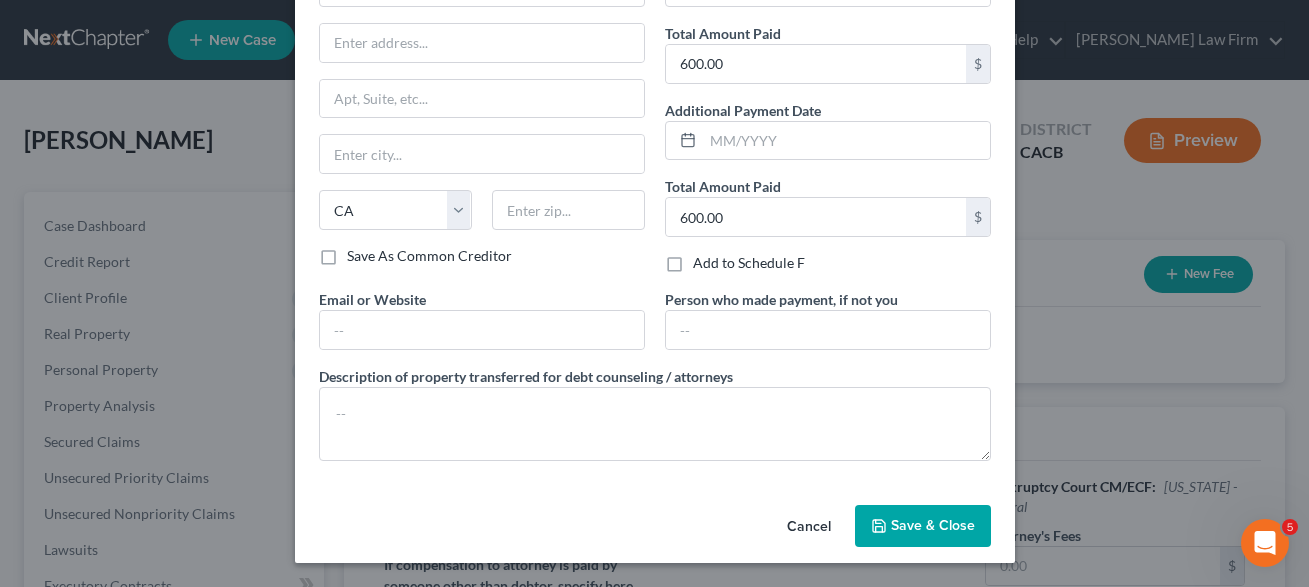 click on "Save & Close" at bounding box center [933, 525] 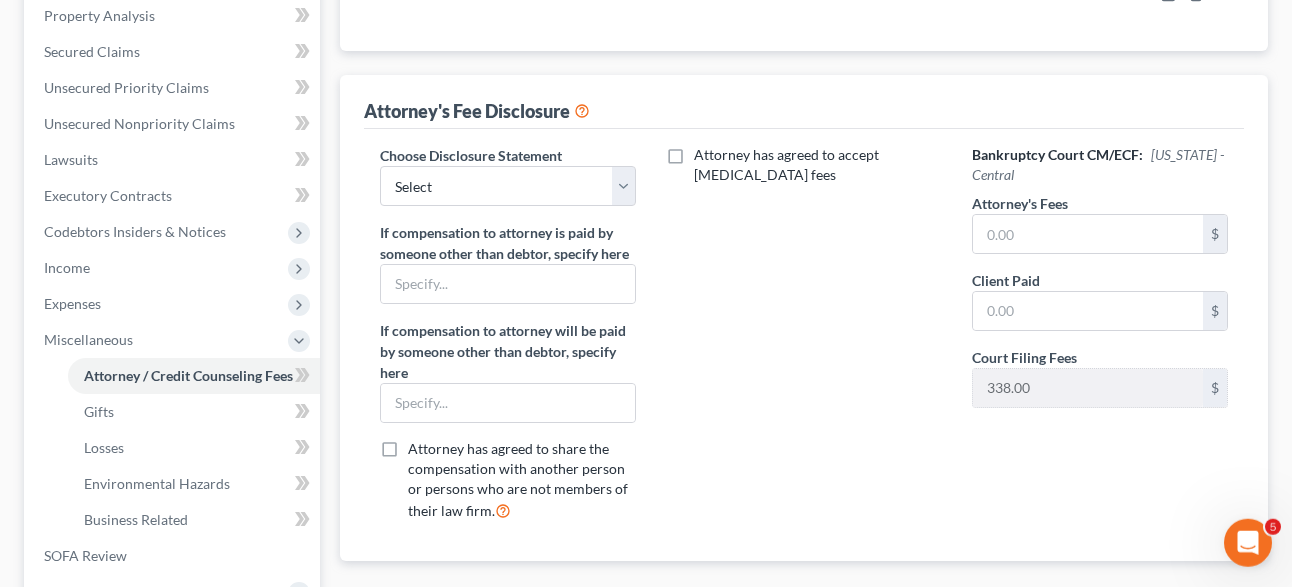scroll, scrollTop: 408, scrollLeft: 0, axis: vertical 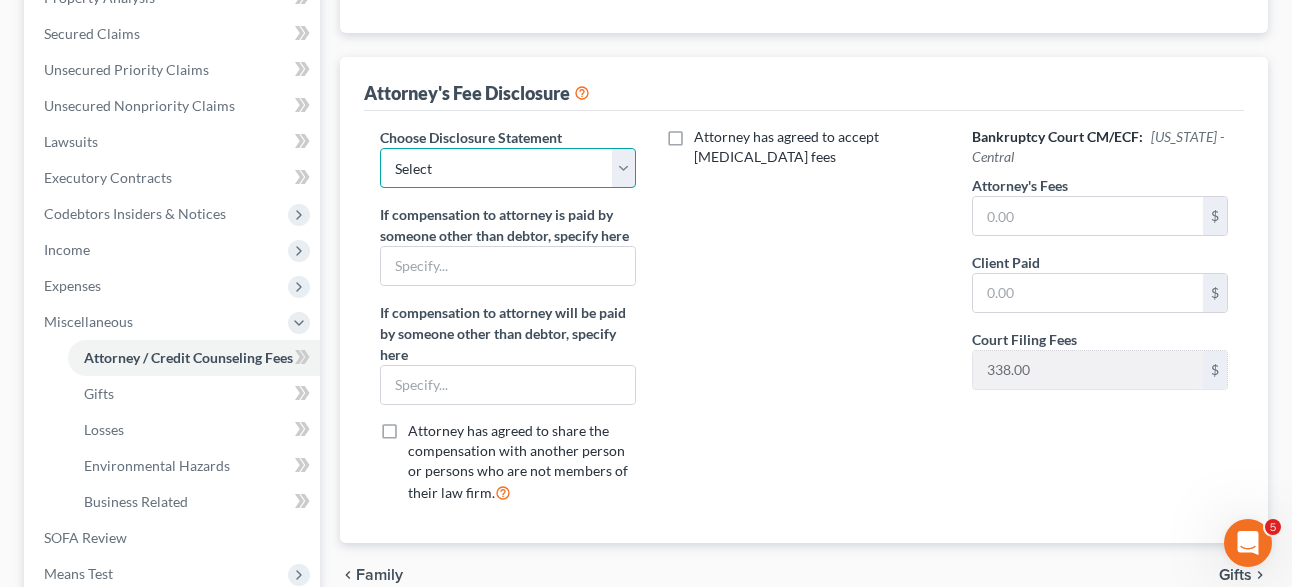 click on "Select Disclosure" at bounding box center [508, 168] 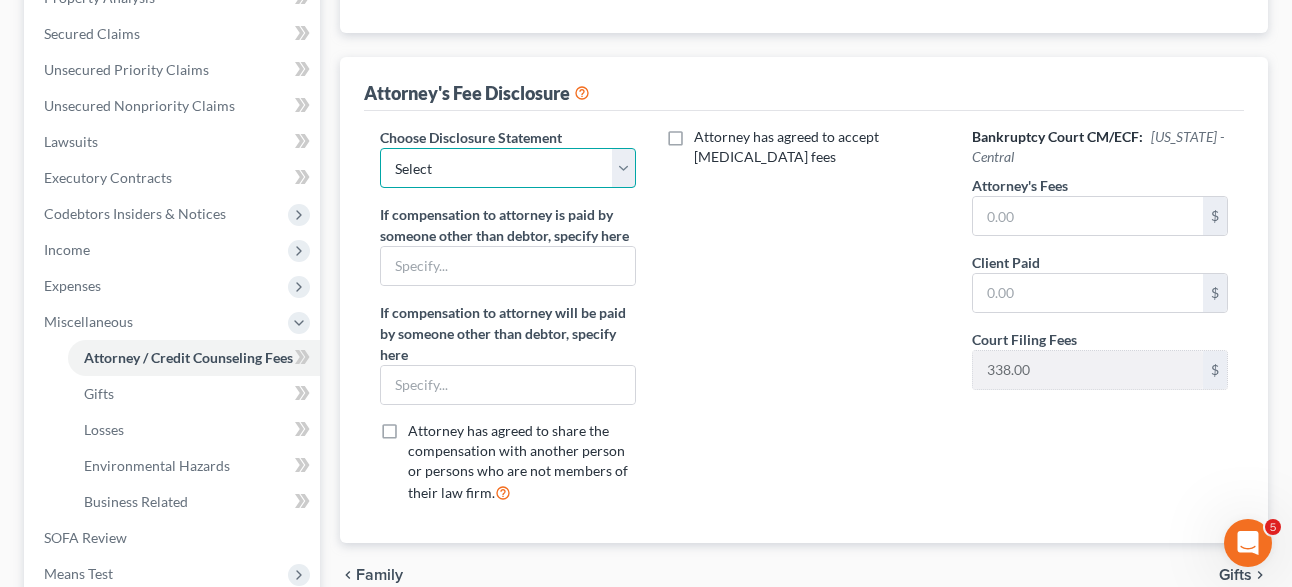select on "0" 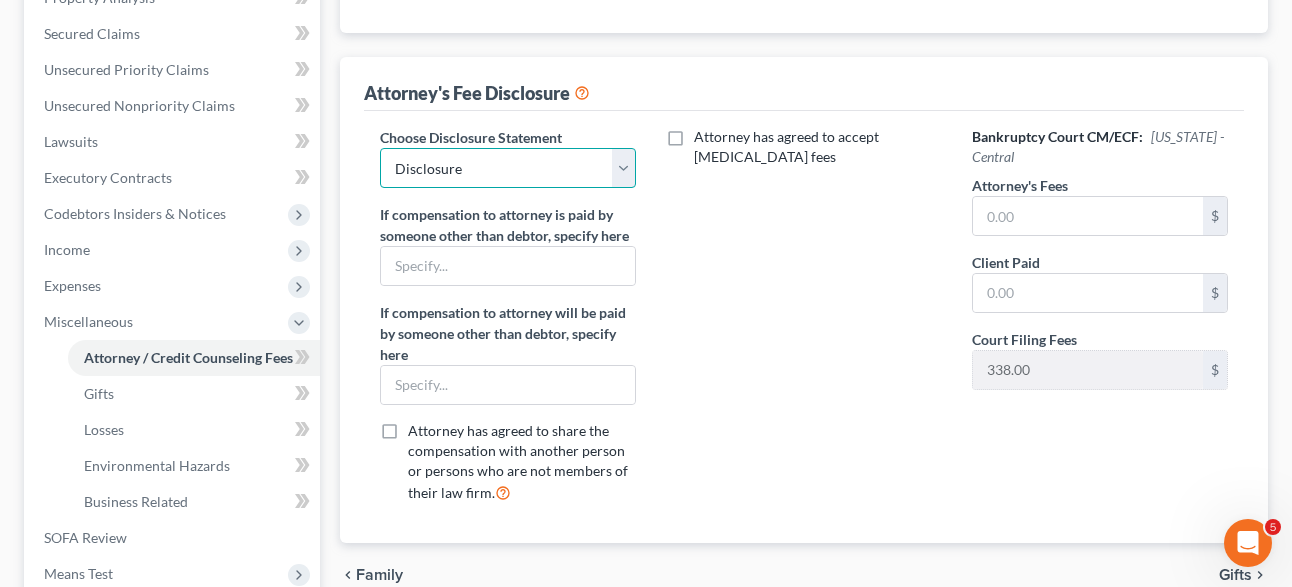click on "Disclosure" at bounding box center [0, 0] 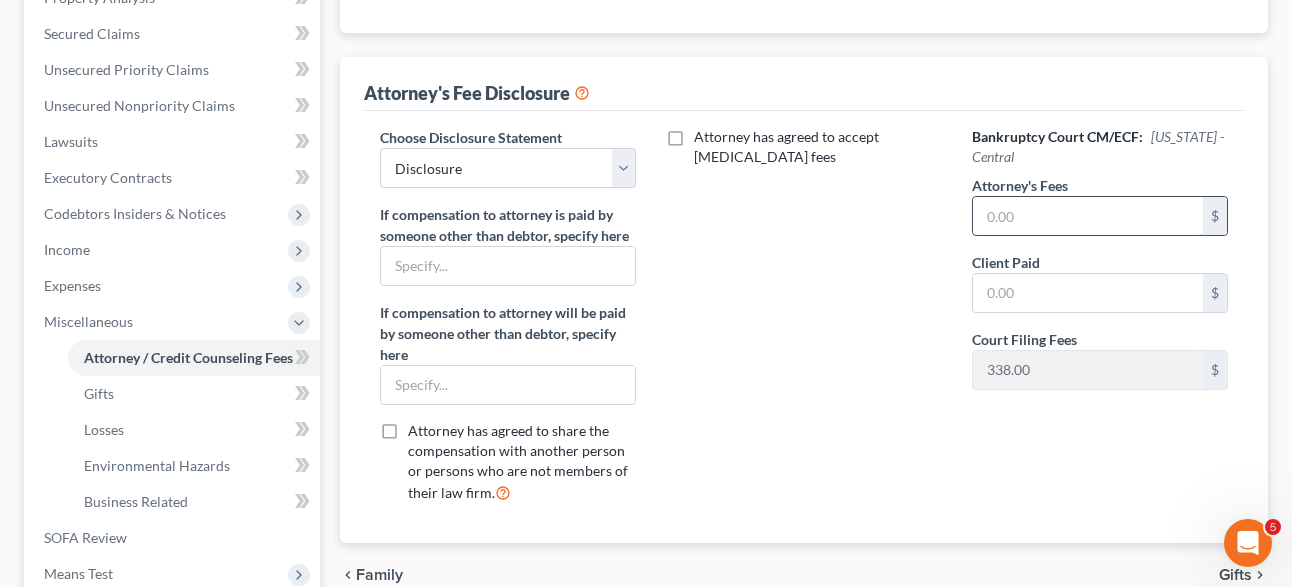 click at bounding box center [1088, 216] 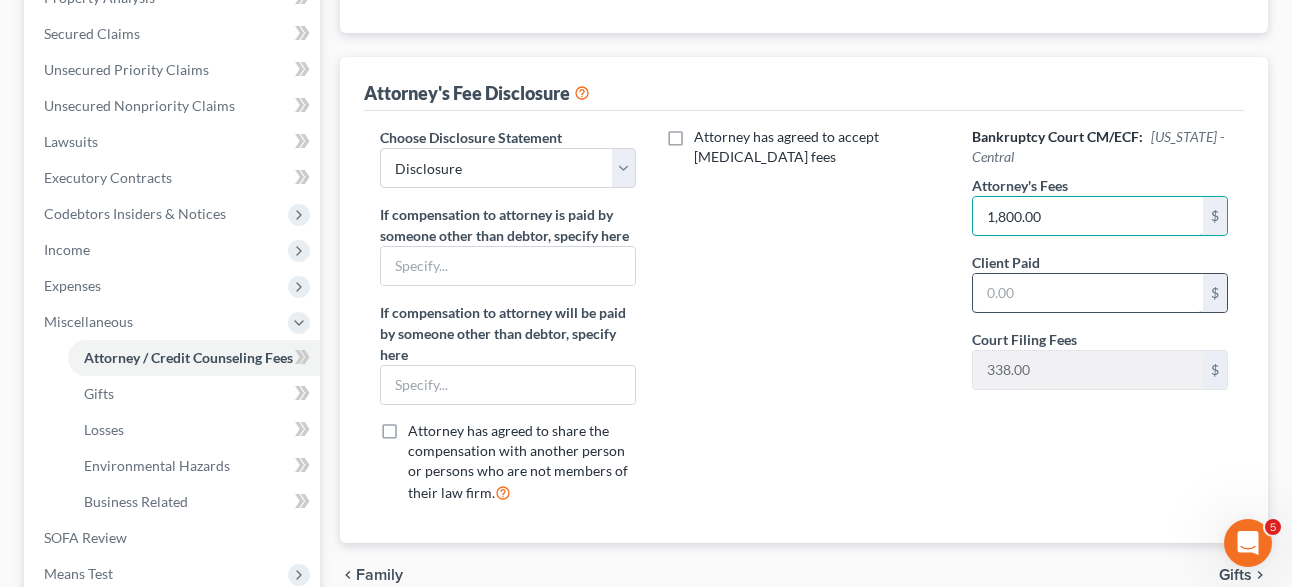 type on "1,800.00" 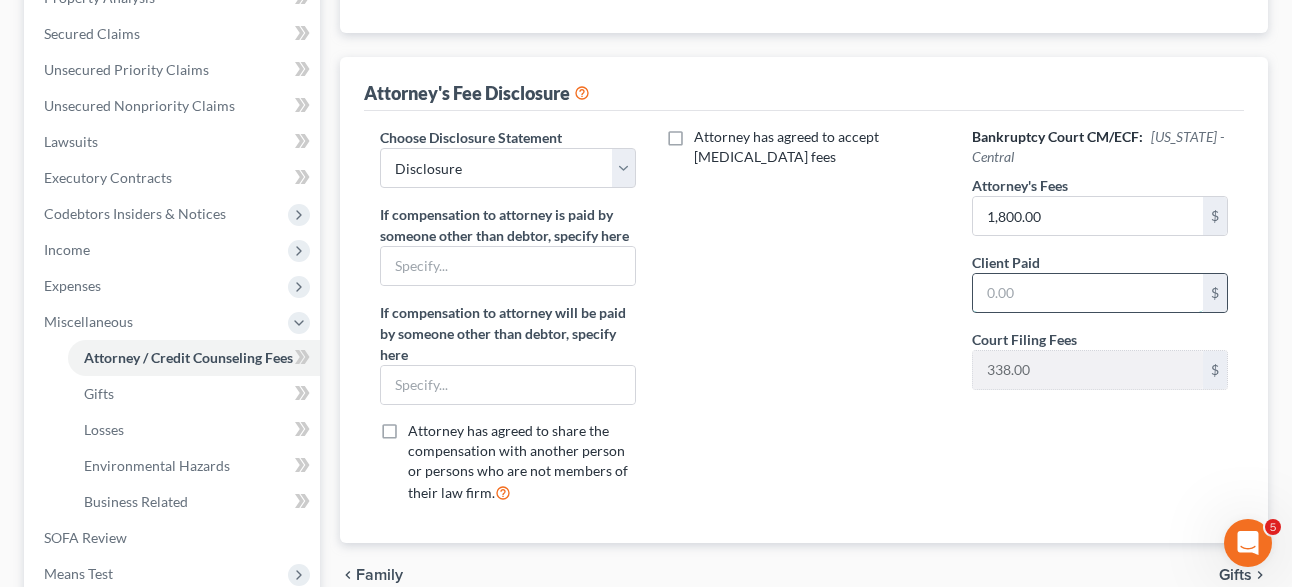 click at bounding box center [1088, 293] 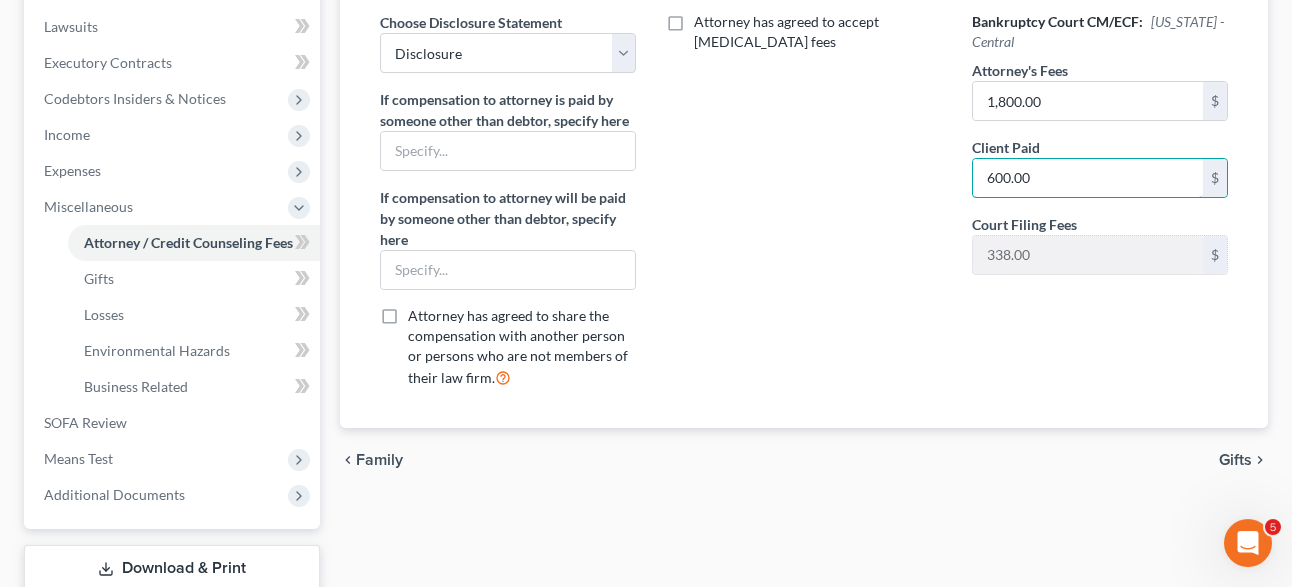 scroll, scrollTop: 552, scrollLeft: 0, axis: vertical 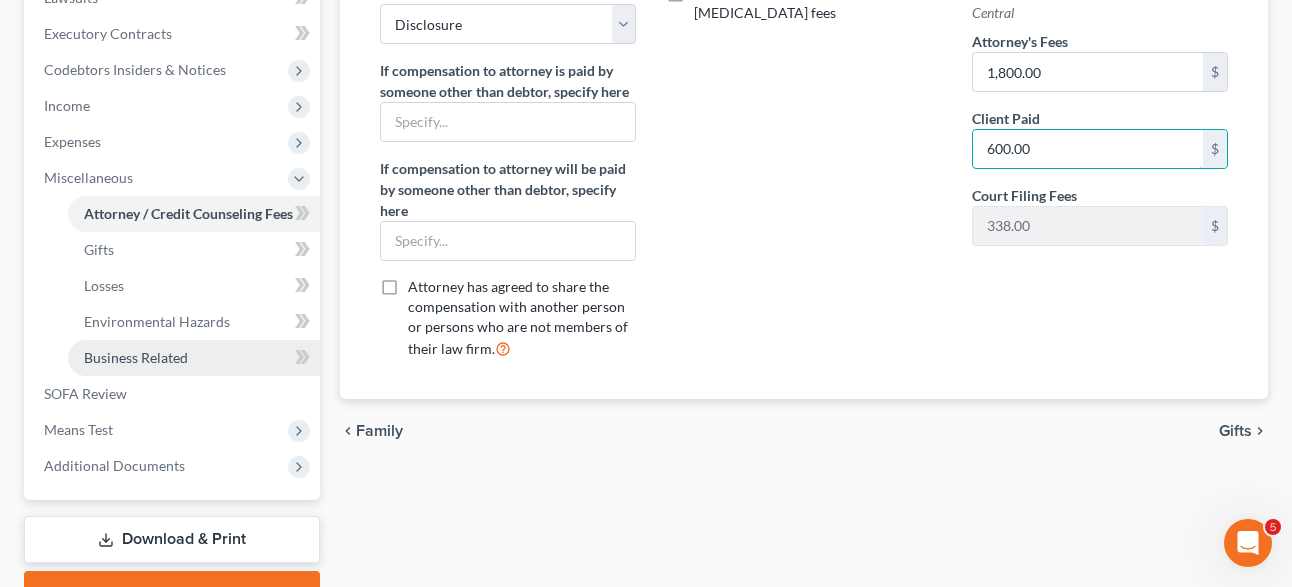 type on "600.00" 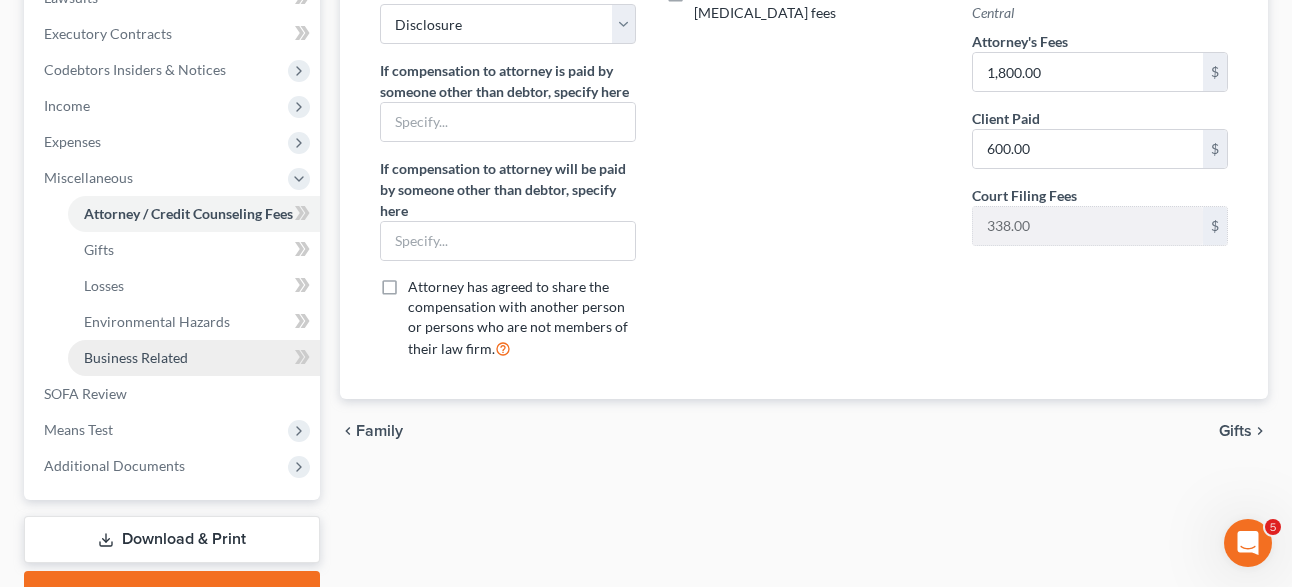 click on "Business Related" at bounding box center (136, 357) 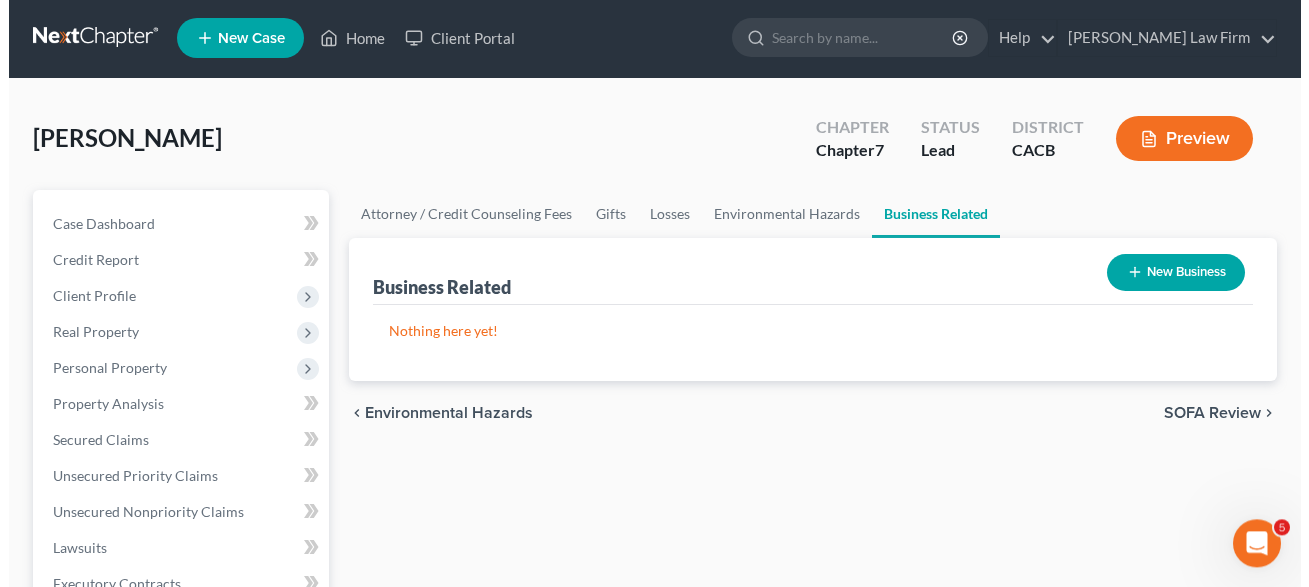 scroll, scrollTop: 0, scrollLeft: 0, axis: both 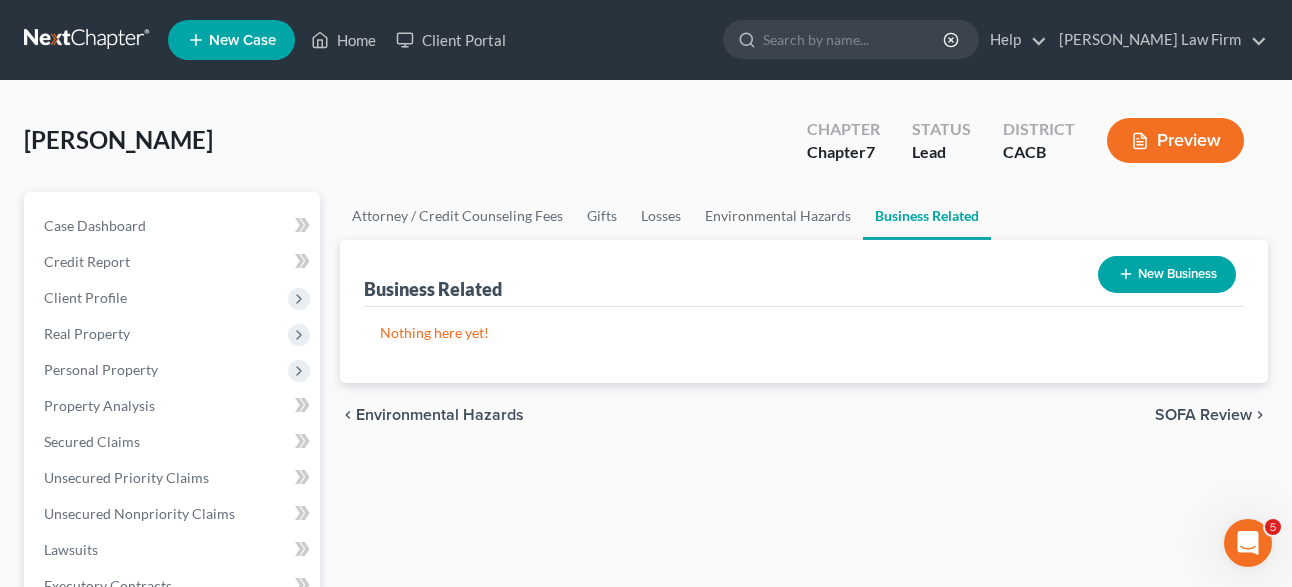 click on "New Business" at bounding box center [1167, 274] 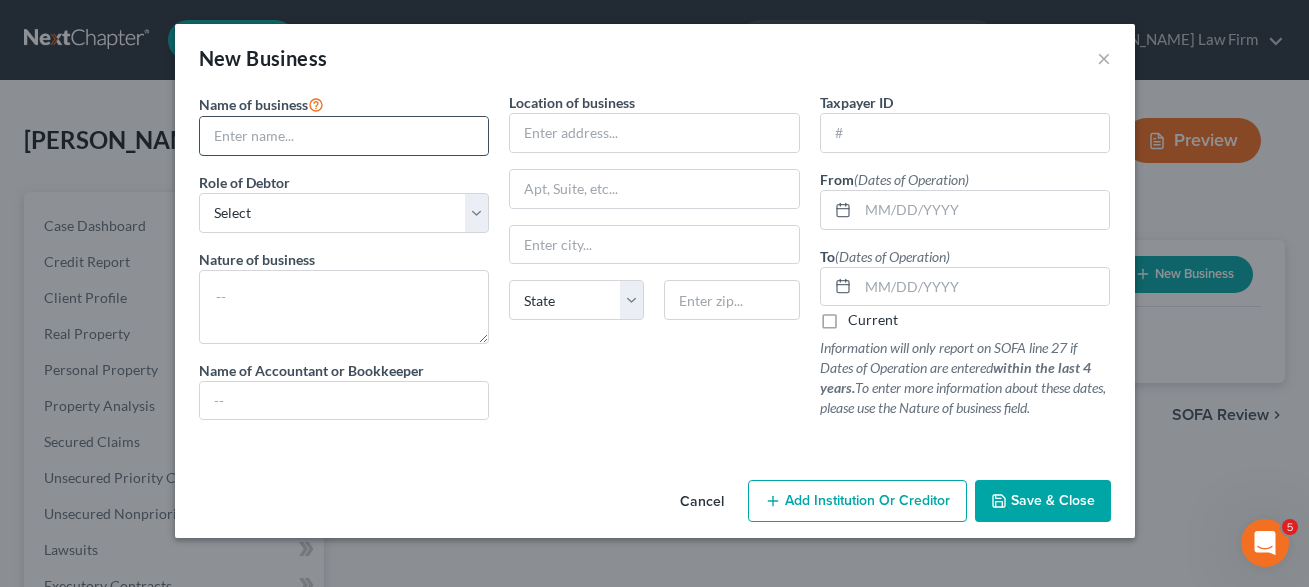 click at bounding box center [344, 136] 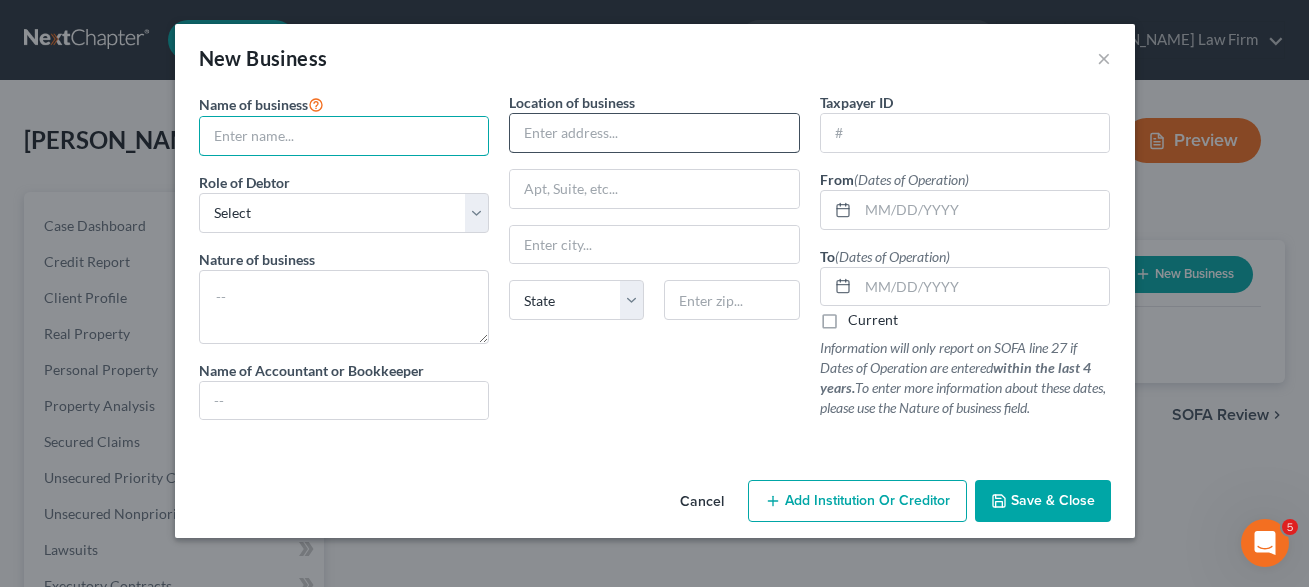 paste on "91786" 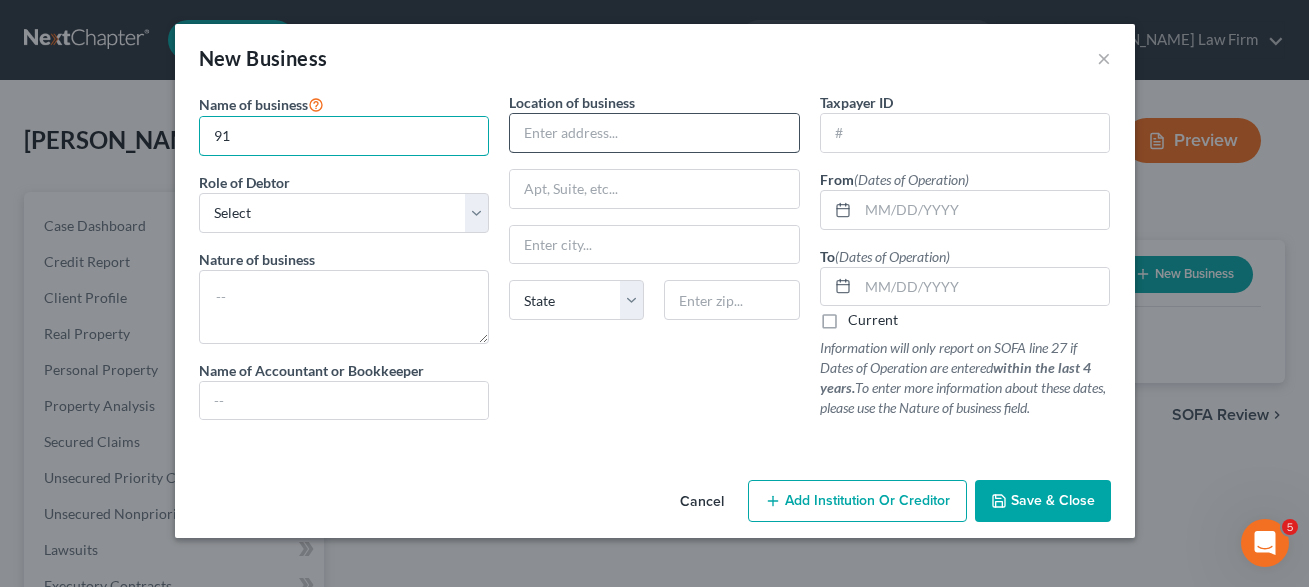 type on "9" 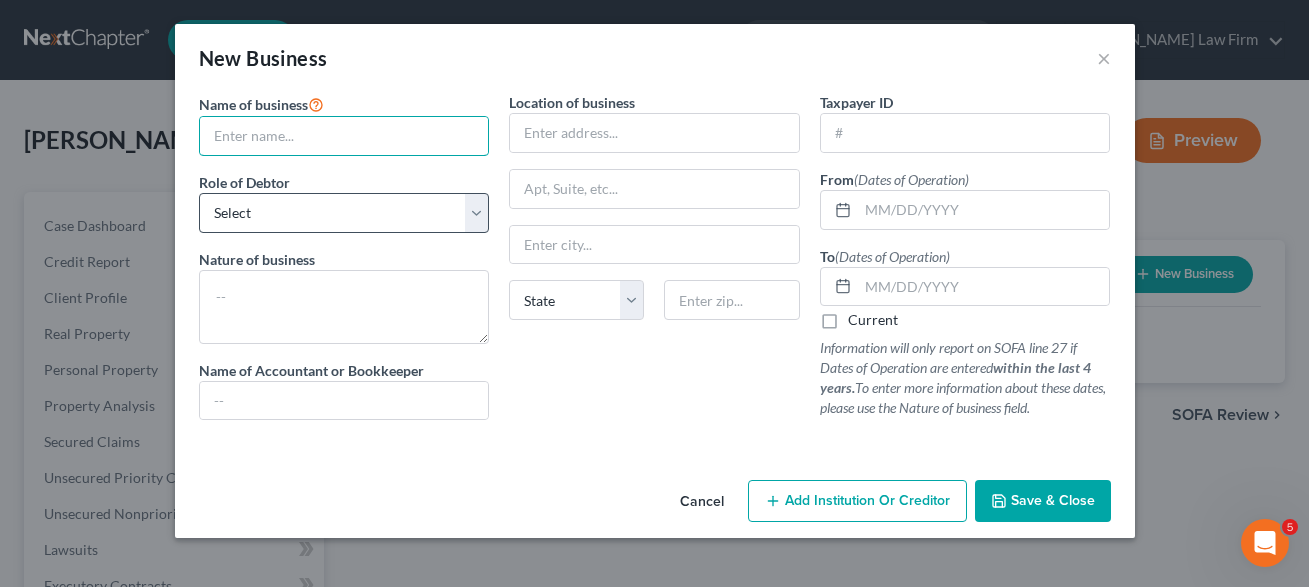 paste on "ABBOUD AND ASSOCIATES, DESIGN & ENGINEERING" 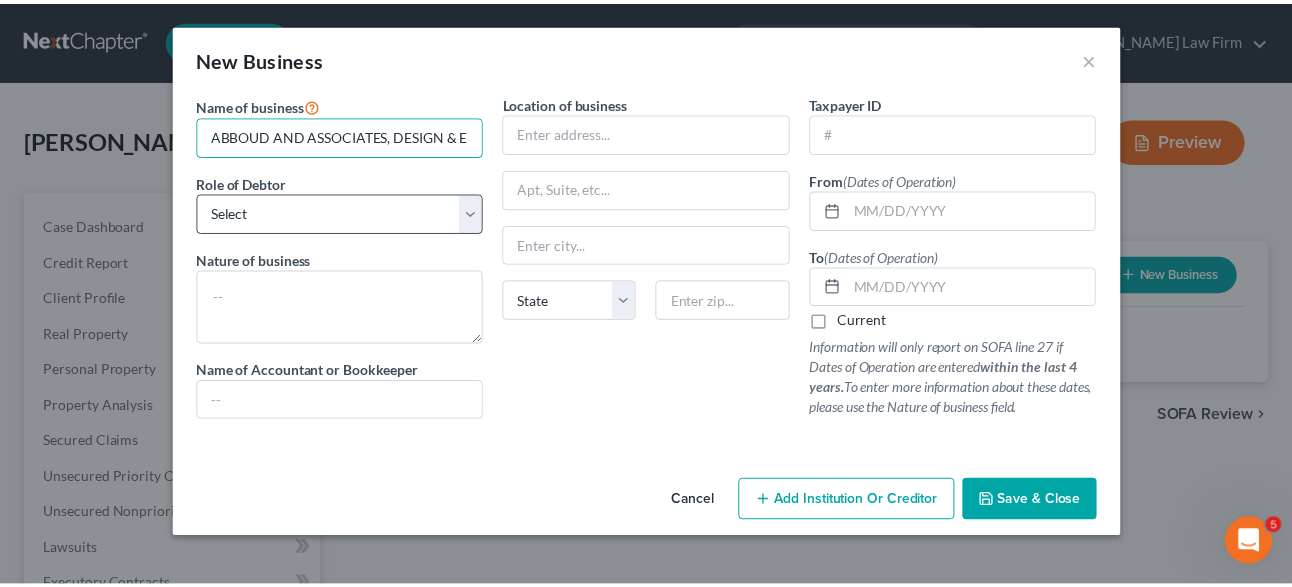 scroll, scrollTop: 0, scrollLeft: 83, axis: horizontal 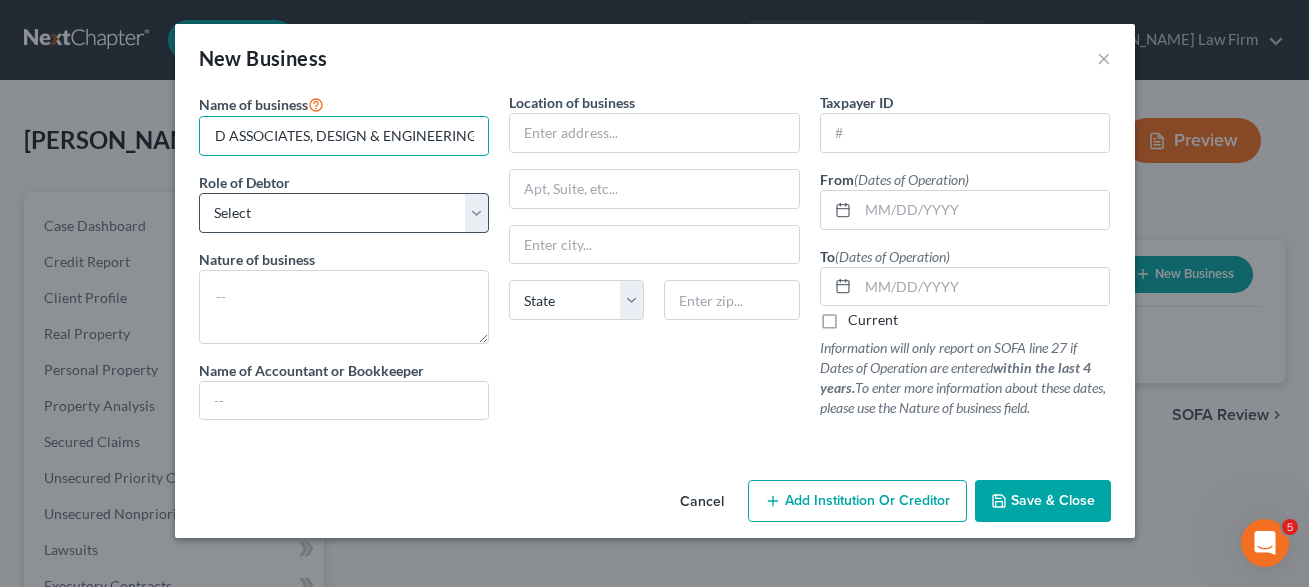 type on "ABBOUD AND ASSOCIATES, DESIGN & ENGINEERING" 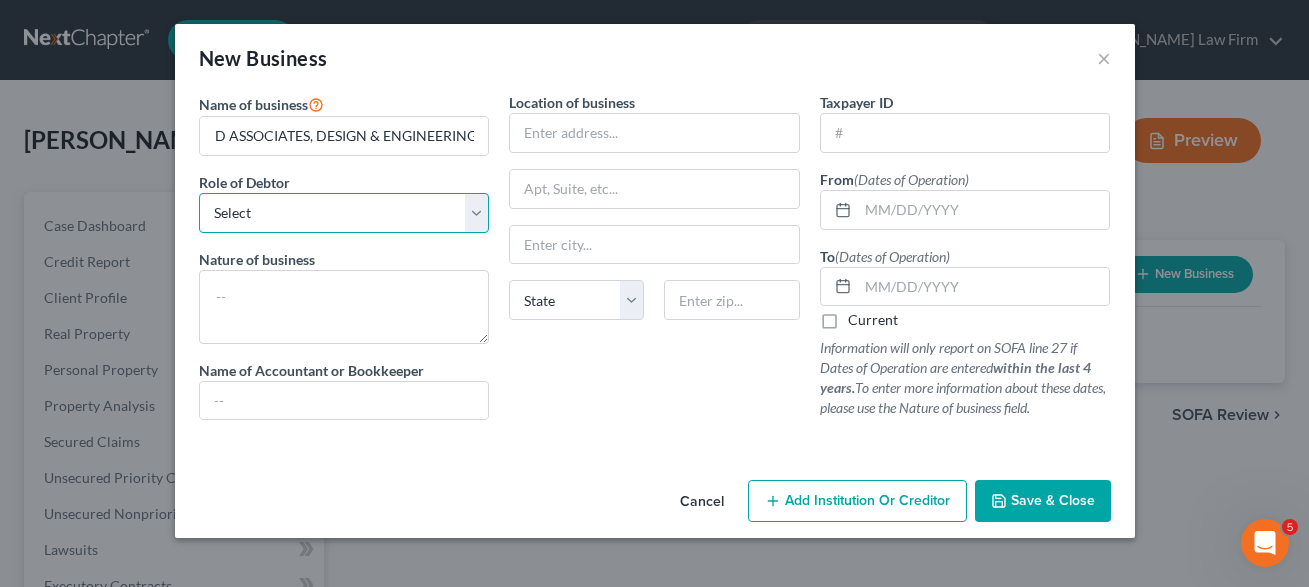 click on "Select A member of a limited liability company (LLC) or limited liability partnership (LLP) An officer, director, or managing executive of a corporation An owner of at least 5% of the voting or equity securities of a corporation A partner in a partnership A sole proprietor or self-employed in a trade, profession, or [MEDICAL_DATA], either full-time or part-time" at bounding box center (344, 213) 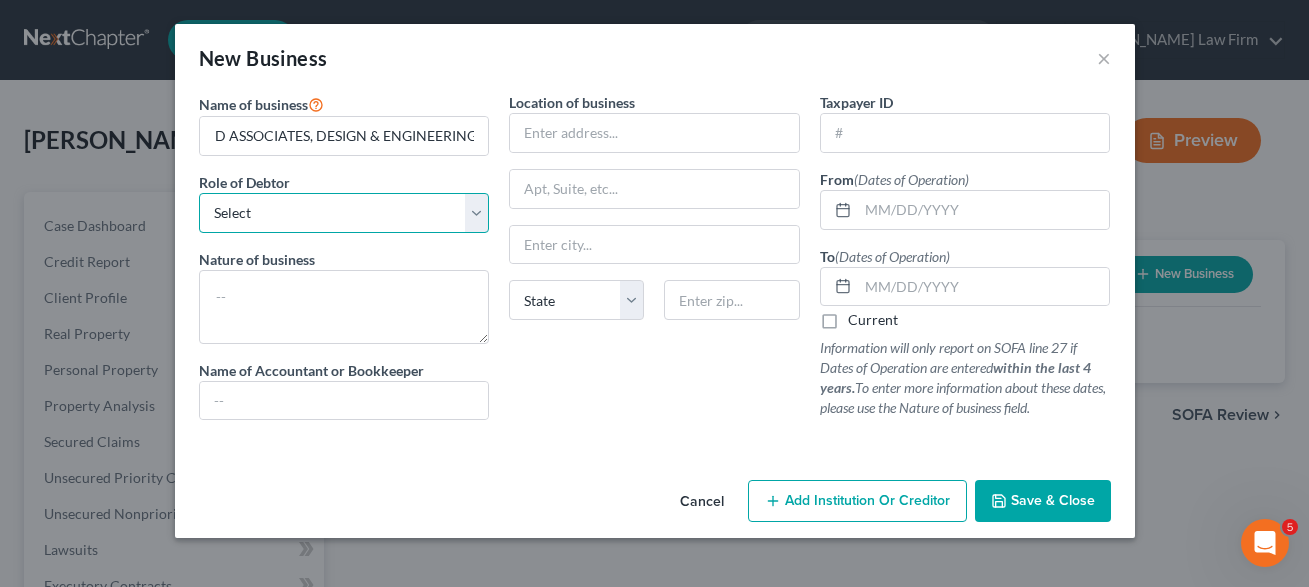 select on "officer" 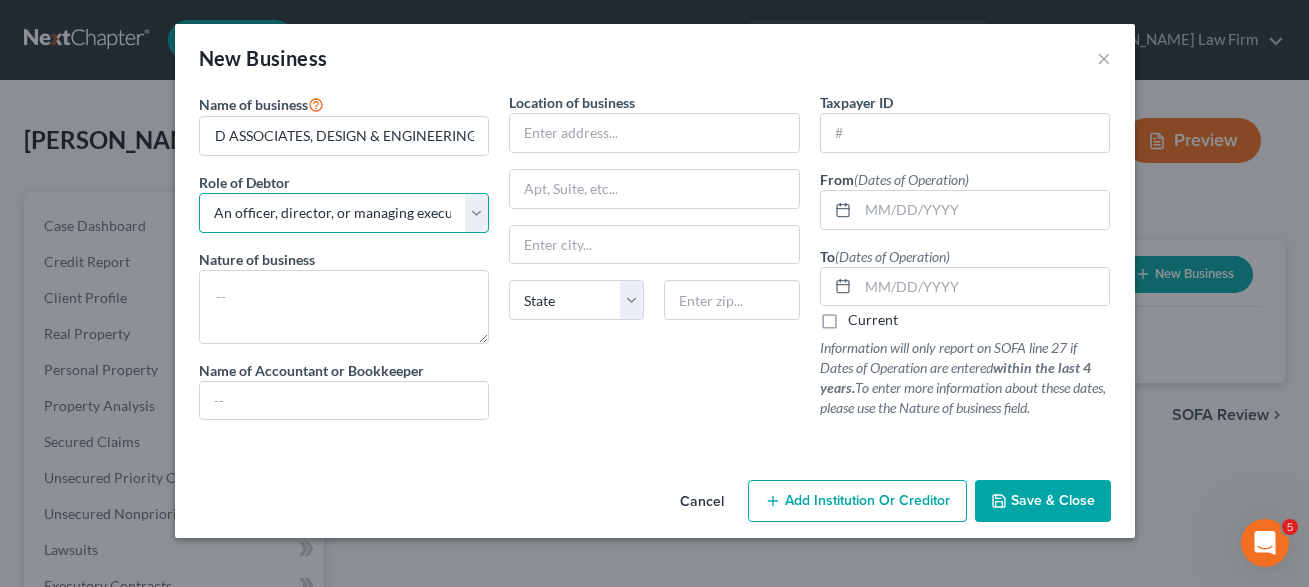 click on "An officer, director, or managing executive of a corporation" at bounding box center [0, 0] 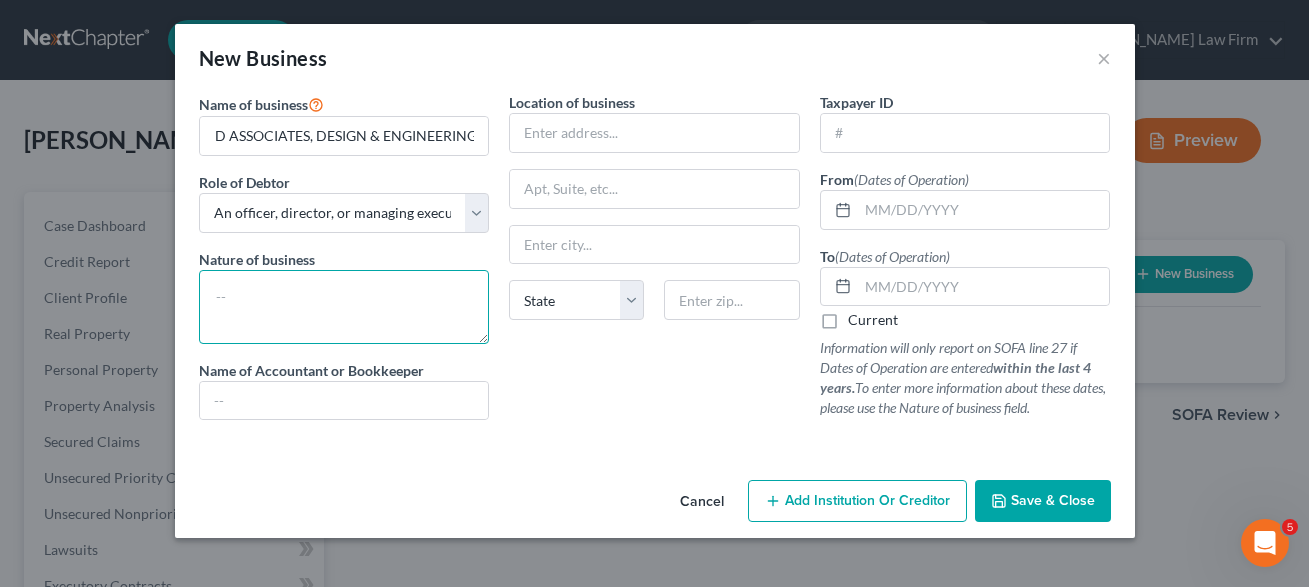 click at bounding box center (344, 307) 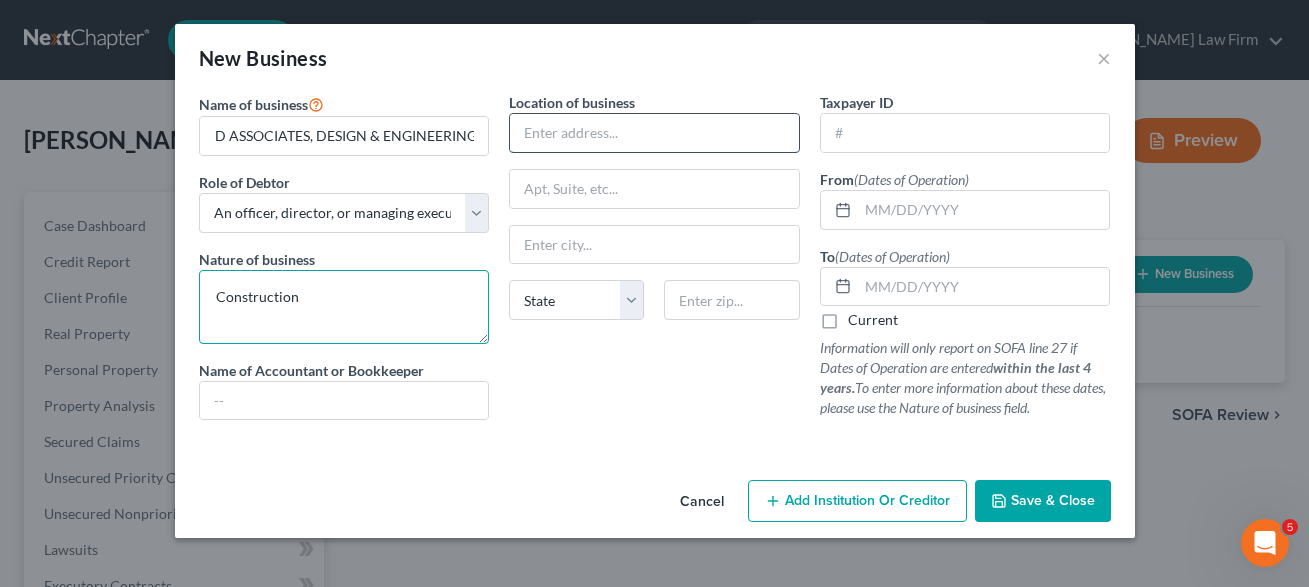 type on "Construction" 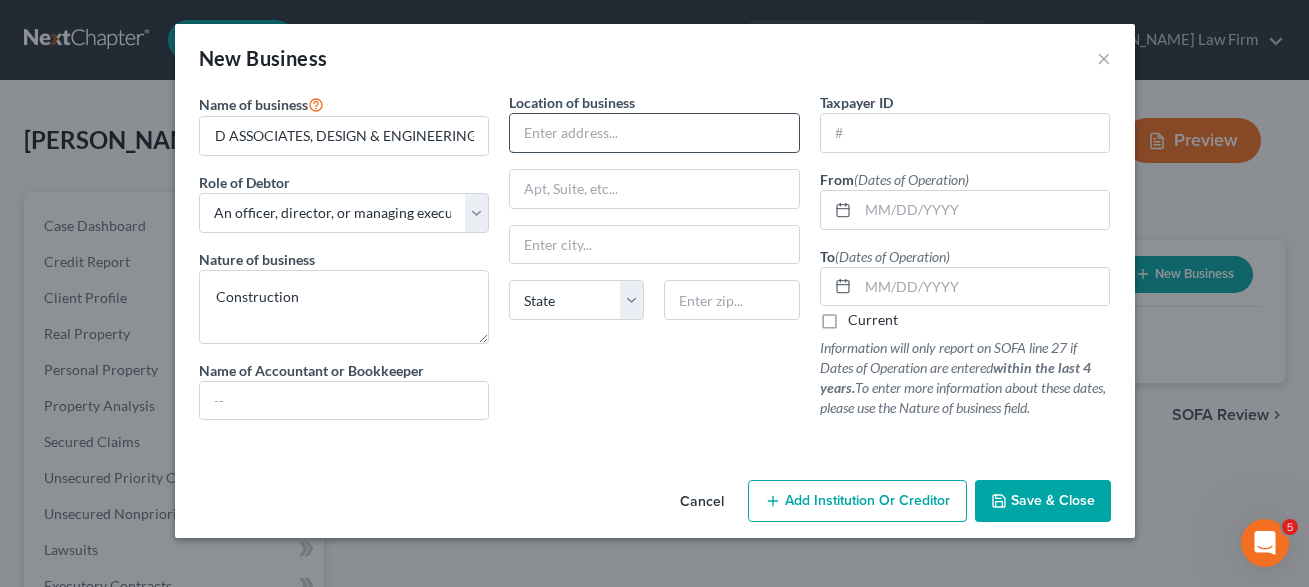 click at bounding box center [654, 133] 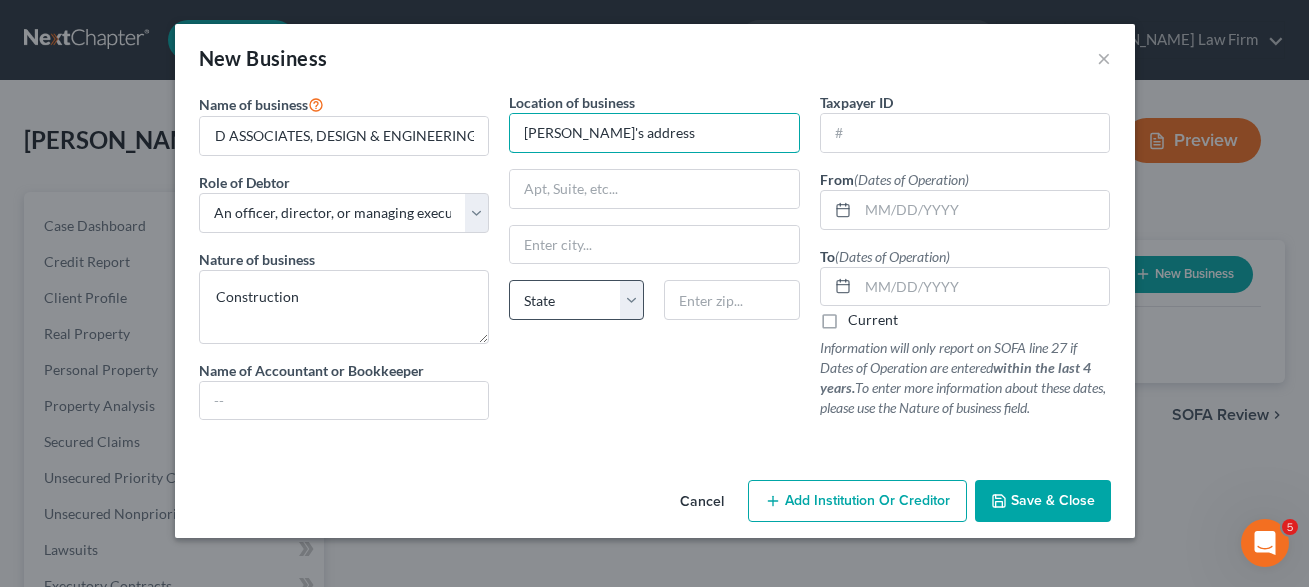 type on "[PERSON_NAME]'s address" 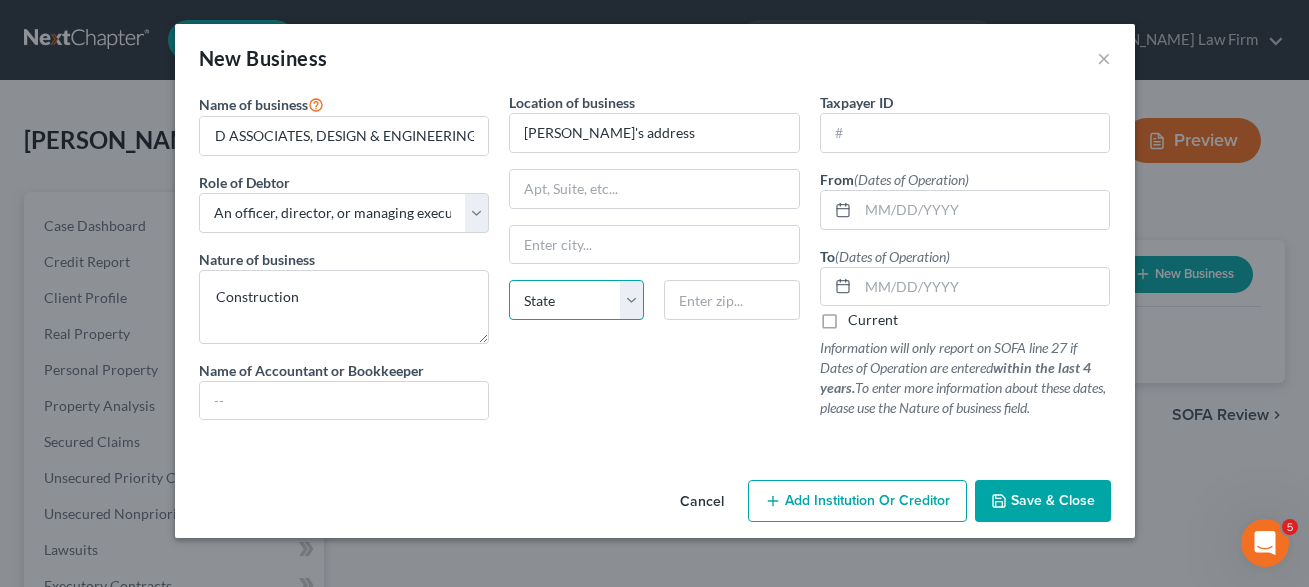 click on "State [US_STATE] AK AR AZ CA CO CT DE DC [GEOGRAPHIC_DATA] [GEOGRAPHIC_DATA] GU HI ID IL IN [GEOGRAPHIC_DATA] [GEOGRAPHIC_DATA] [GEOGRAPHIC_DATA] LA ME MD [GEOGRAPHIC_DATA] [GEOGRAPHIC_DATA] [GEOGRAPHIC_DATA] [GEOGRAPHIC_DATA] [GEOGRAPHIC_DATA] MT NC [GEOGRAPHIC_DATA] [GEOGRAPHIC_DATA] [GEOGRAPHIC_DATA] NH [GEOGRAPHIC_DATA] [GEOGRAPHIC_DATA] [GEOGRAPHIC_DATA] [GEOGRAPHIC_DATA] [GEOGRAPHIC_DATA] [GEOGRAPHIC_DATA] [GEOGRAPHIC_DATA] PR RI SC SD [GEOGRAPHIC_DATA] [GEOGRAPHIC_DATA] [GEOGRAPHIC_DATA] VI [GEOGRAPHIC_DATA] [GEOGRAPHIC_DATA] [GEOGRAPHIC_DATA] WV WI WY" at bounding box center [576, 300] 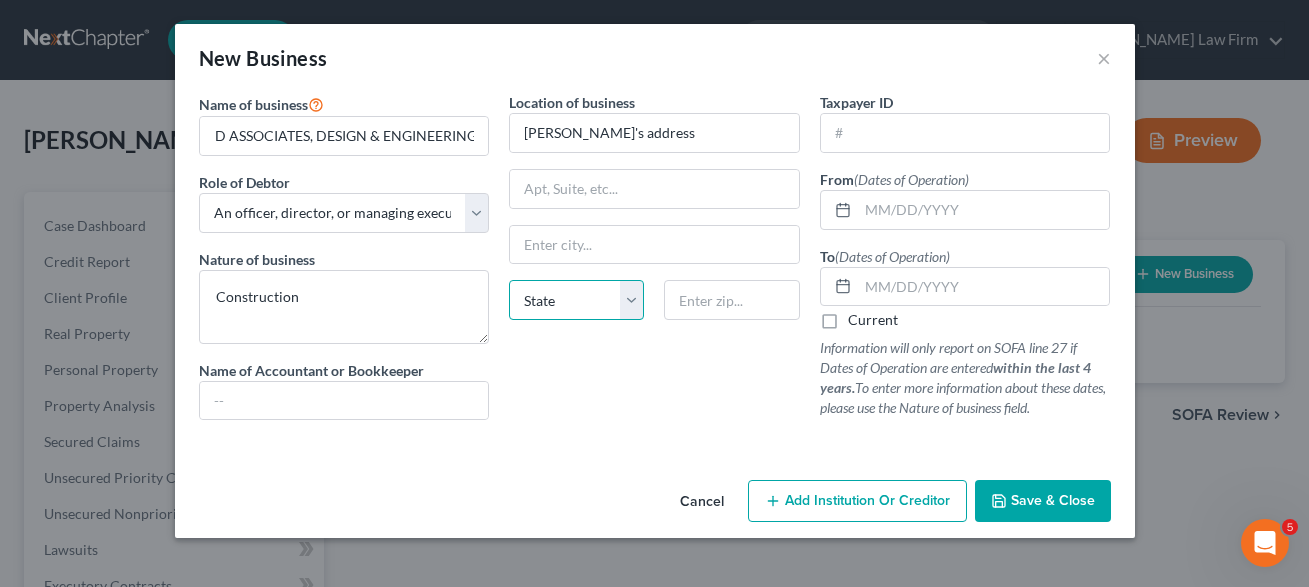 select on "4" 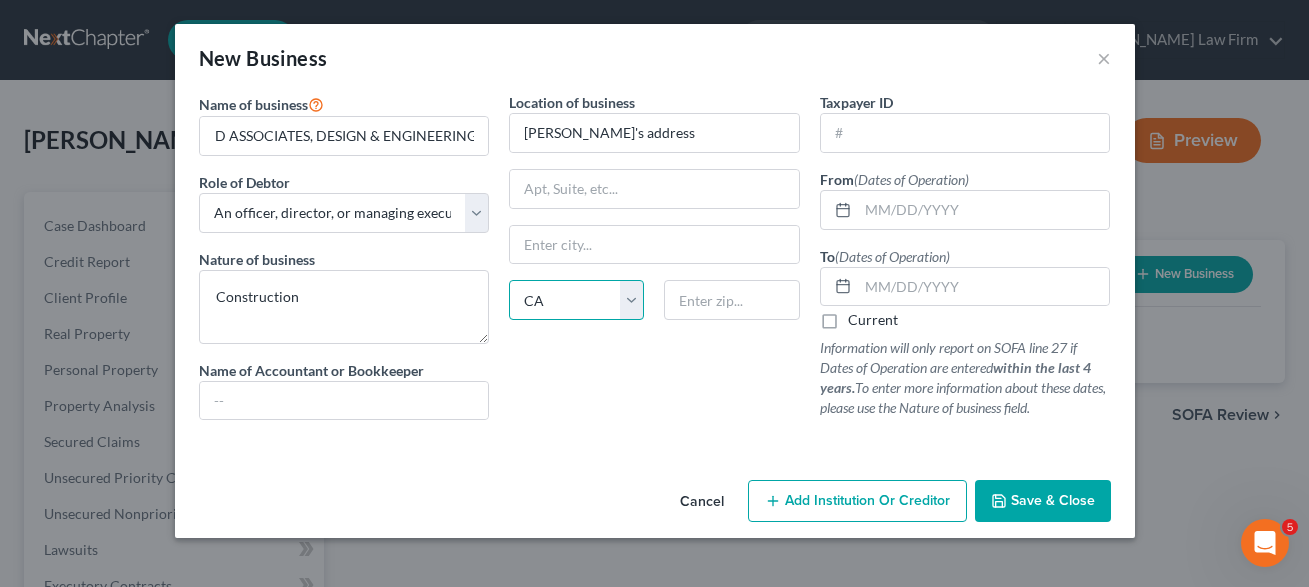 click on "CA" at bounding box center (0, 0) 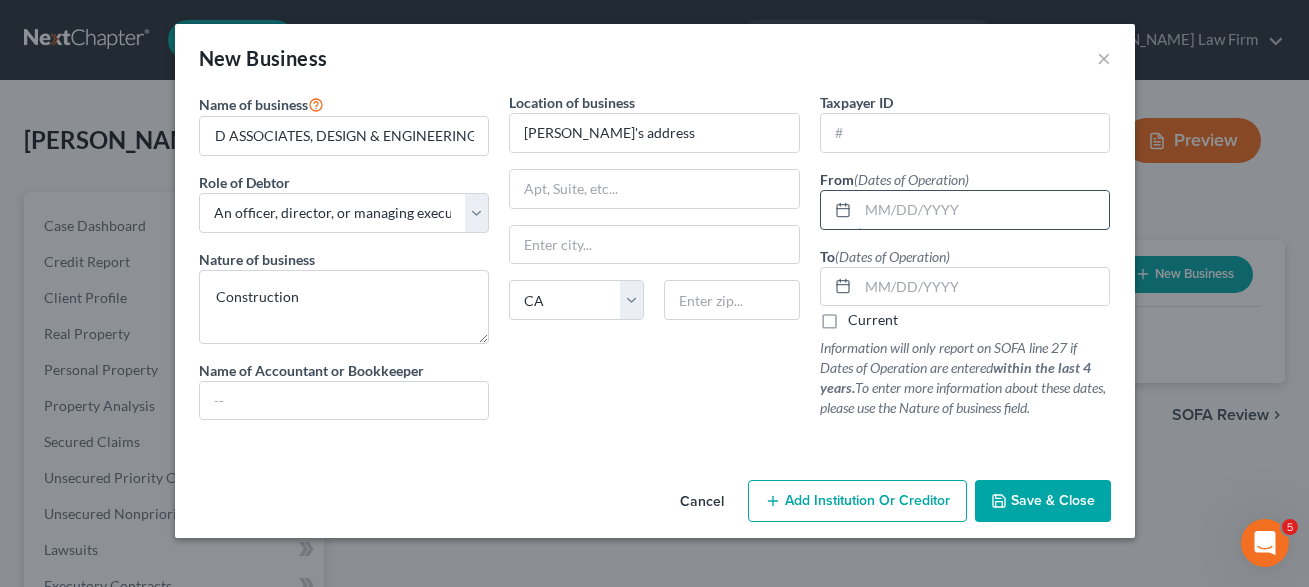 drag, startPoint x: 867, startPoint y: 209, endPoint x: 933, endPoint y: 211, distance: 66.0303 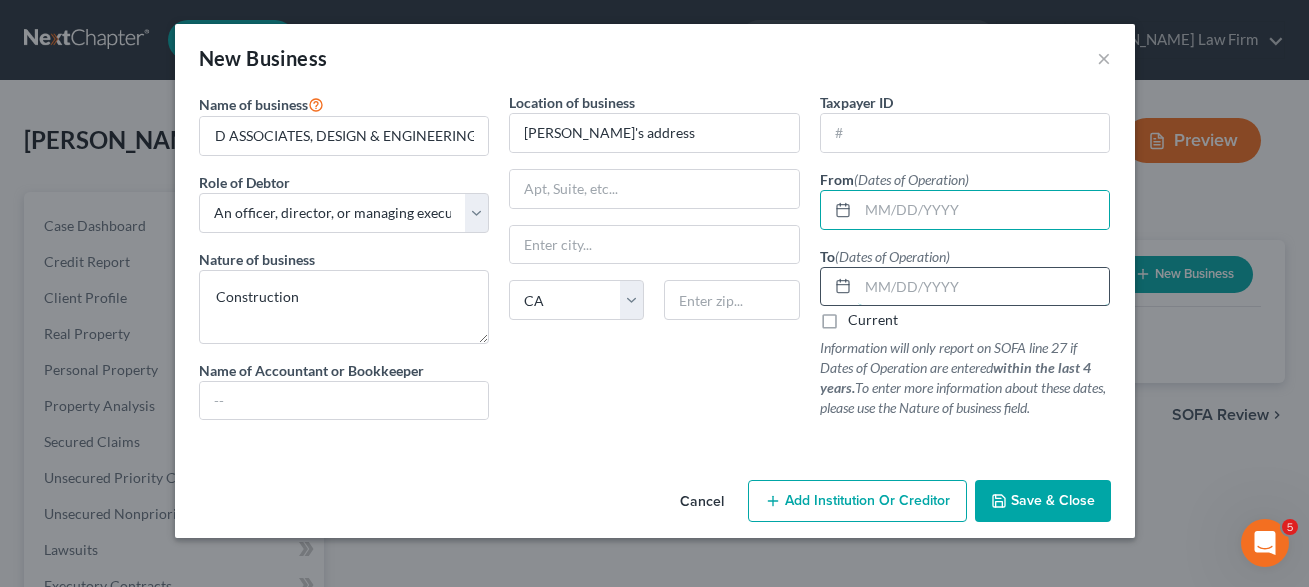 click at bounding box center (984, 287) 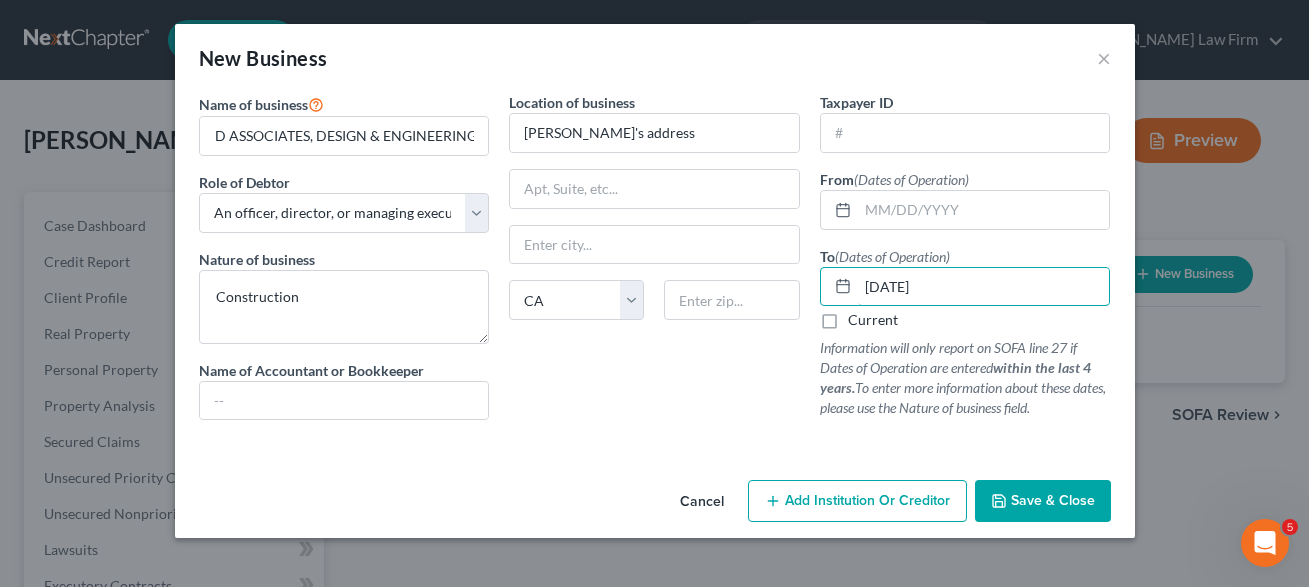 type on "[DATE]" 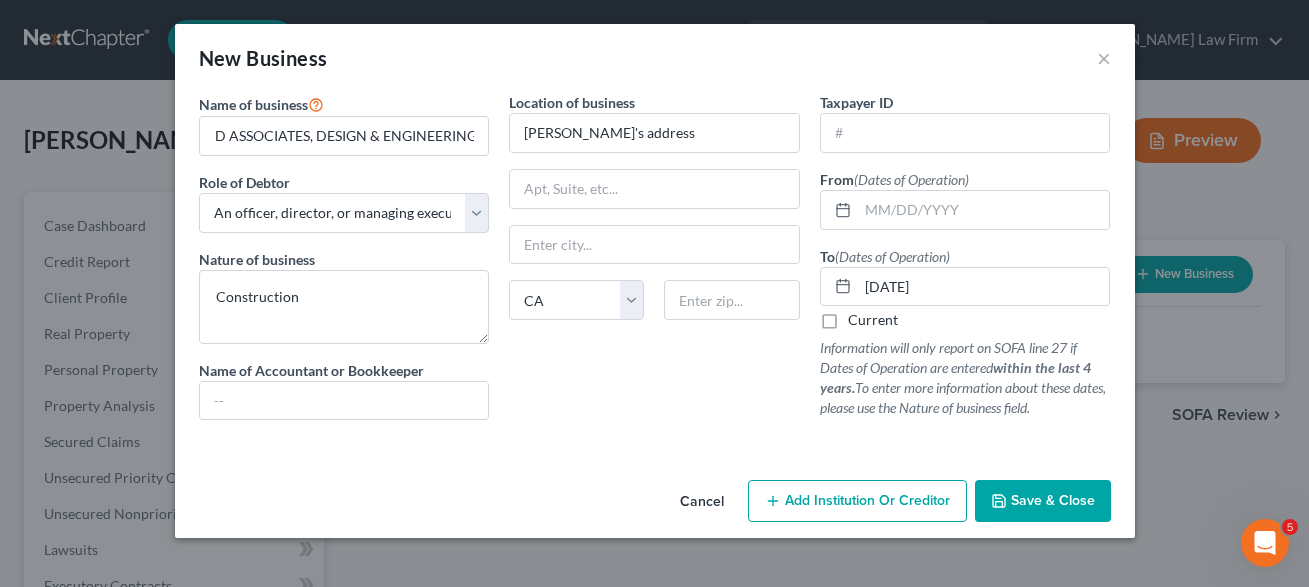 click on "Save & Close" at bounding box center [1053, 500] 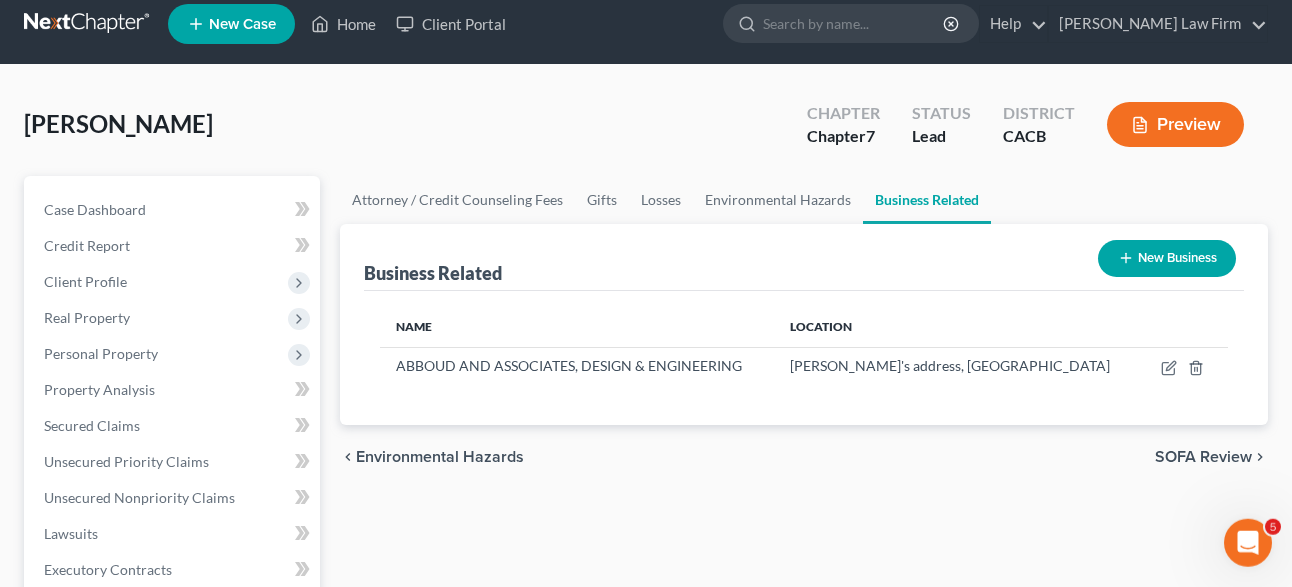 scroll, scrollTop: 0, scrollLeft: 0, axis: both 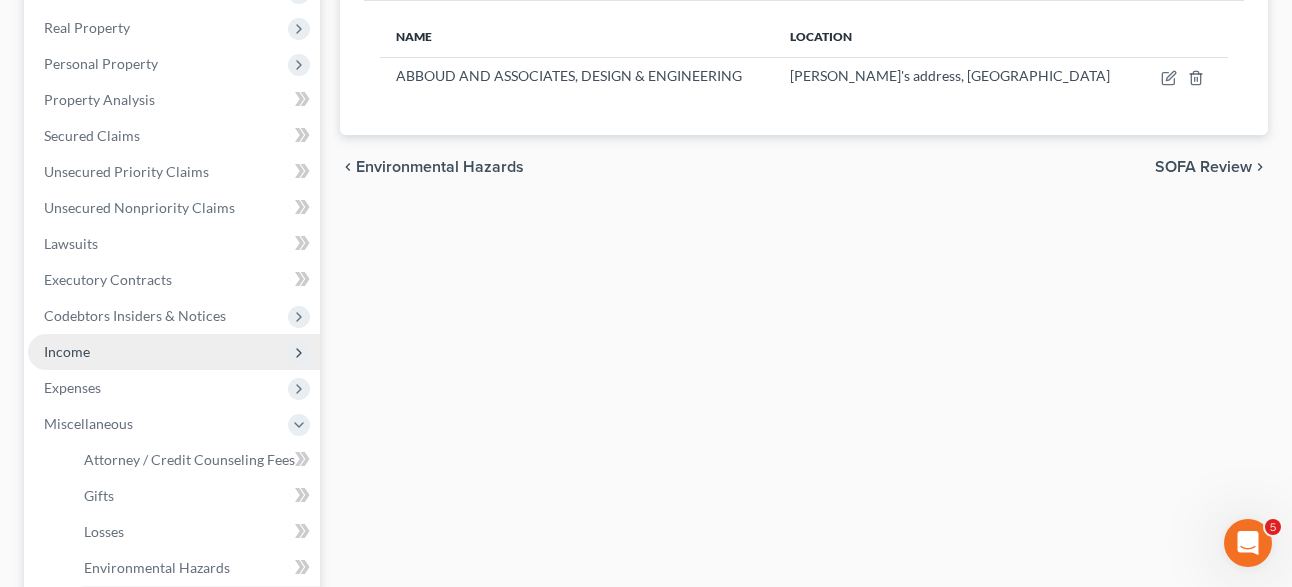 click on "Income" at bounding box center (67, 351) 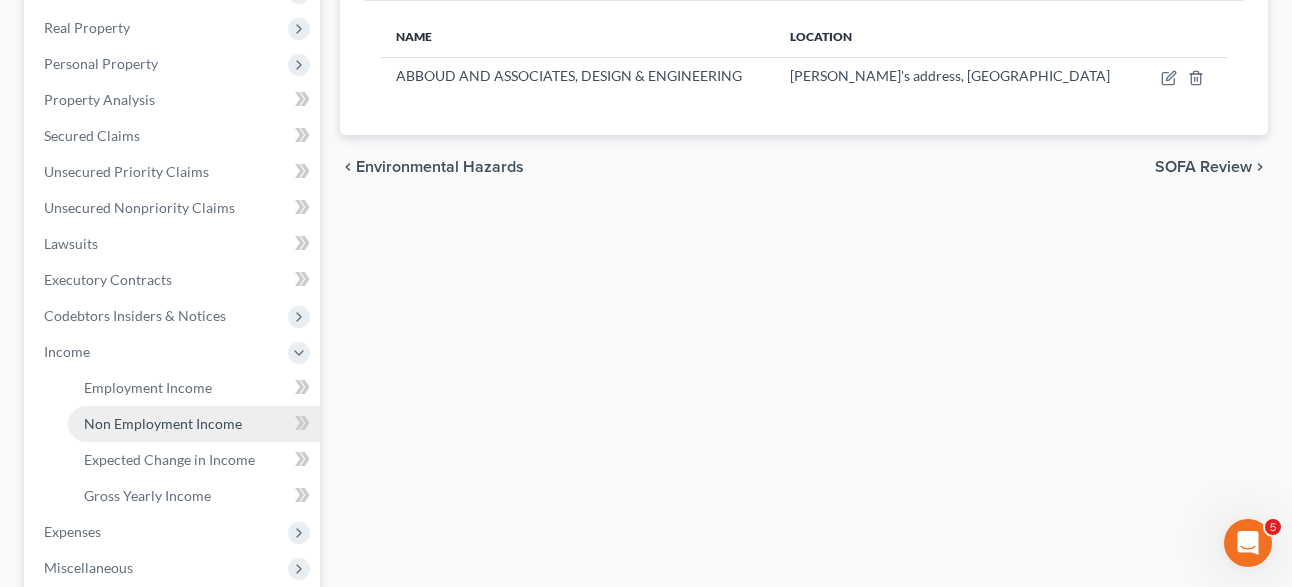 click on "Non Employment Income" at bounding box center [163, 423] 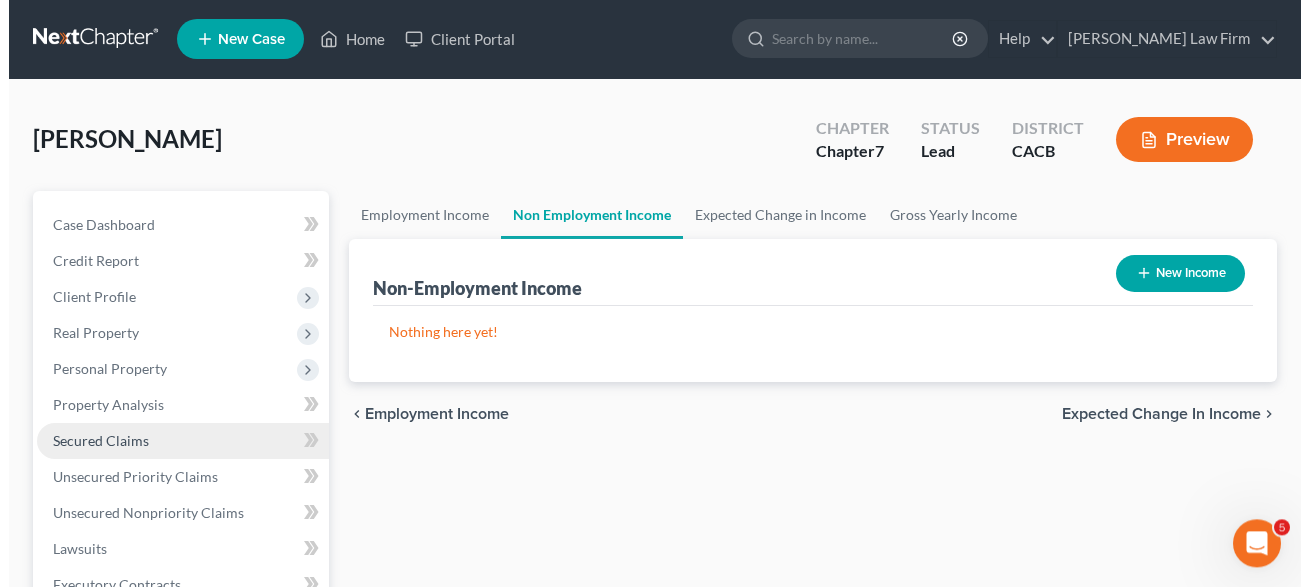 scroll, scrollTop: 0, scrollLeft: 0, axis: both 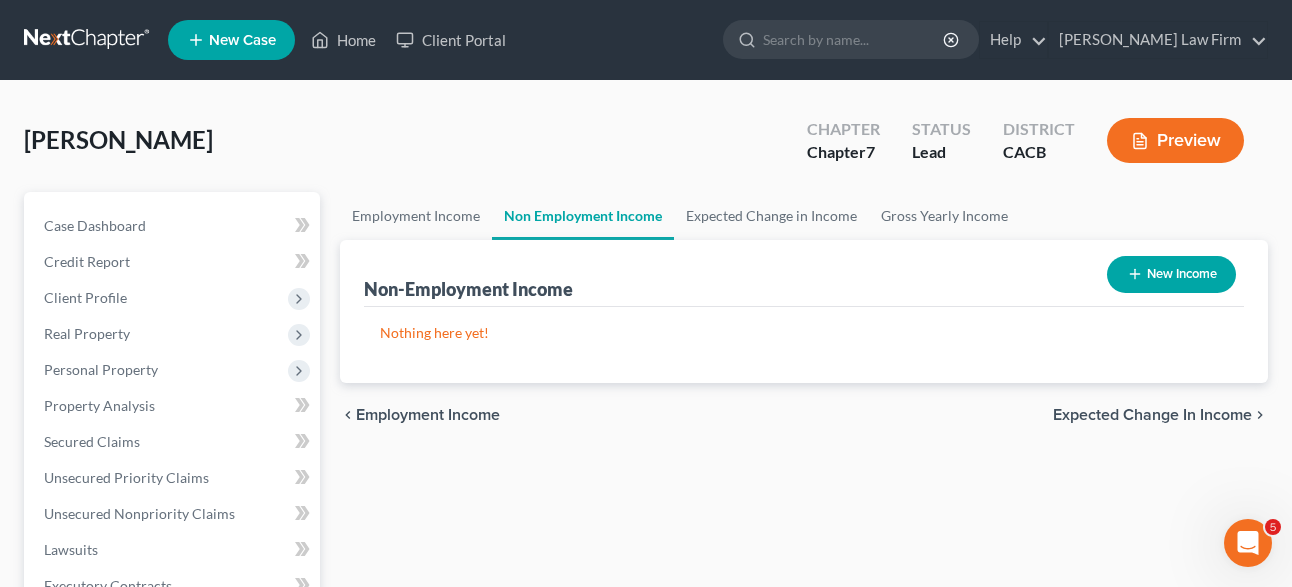 click on "New Income" at bounding box center (1171, 274) 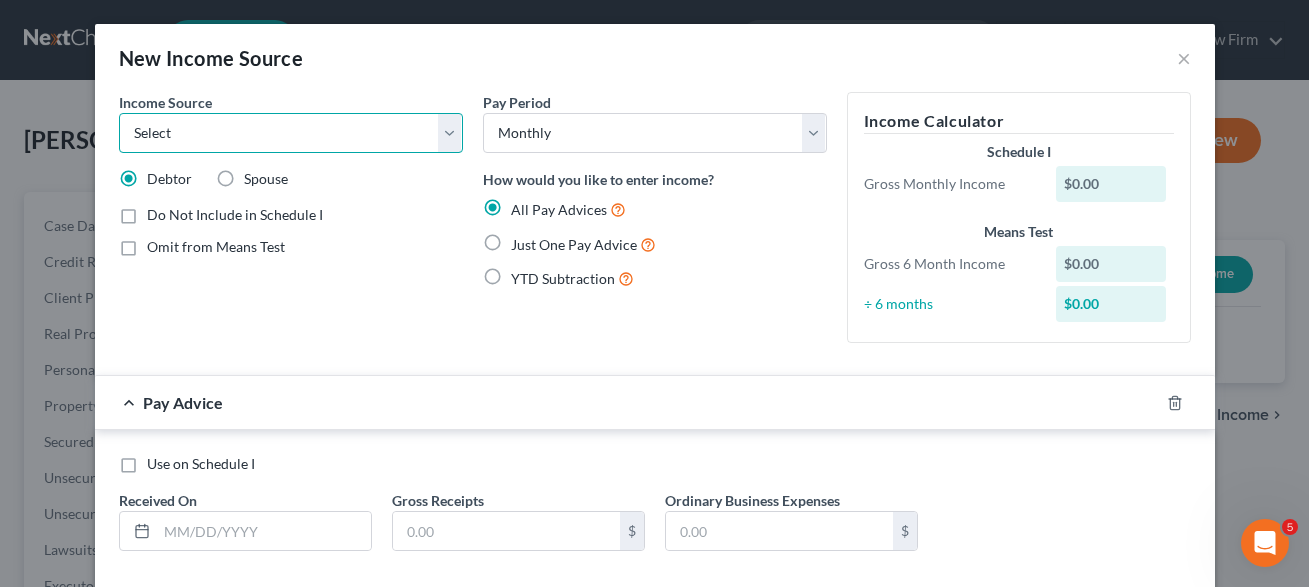 select on "10" 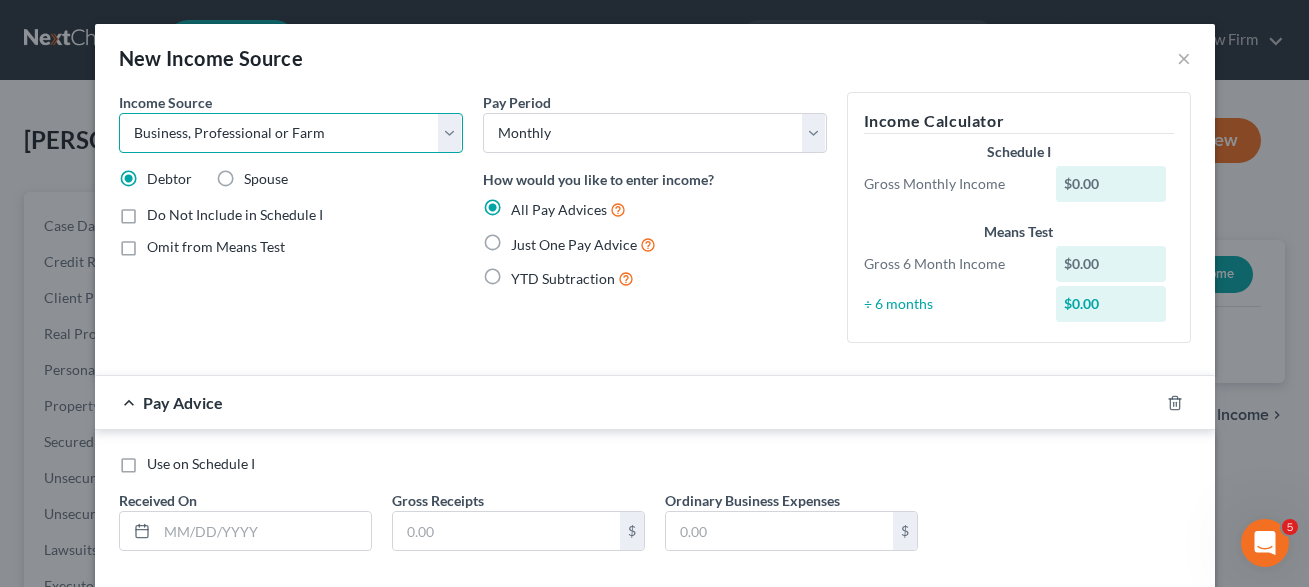 click on "Business, Professional or Farm" at bounding box center [0, 0] 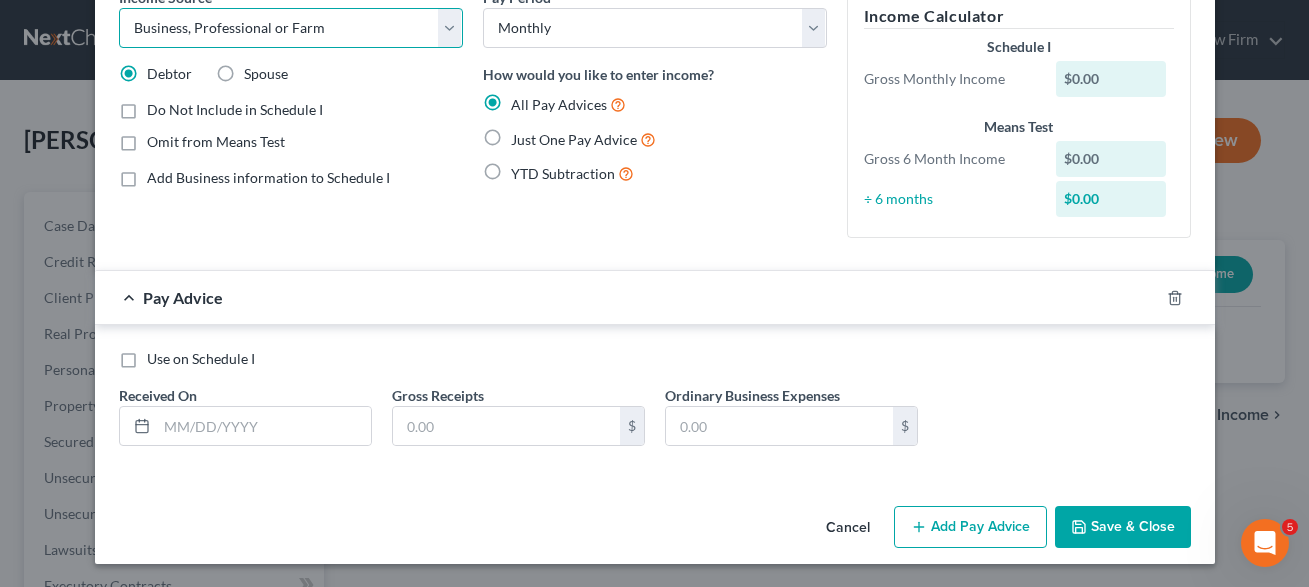scroll, scrollTop: 106, scrollLeft: 0, axis: vertical 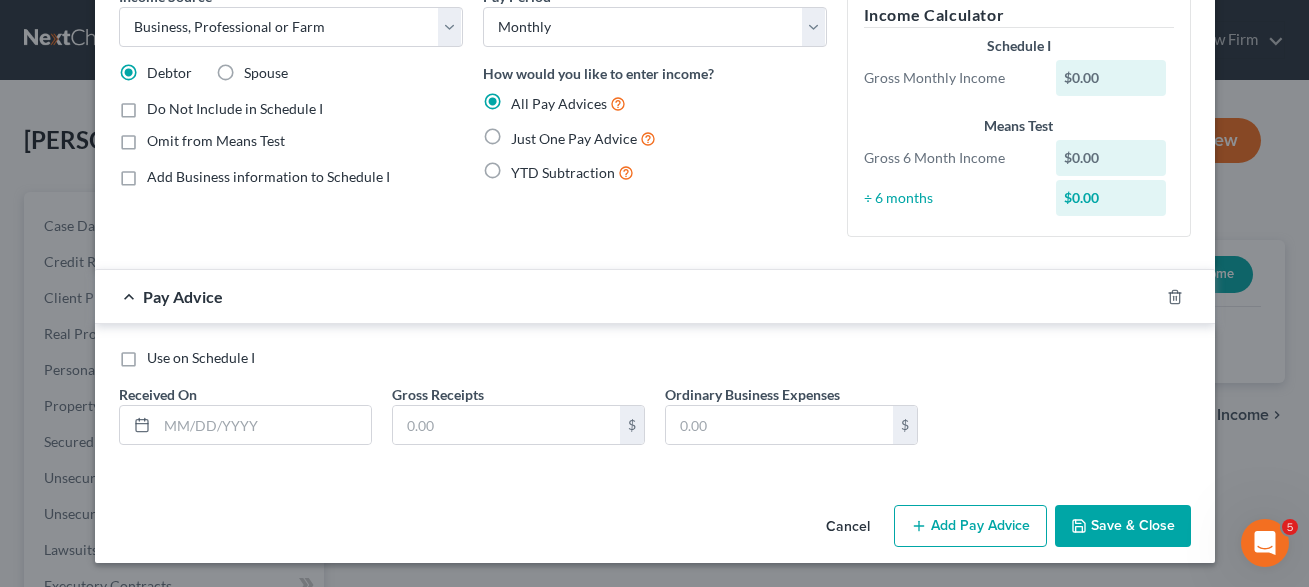 click on "Save & Close" at bounding box center (1123, 526) 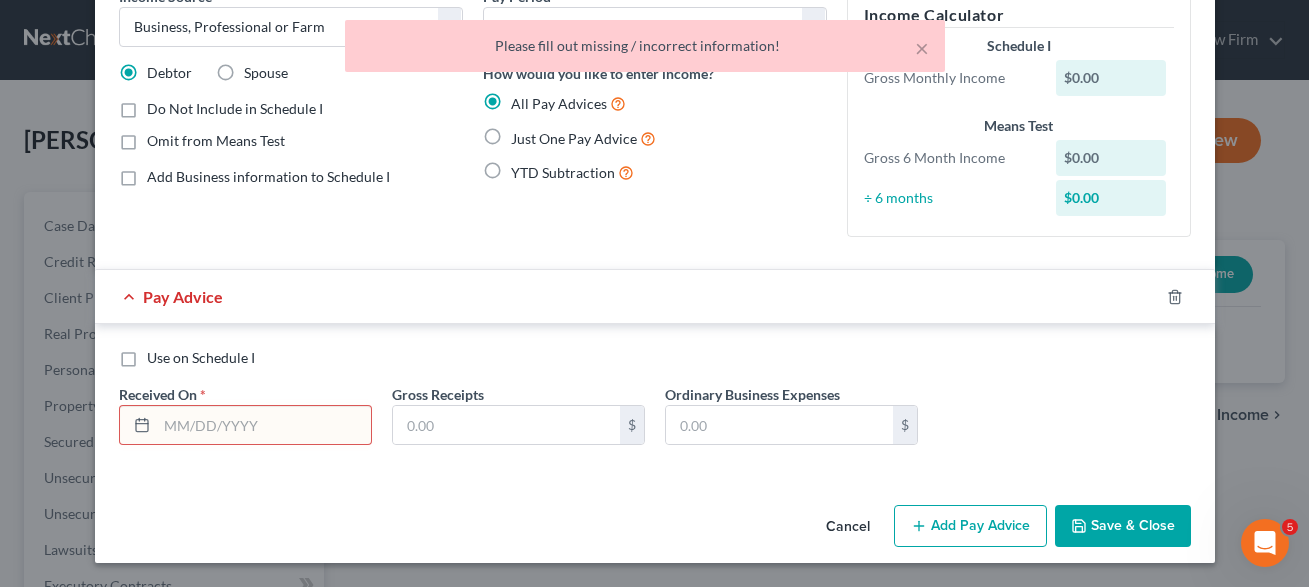 click at bounding box center (264, 425) 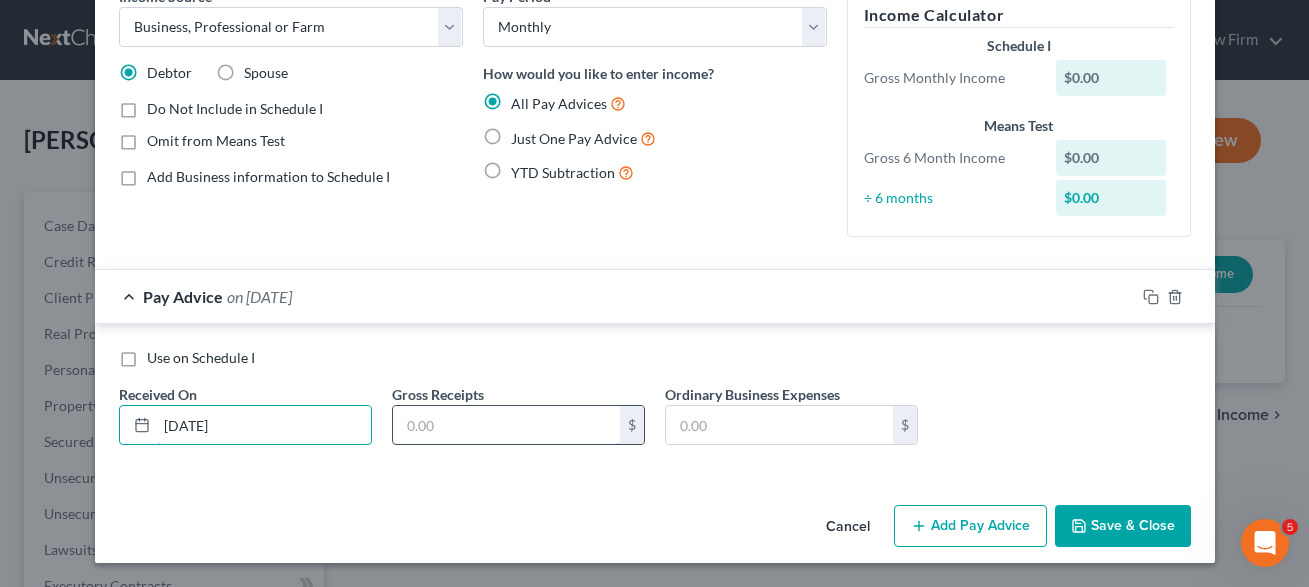 type on "[DATE]" 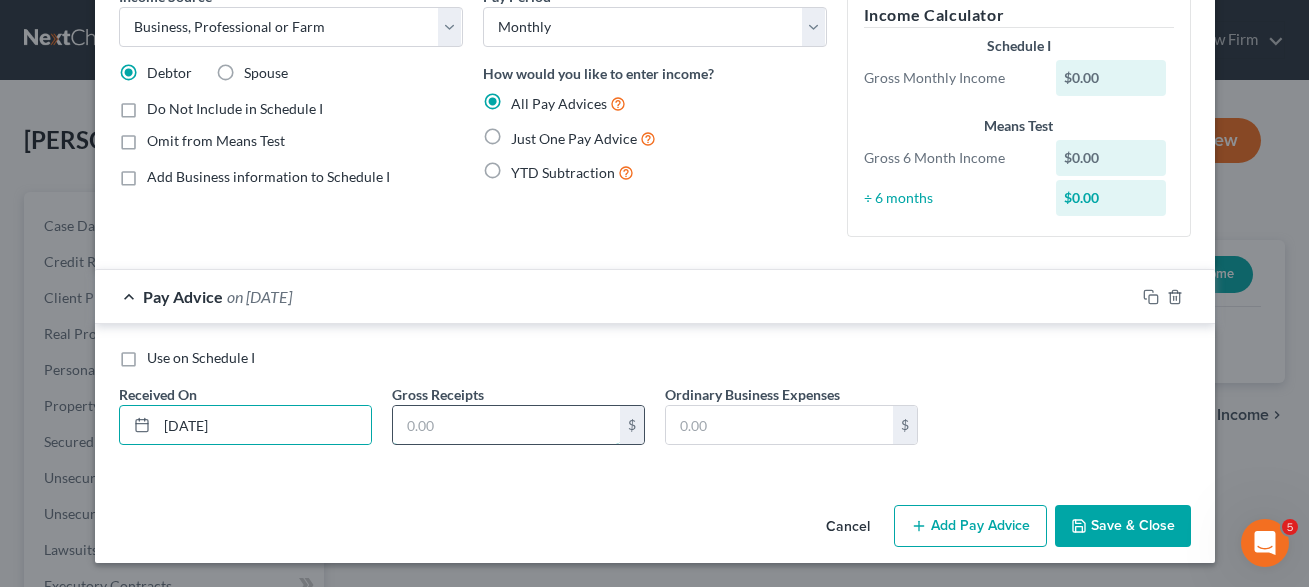 click at bounding box center [506, 425] 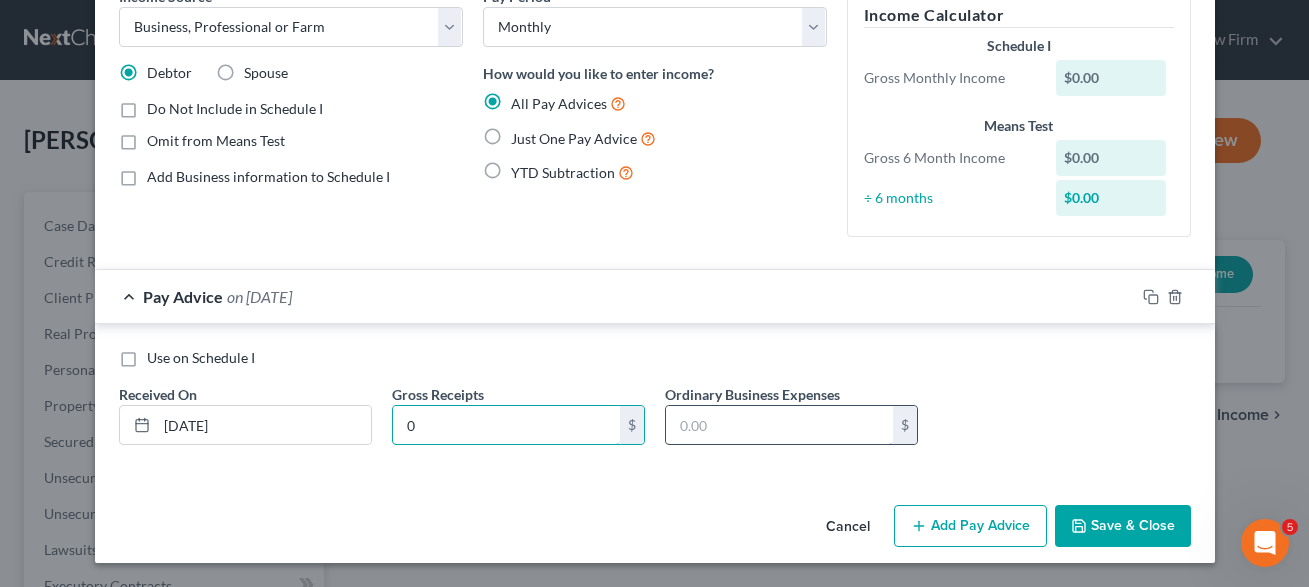 type on "0" 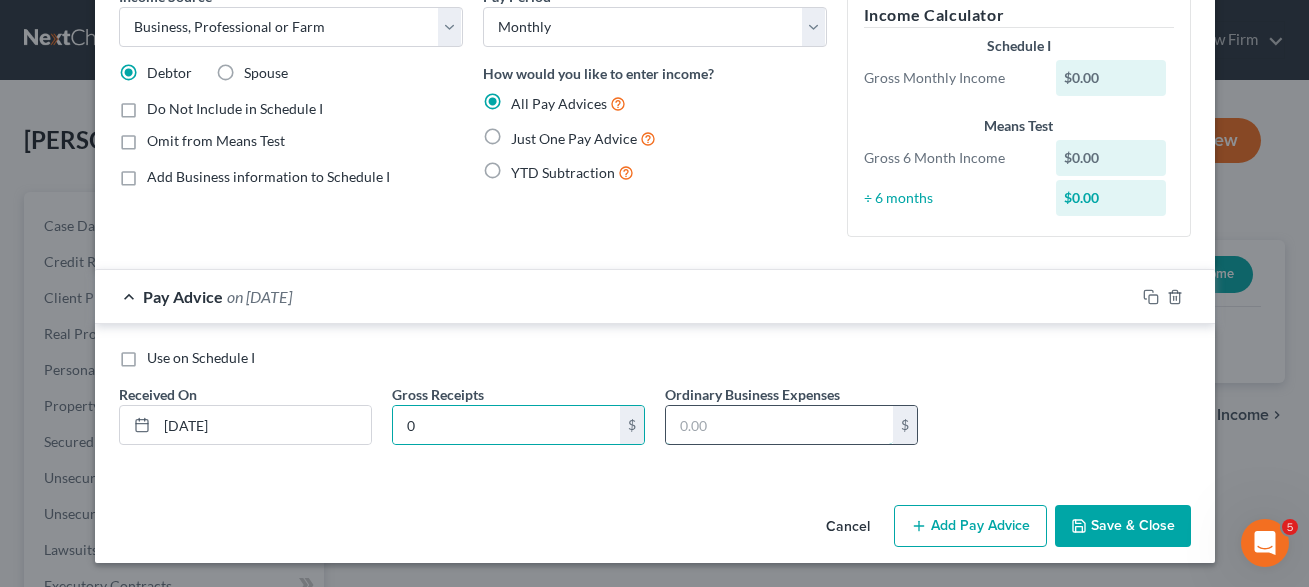 click at bounding box center [779, 425] 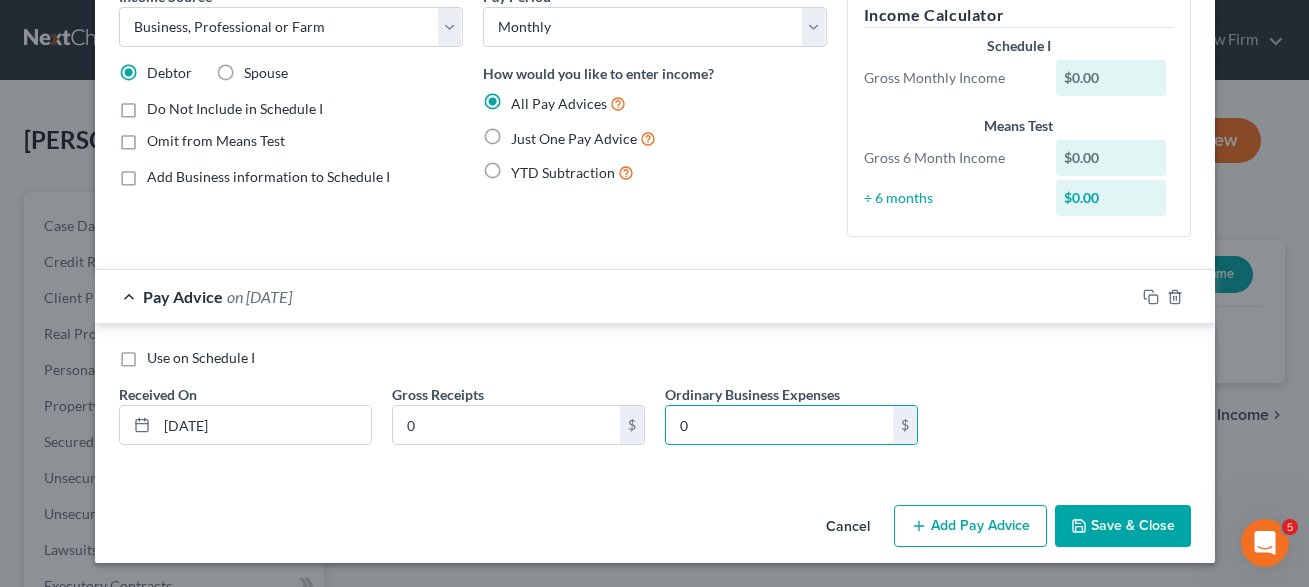 type on "0" 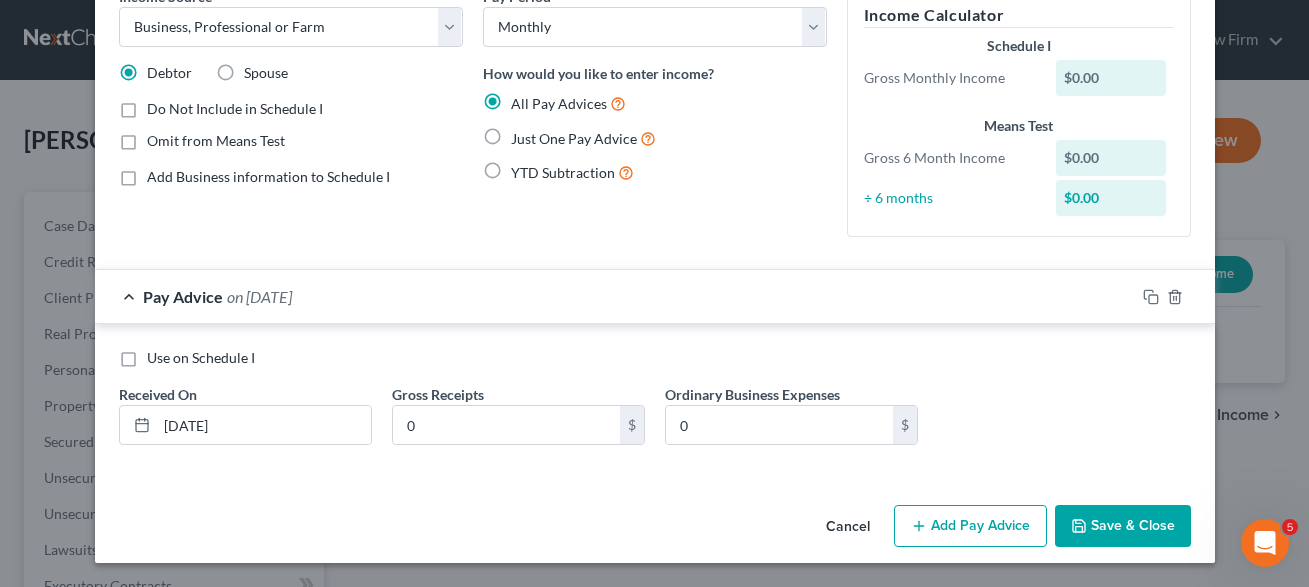click on "Save & Close" at bounding box center [1123, 526] 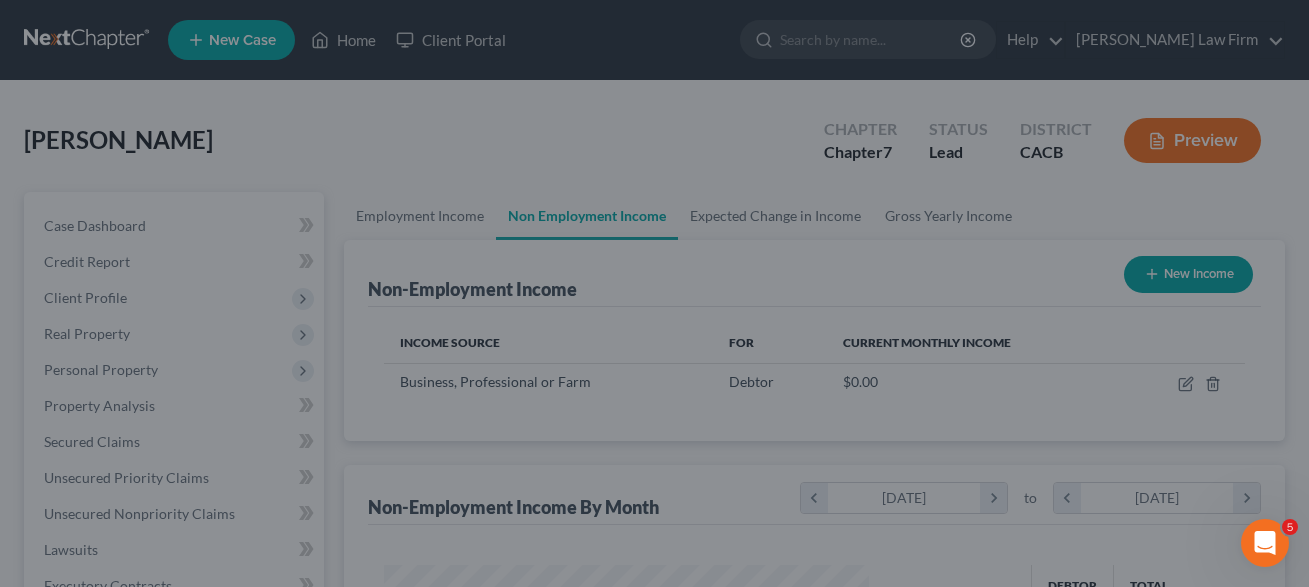 scroll, scrollTop: 999641, scrollLeft: 999482, axis: both 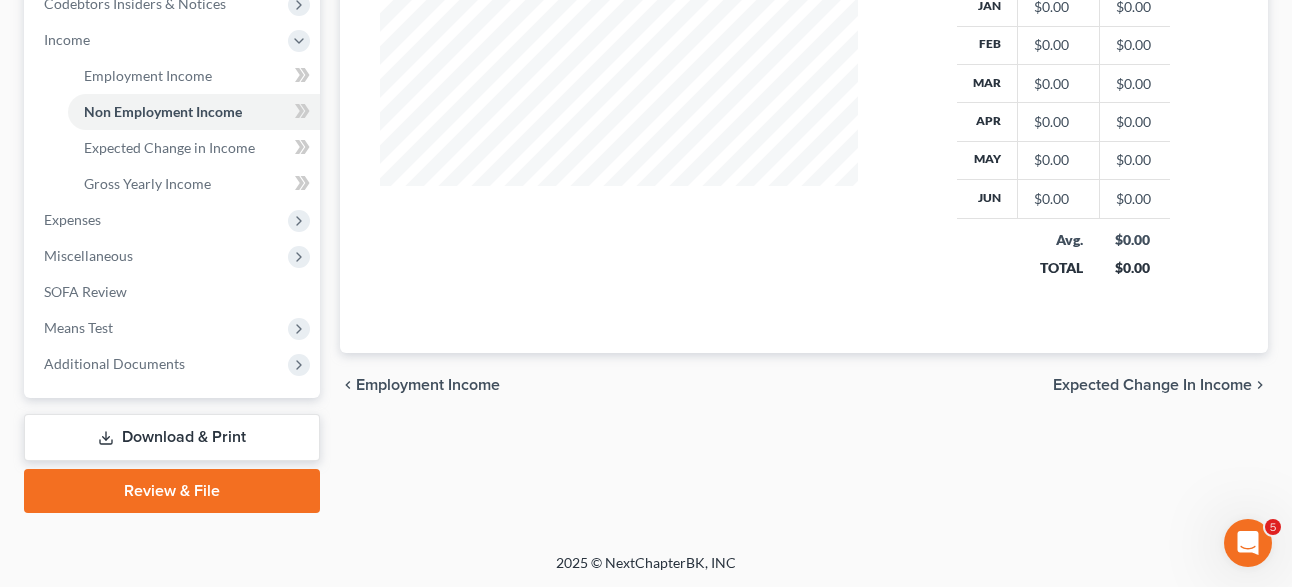 click on "Expected Change in Income" at bounding box center (1152, 385) 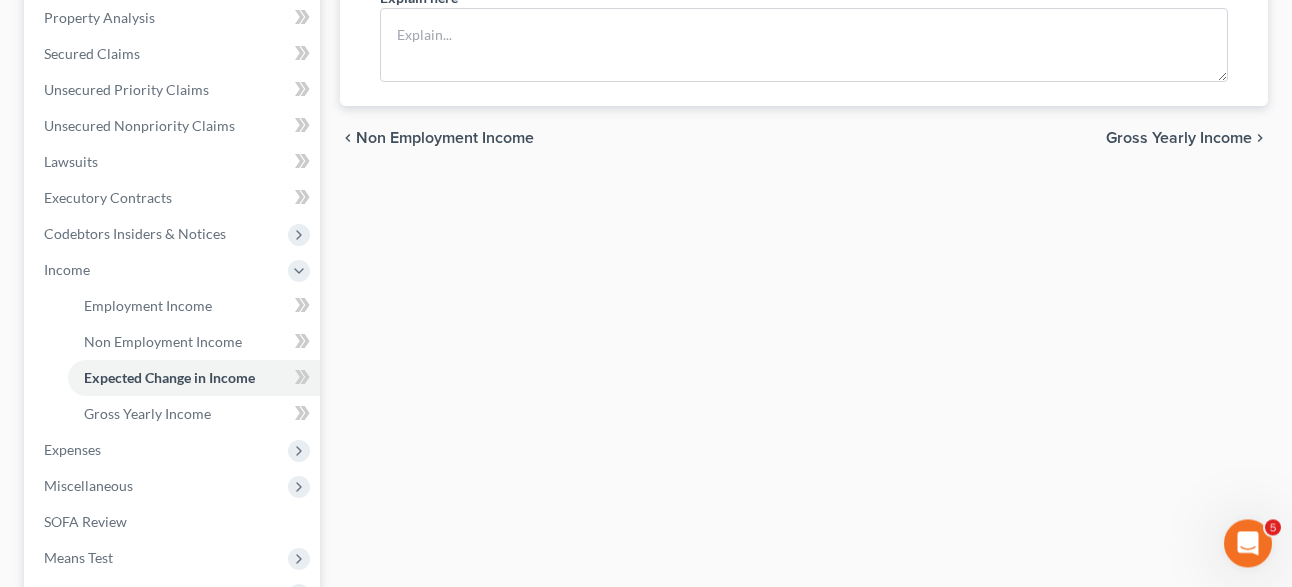 scroll, scrollTop: 408, scrollLeft: 0, axis: vertical 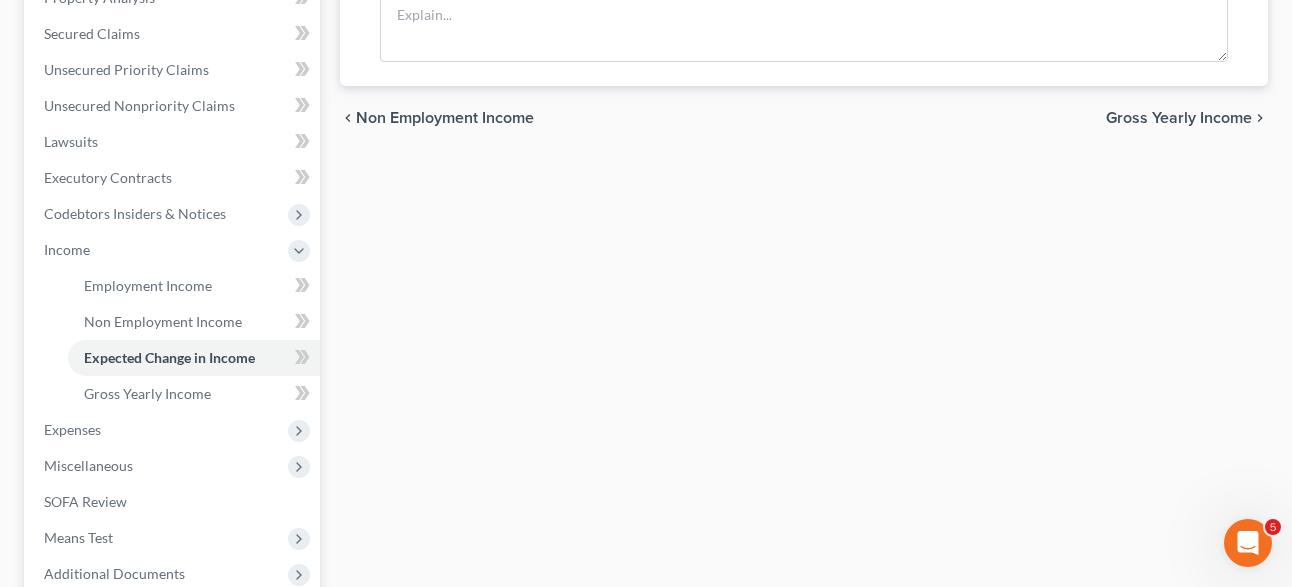 click on "Gross Yearly Income" at bounding box center (1179, 118) 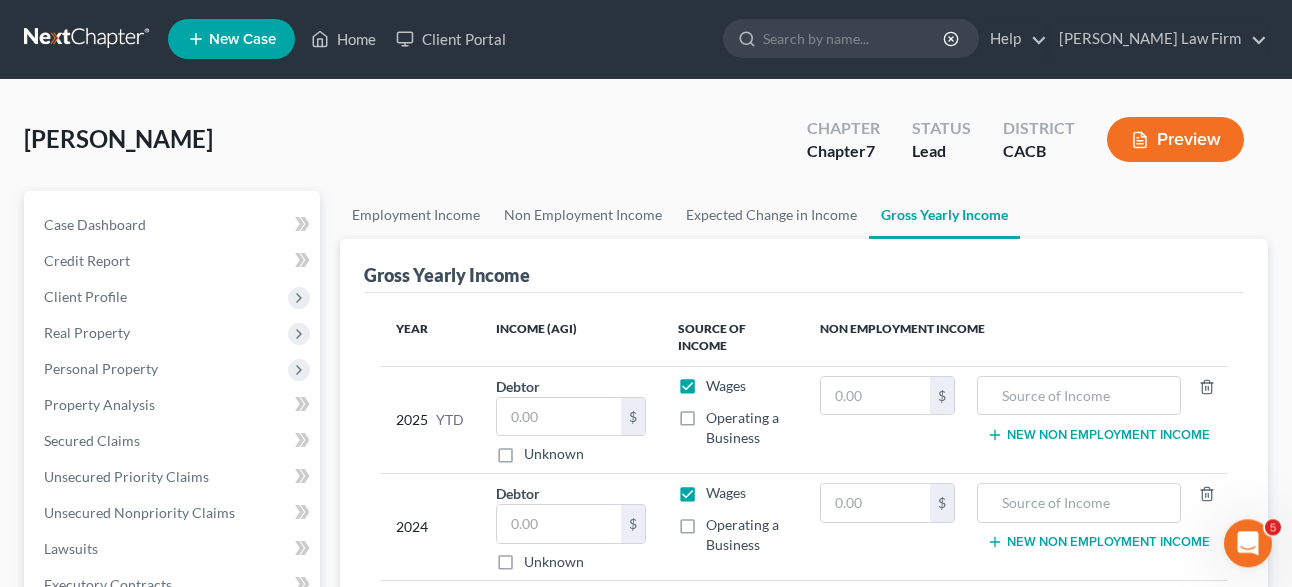 scroll, scrollTop: 0, scrollLeft: 0, axis: both 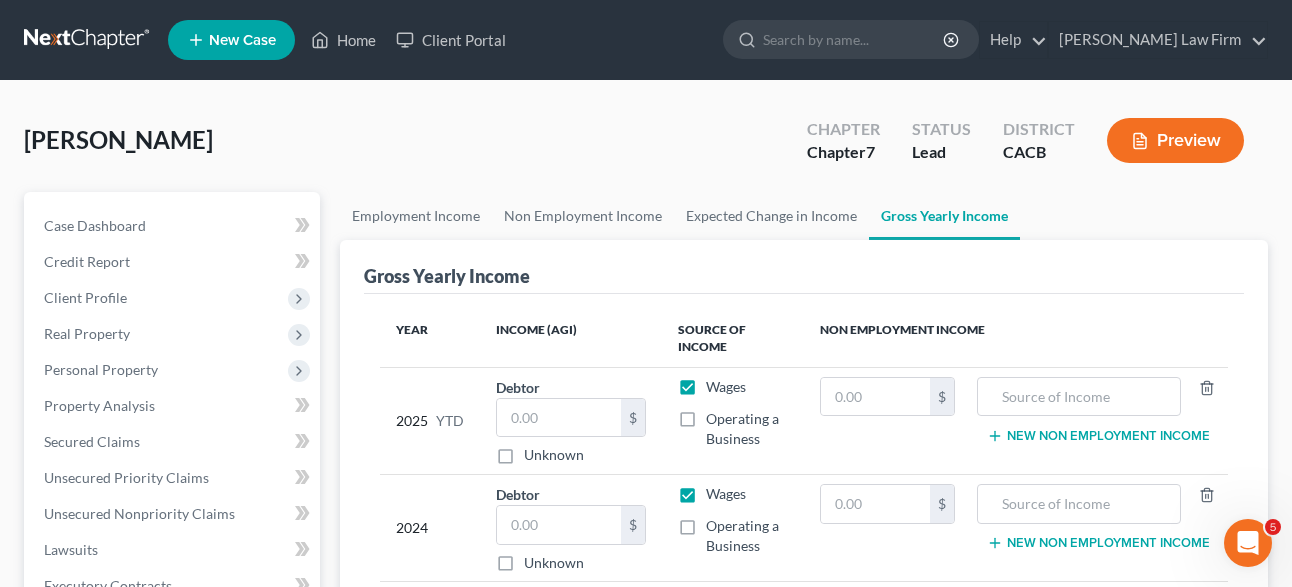 click on "Operating a Business" at bounding box center (747, 429) 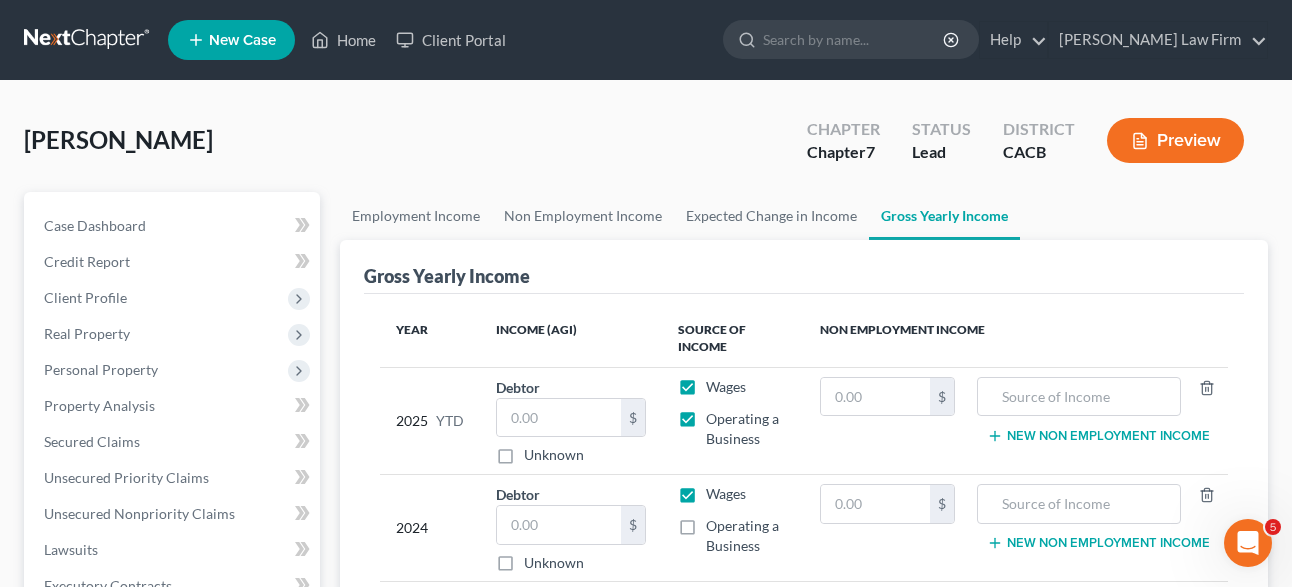 click on "Wages" at bounding box center (726, 387) 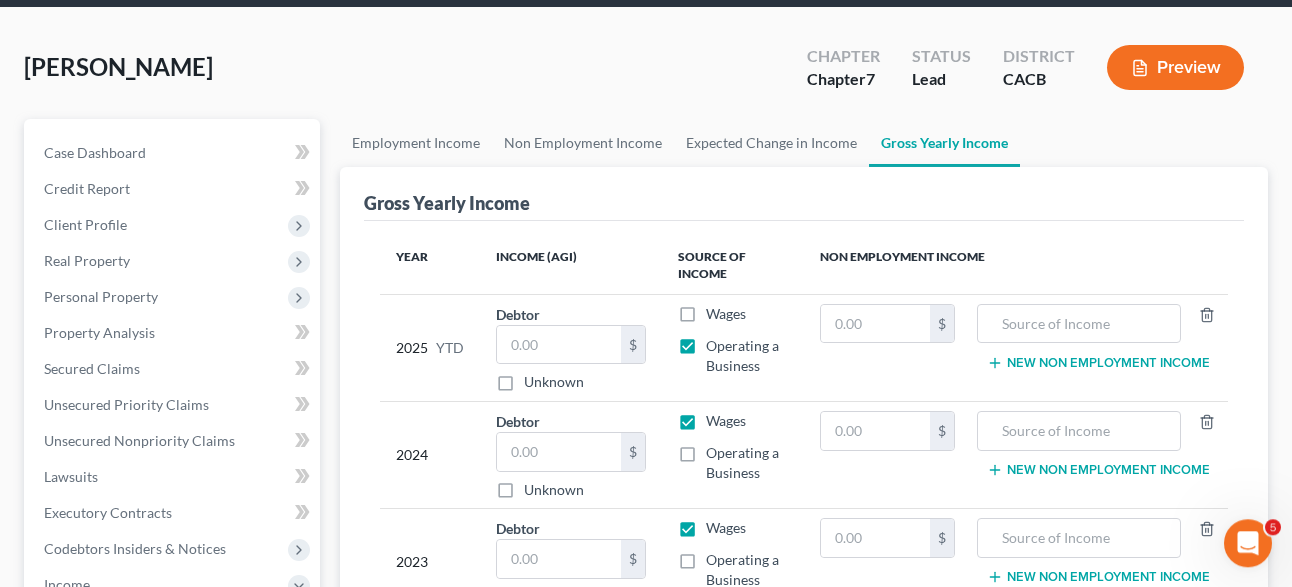 scroll, scrollTop: 102, scrollLeft: 0, axis: vertical 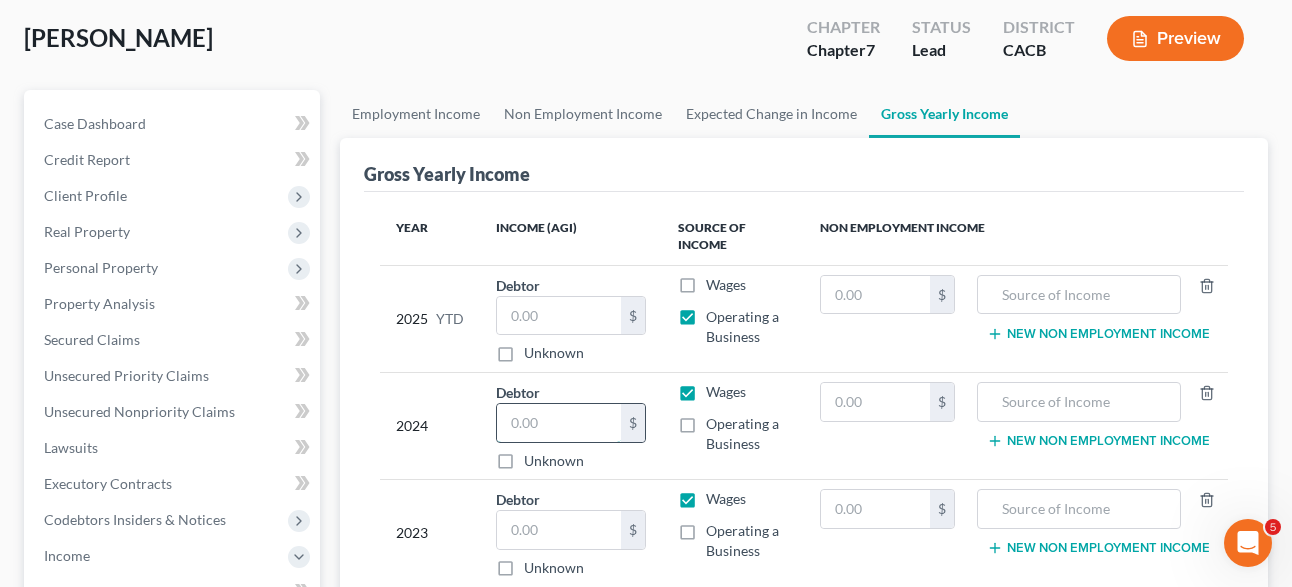 click at bounding box center (559, 423) 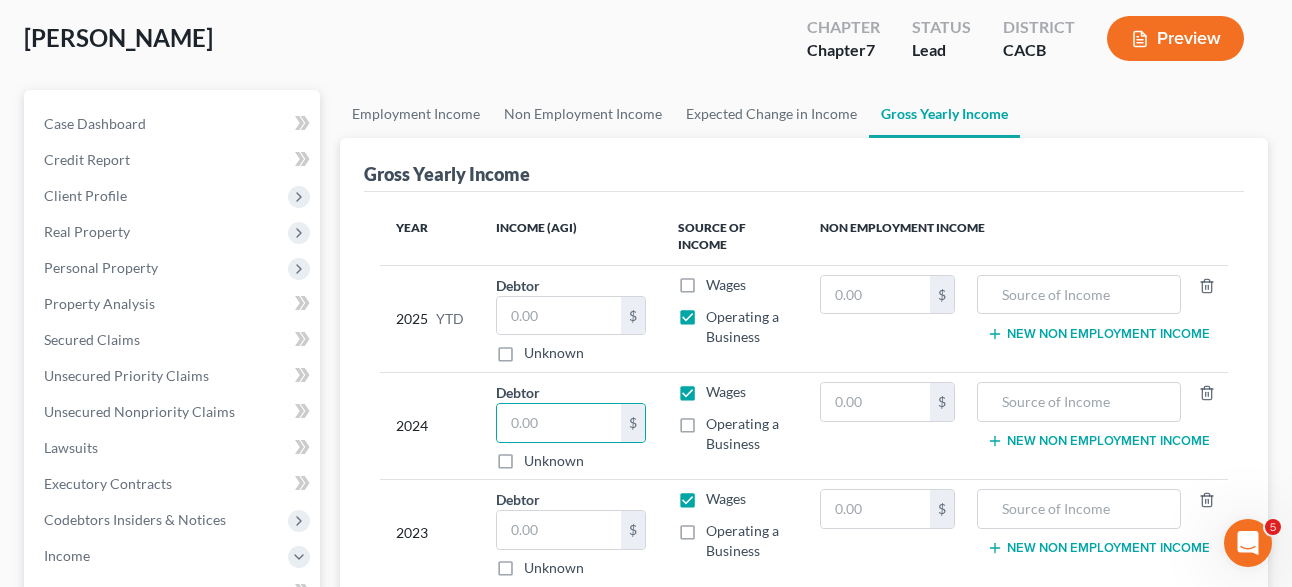 click on "Operating a Business" at bounding box center (747, 434) 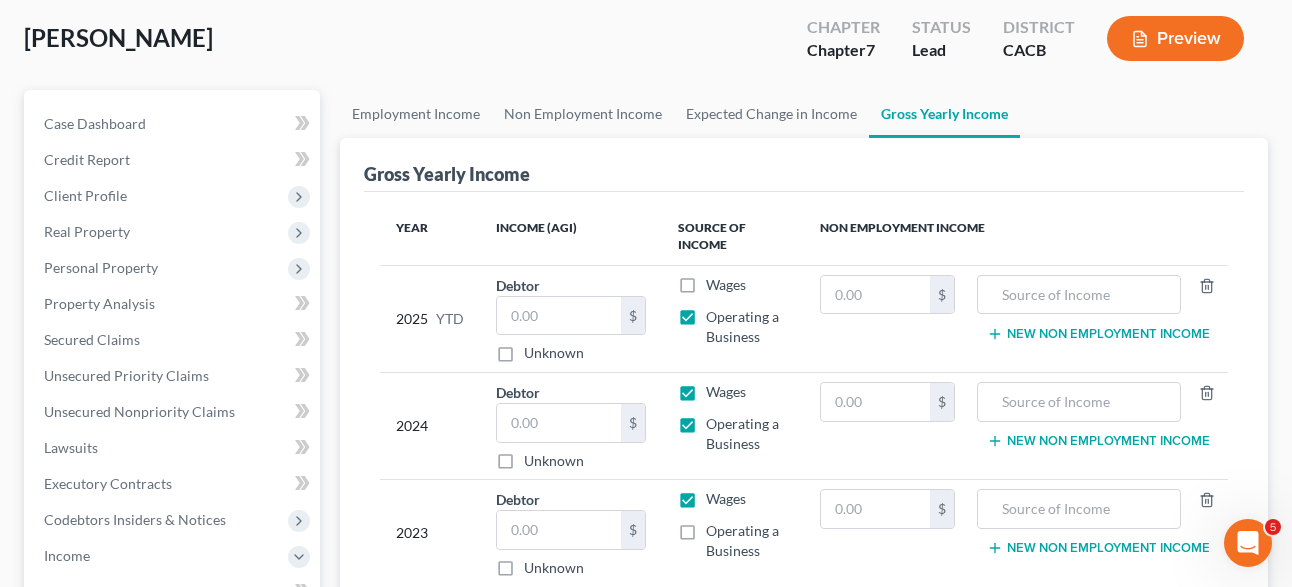 click on "Wages" at bounding box center (726, 392) 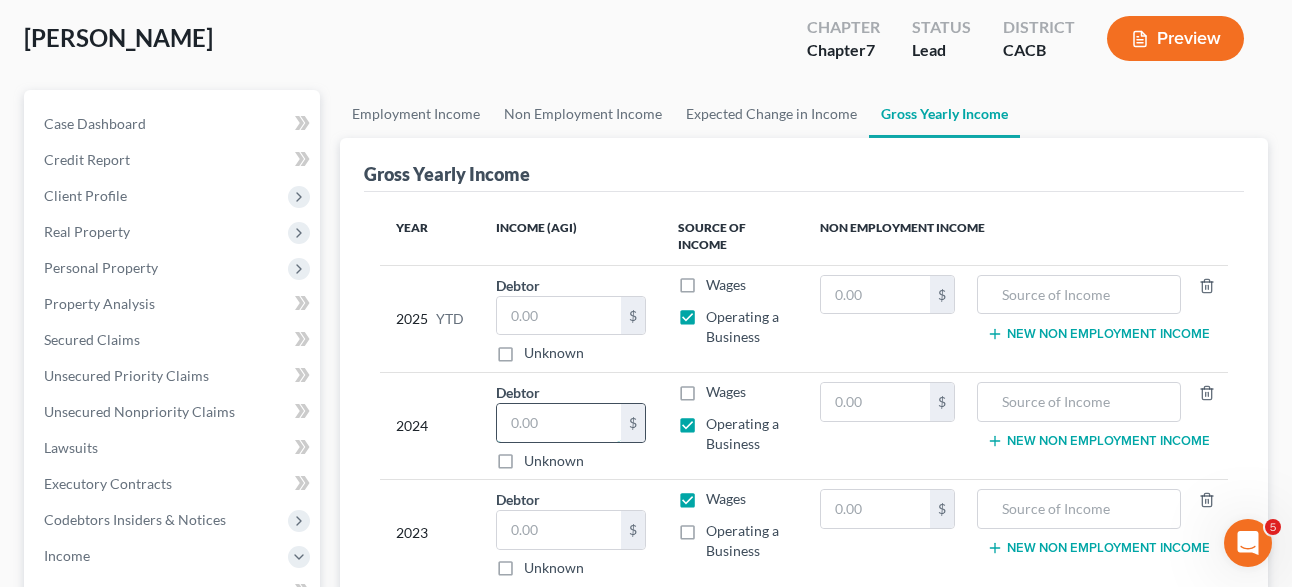 click at bounding box center (559, 423) 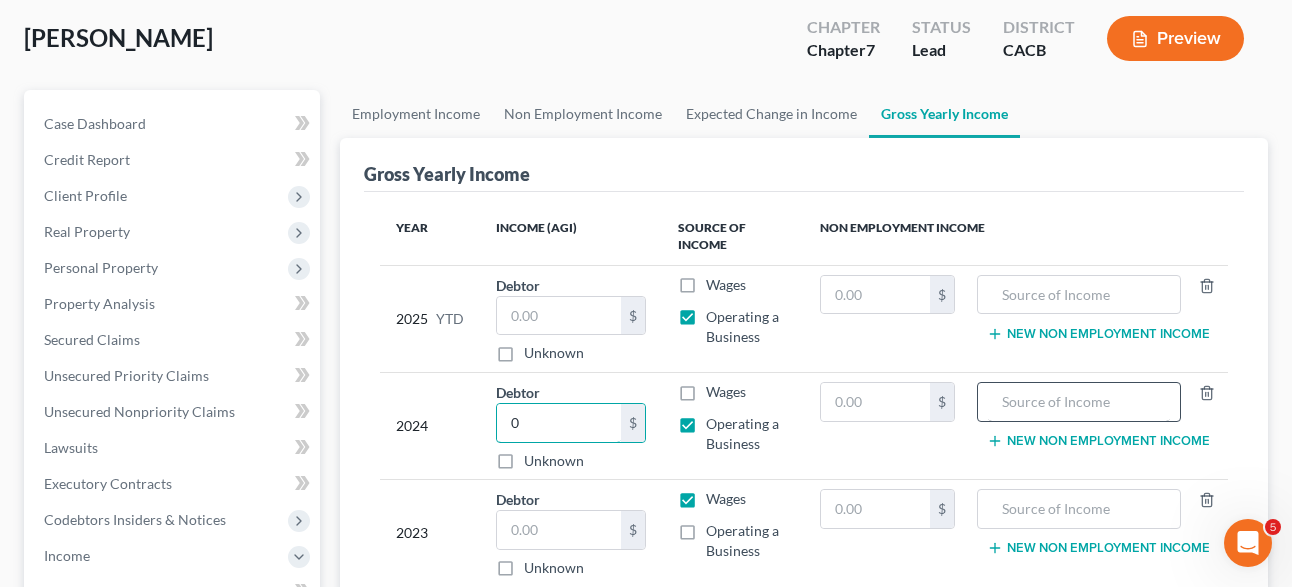 type on "0" 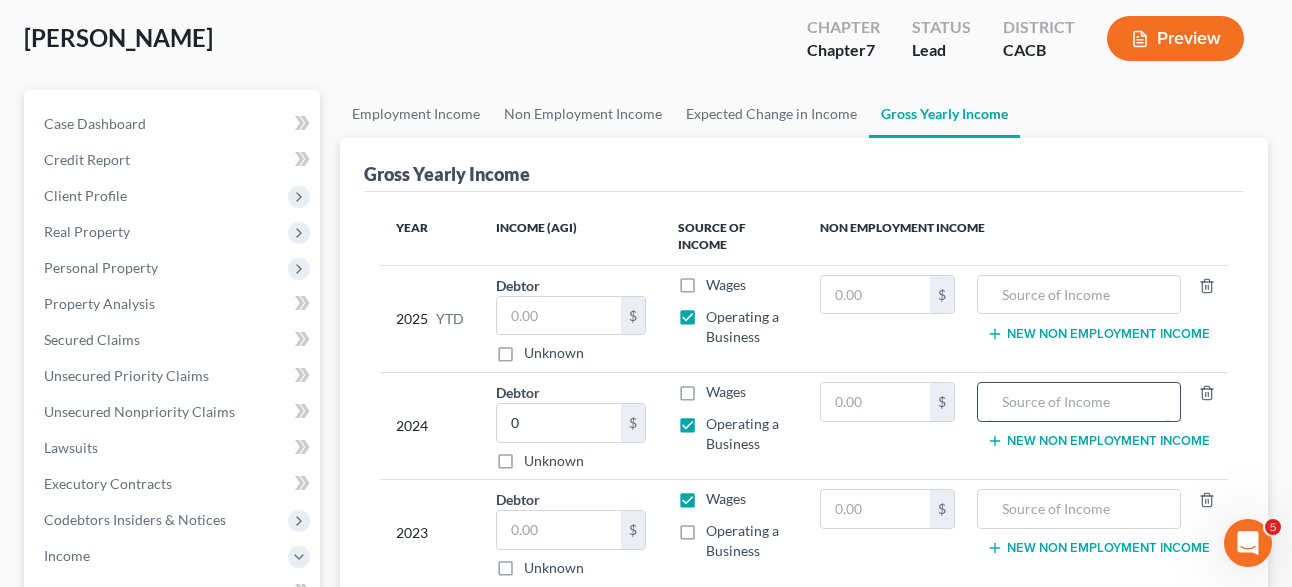 click at bounding box center [1079, 402] 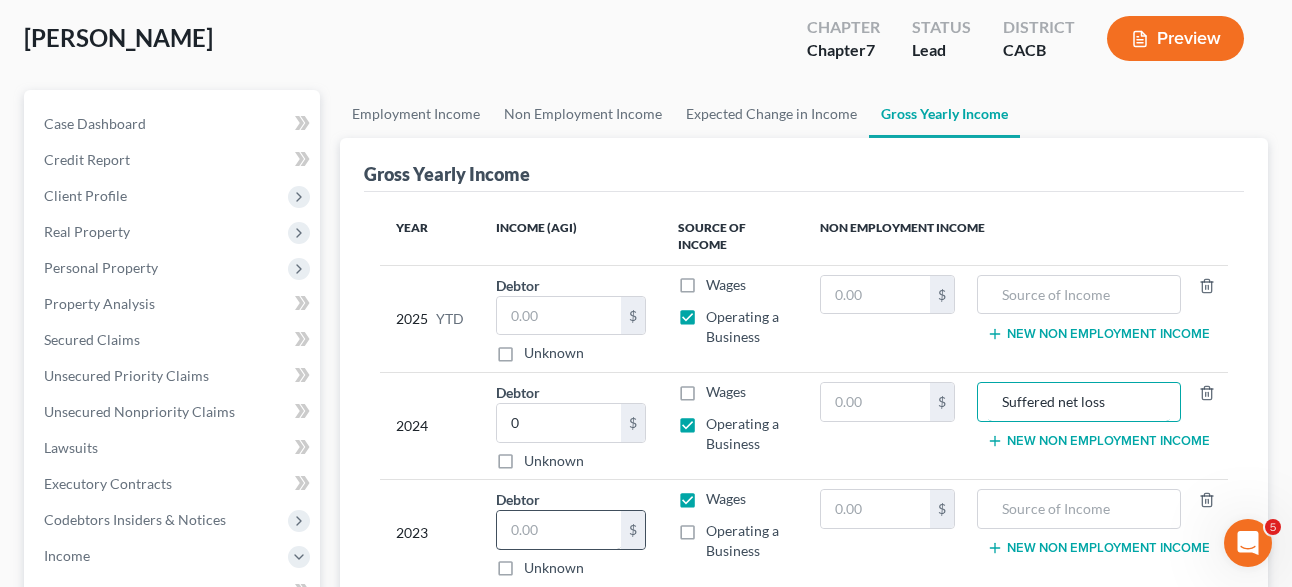 type on "Suffered net loss" 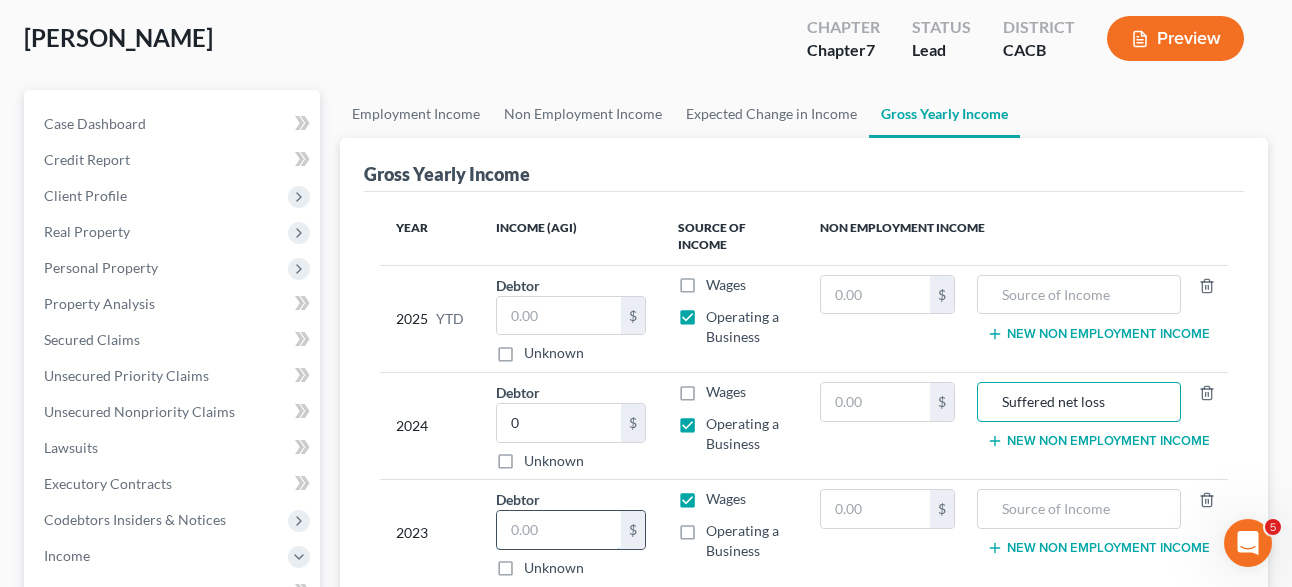 click at bounding box center [559, 530] 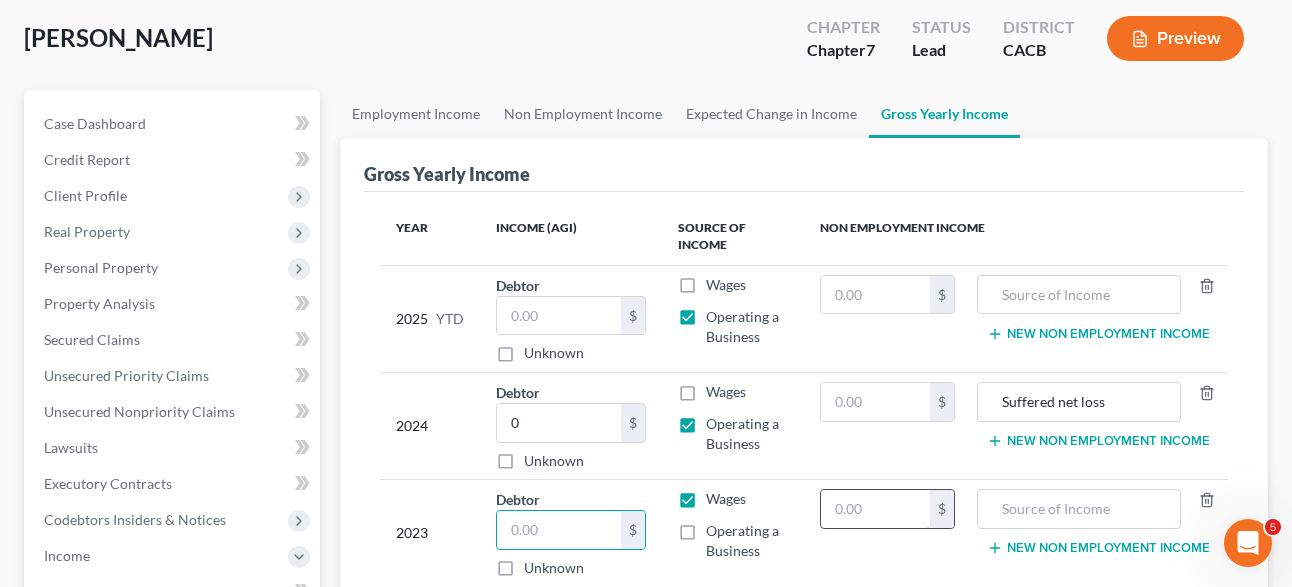 click at bounding box center (875, 509) 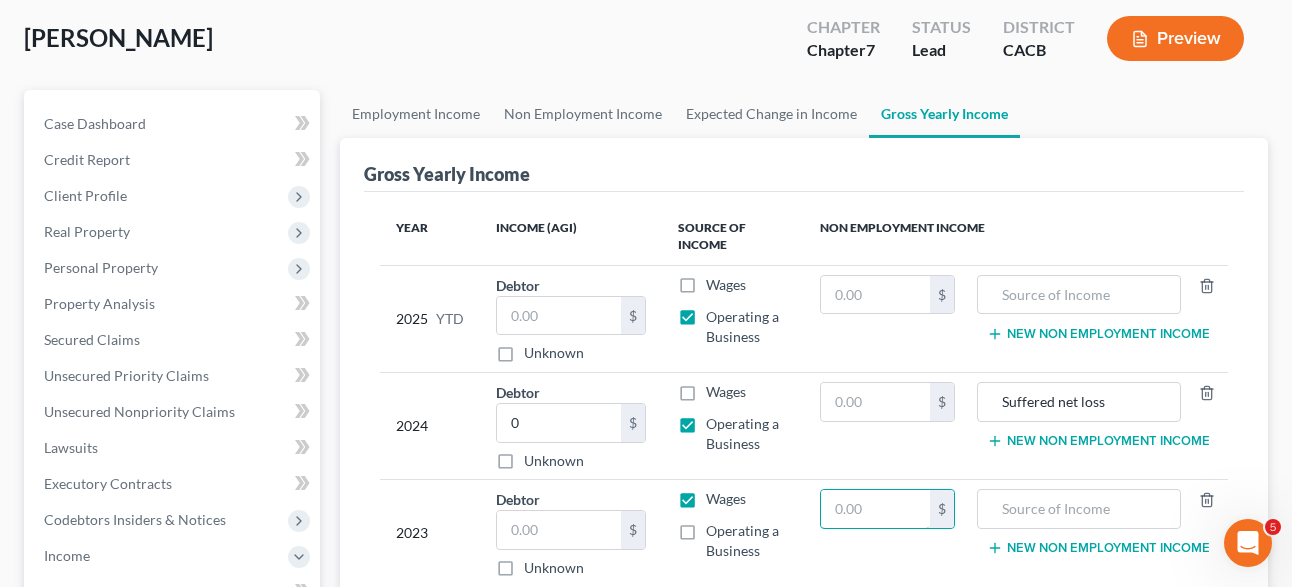 paste on "33,477" 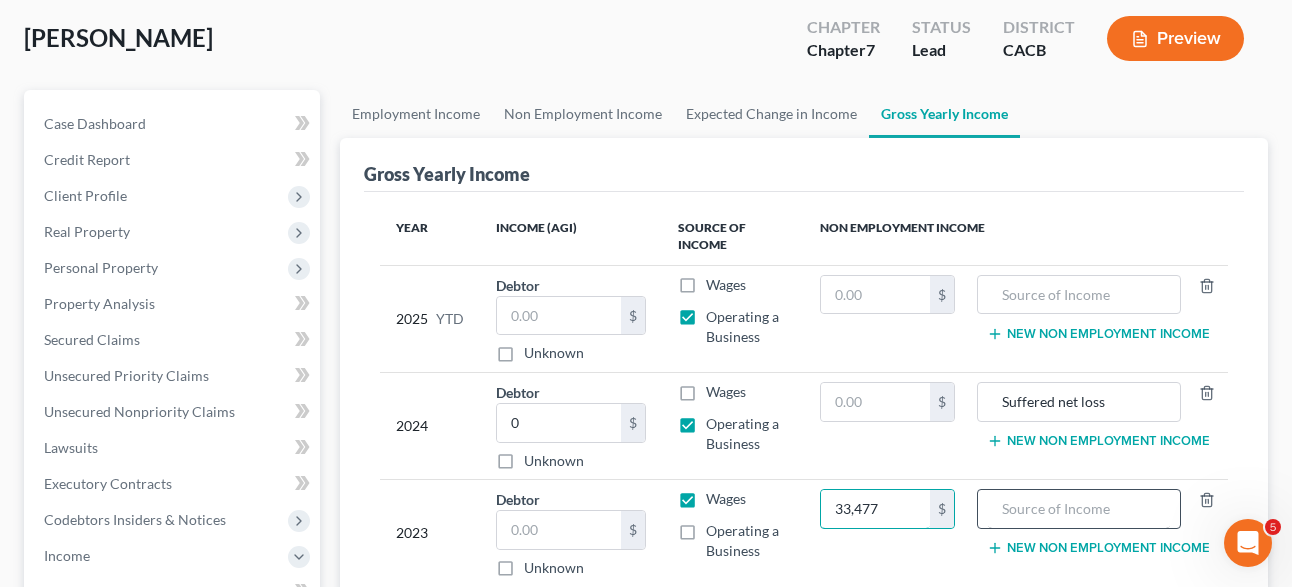 type on "33,477" 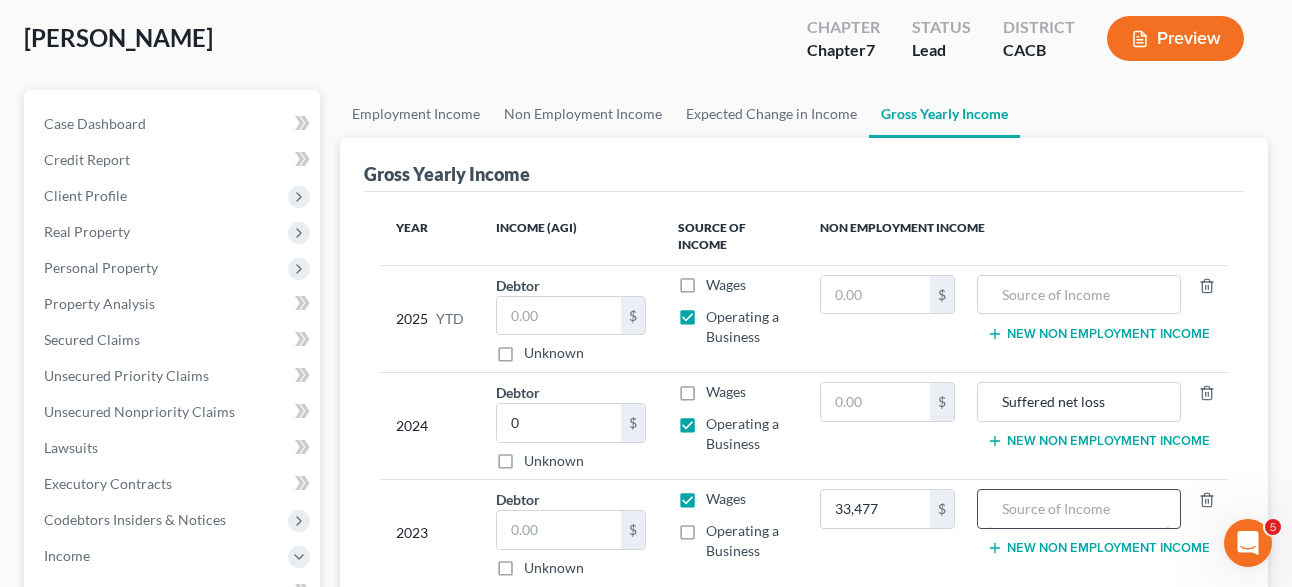 click at bounding box center [1079, 509] 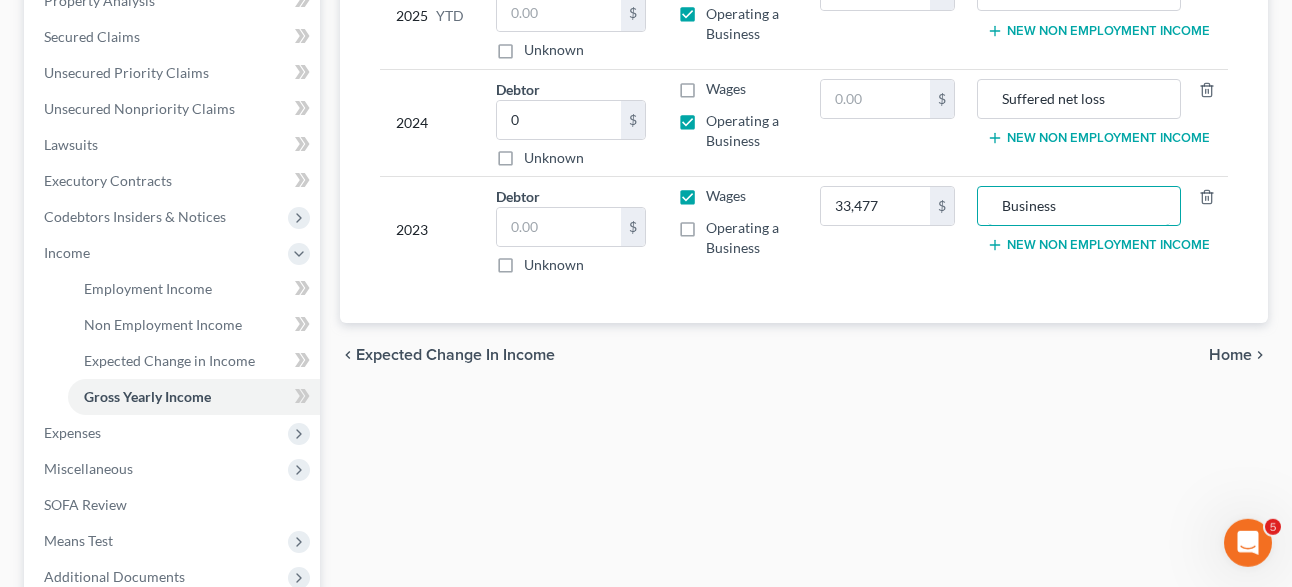 scroll, scrollTop: 408, scrollLeft: 0, axis: vertical 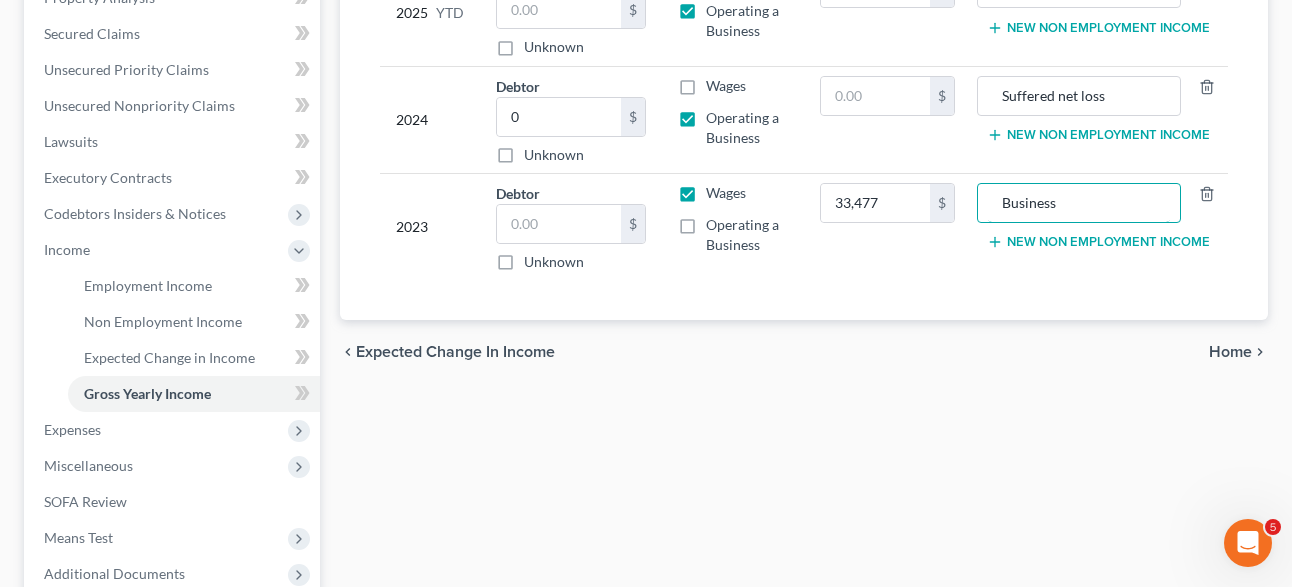 type on "Business" 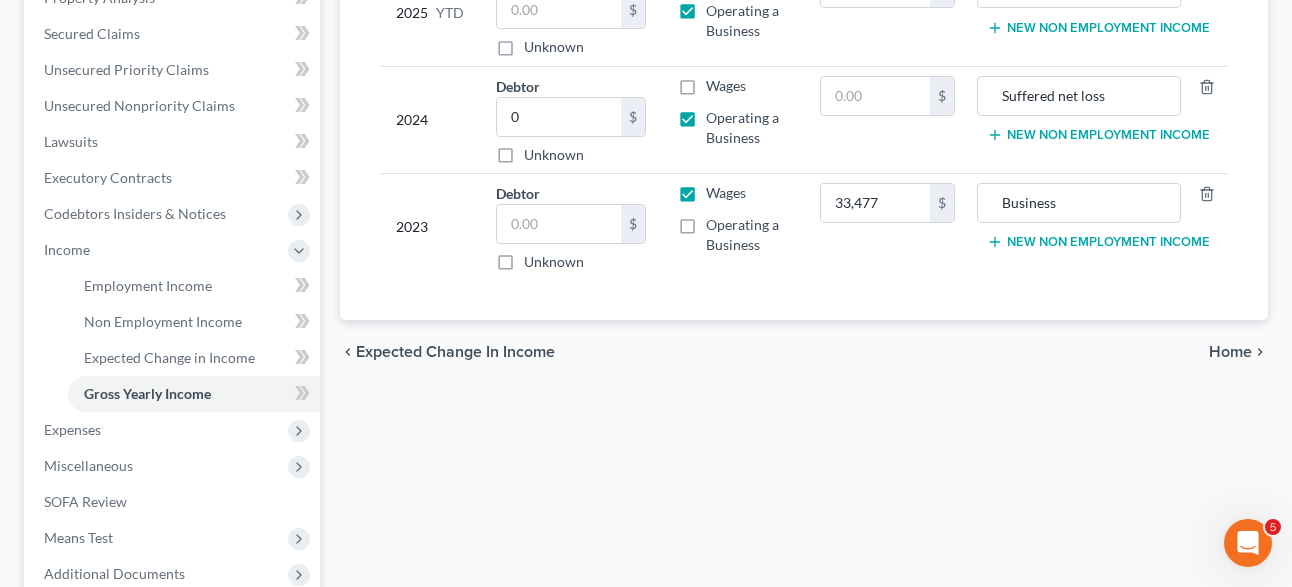 click on "Home" at bounding box center (1230, 352) 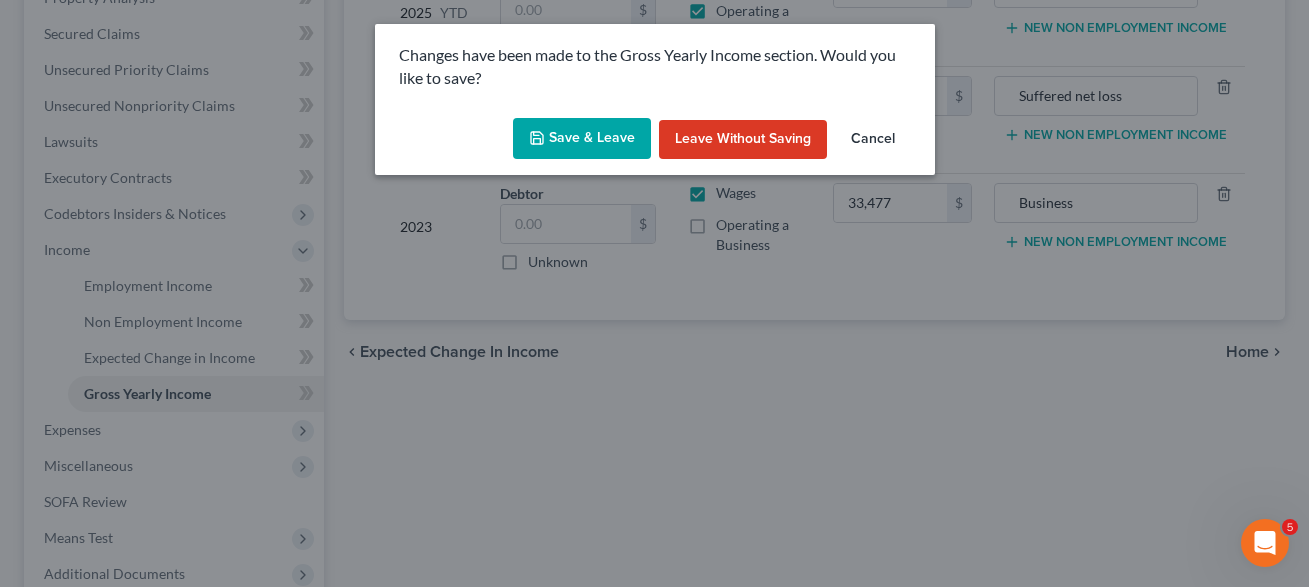 click on "Save & Leave" at bounding box center (582, 139) 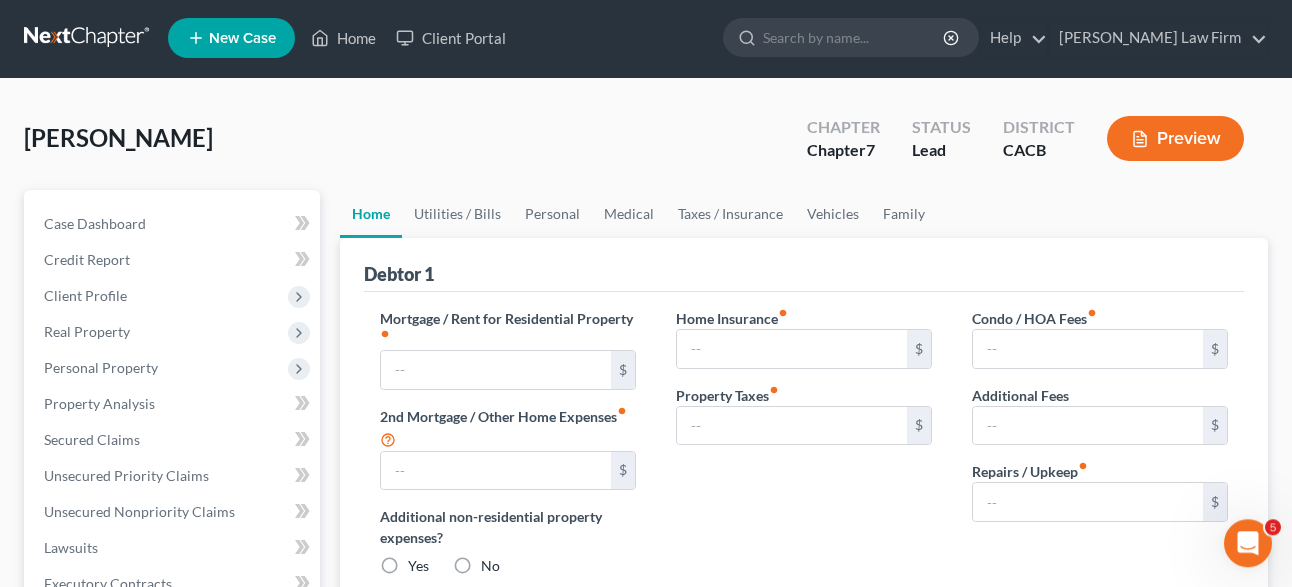 scroll, scrollTop: 0, scrollLeft: 0, axis: both 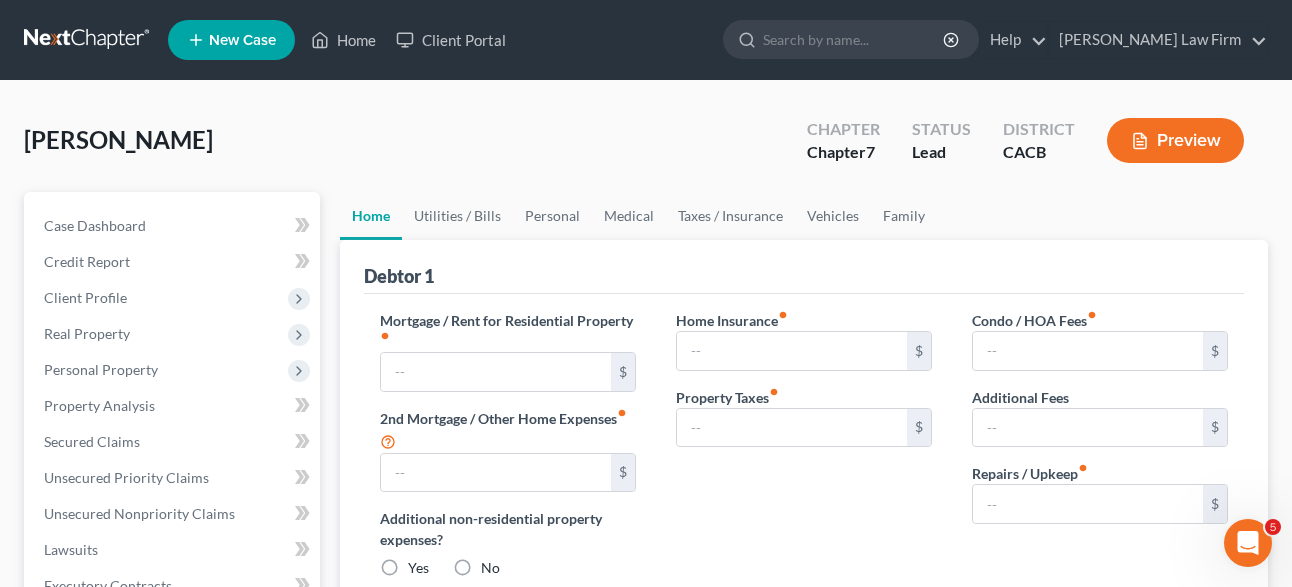 type on "0.00" 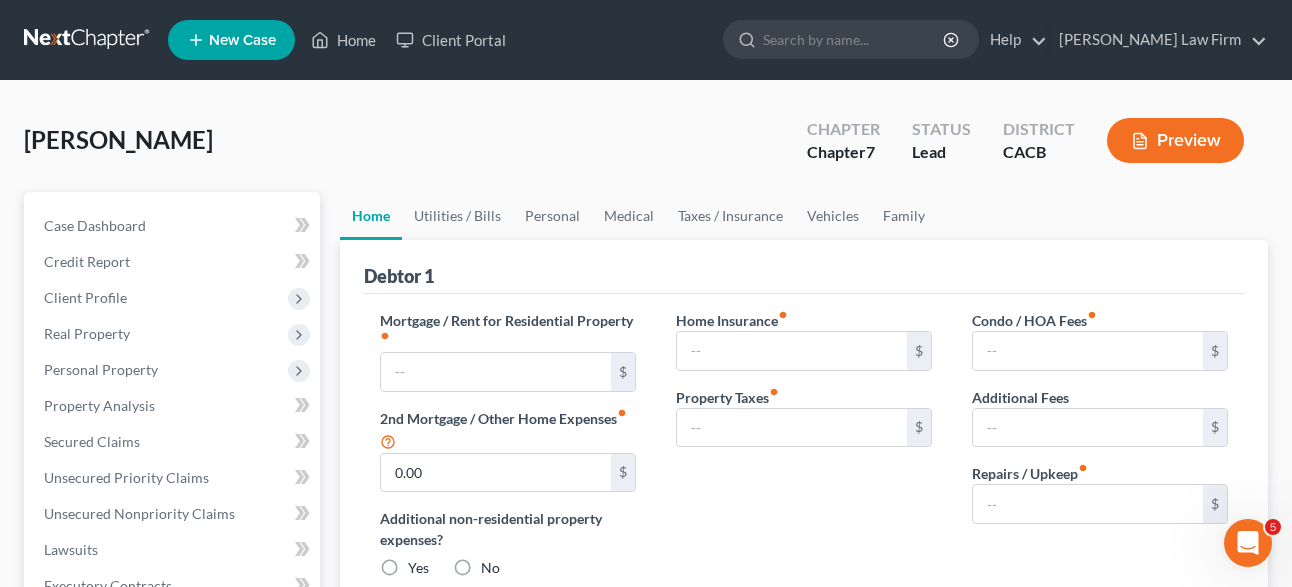 radio on "true" 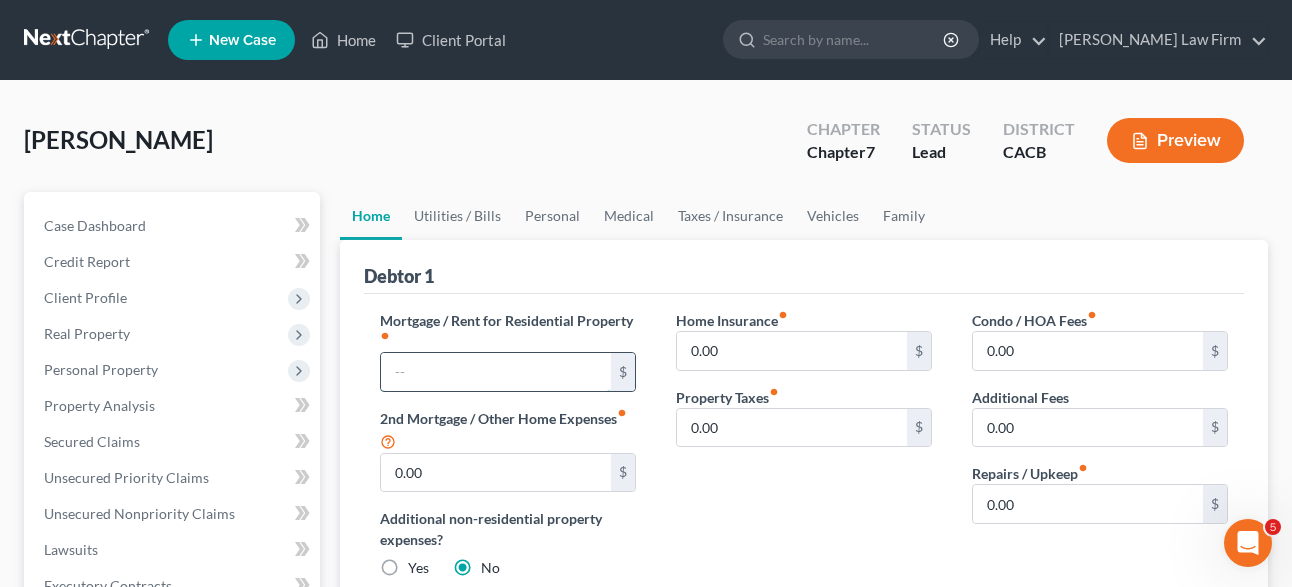 click at bounding box center [496, 372] 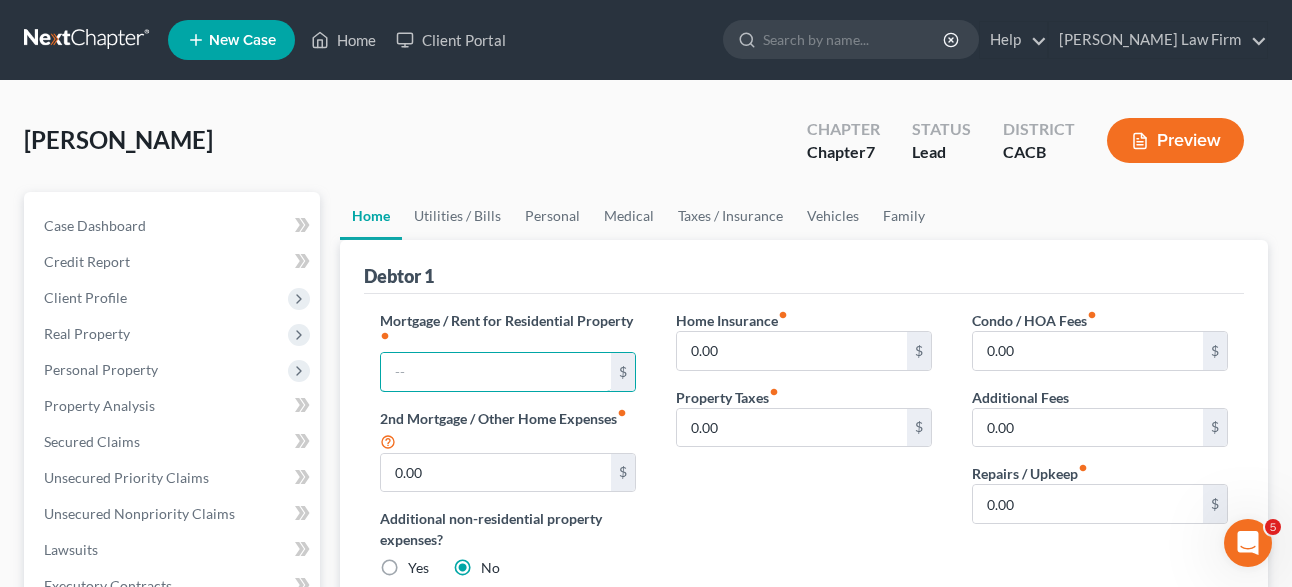 paste on "2,209" 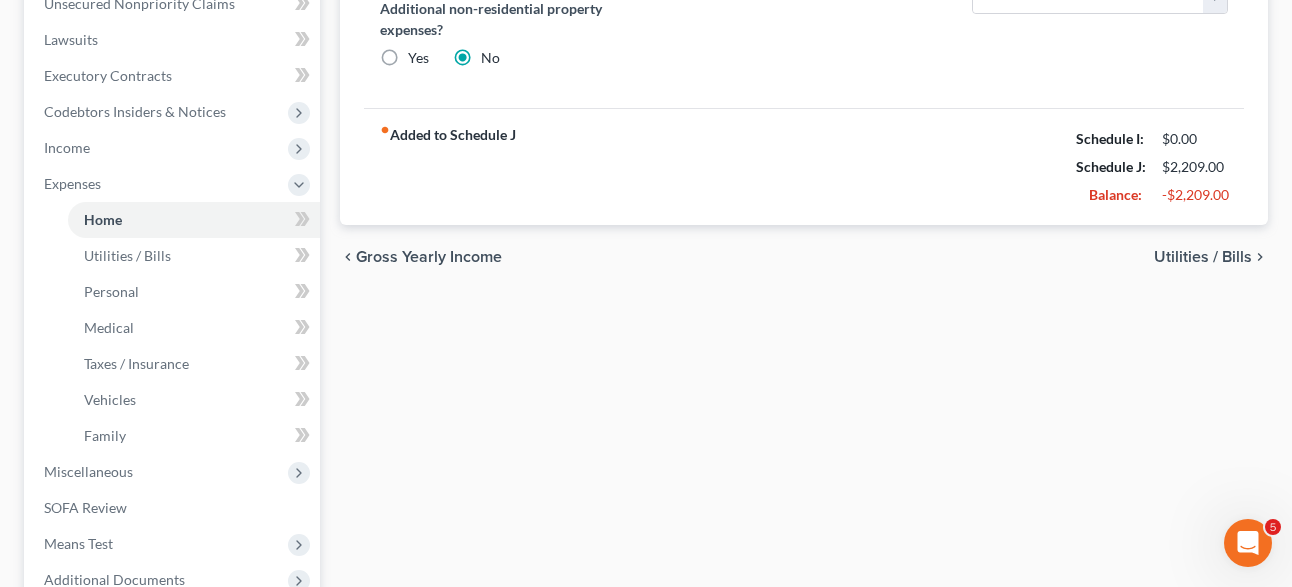 scroll, scrollTop: 408, scrollLeft: 0, axis: vertical 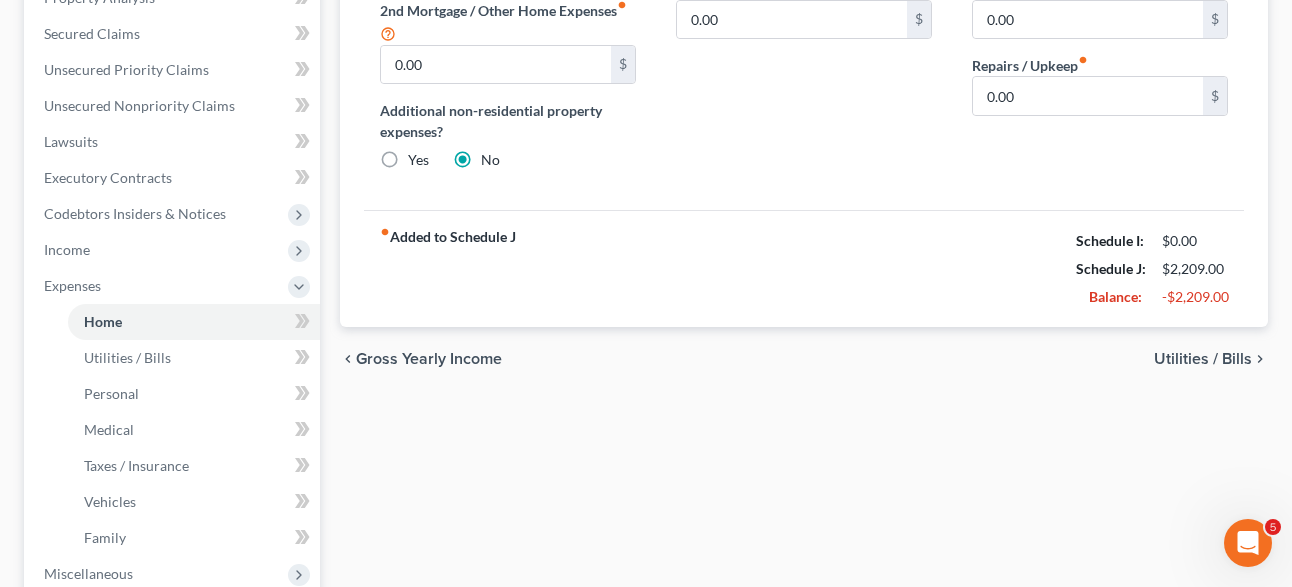 type on "2,209.00" 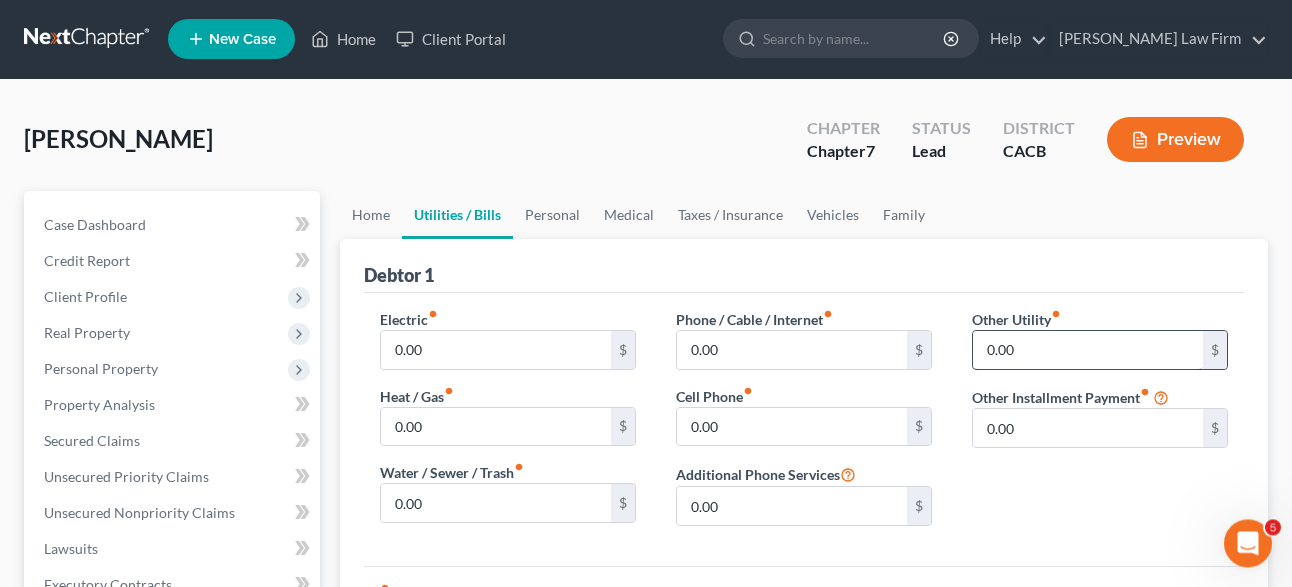 scroll, scrollTop: 0, scrollLeft: 0, axis: both 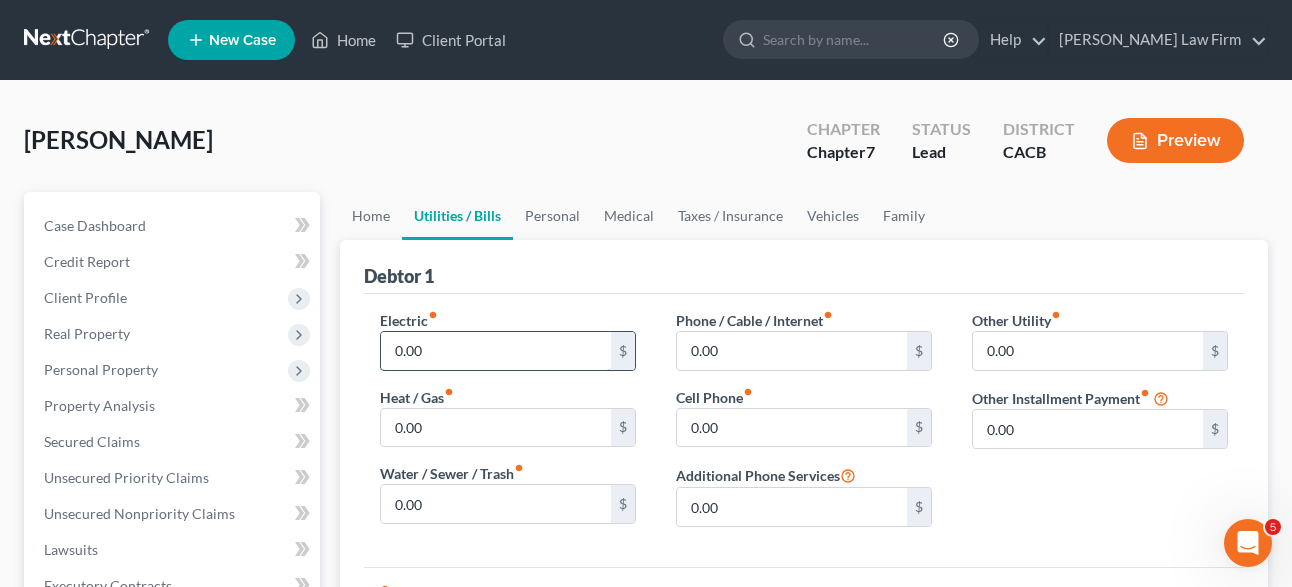 click on "0.00" at bounding box center (496, 351) 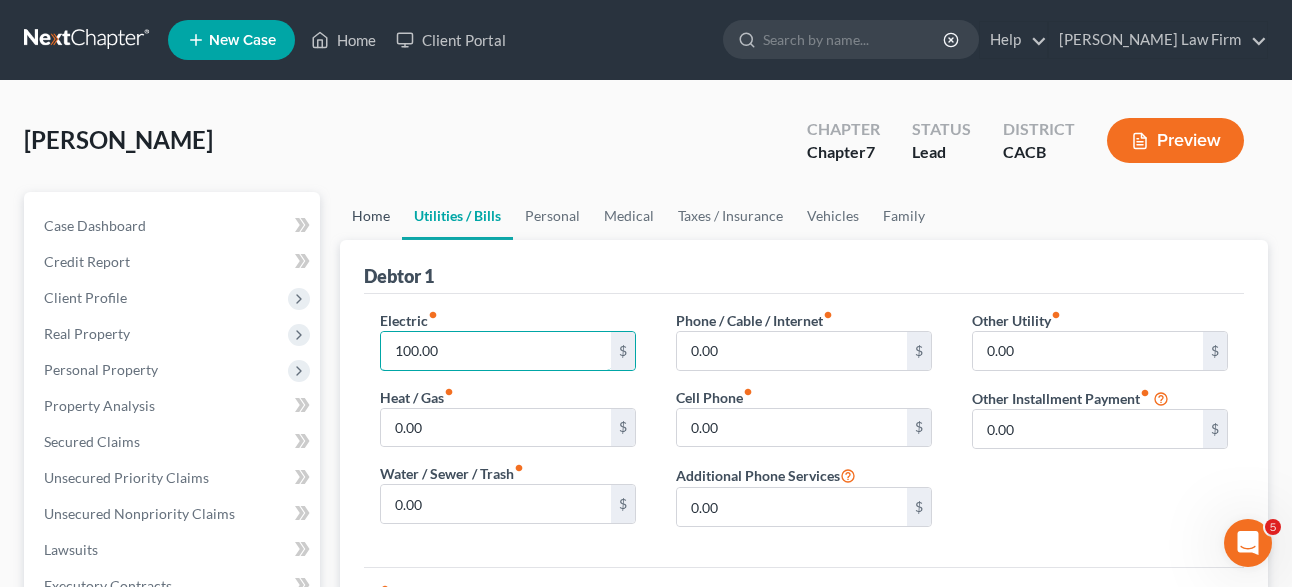 type on "100.00" 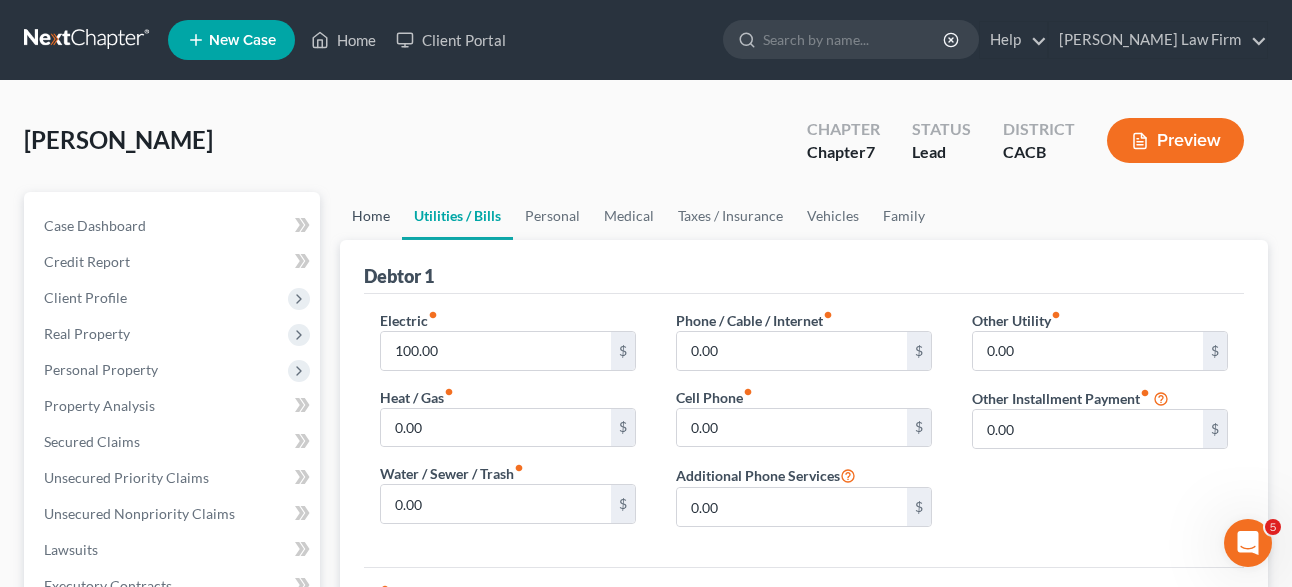 click on "Home" at bounding box center (371, 216) 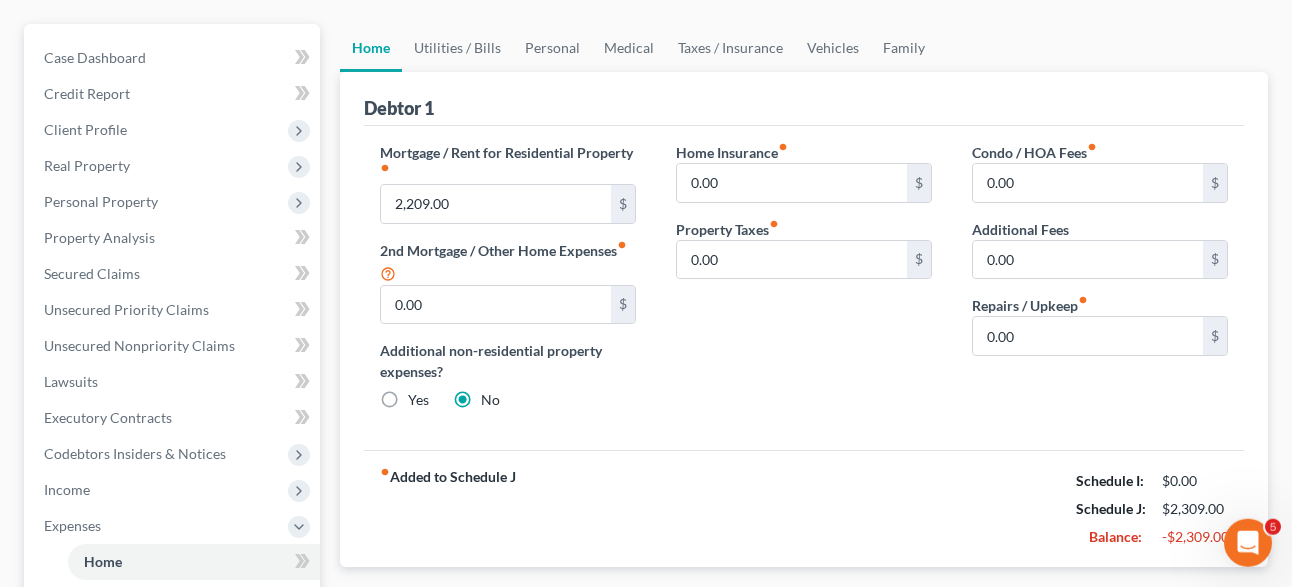 scroll, scrollTop: 204, scrollLeft: 0, axis: vertical 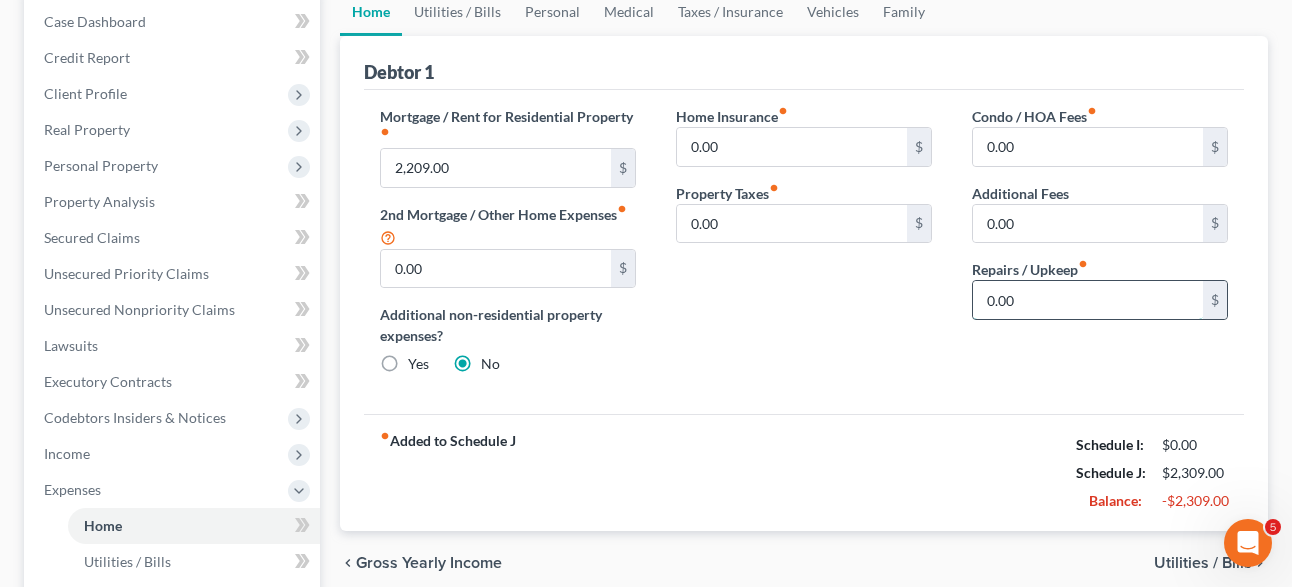 click on "0.00" at bounding box center [1088, 300] 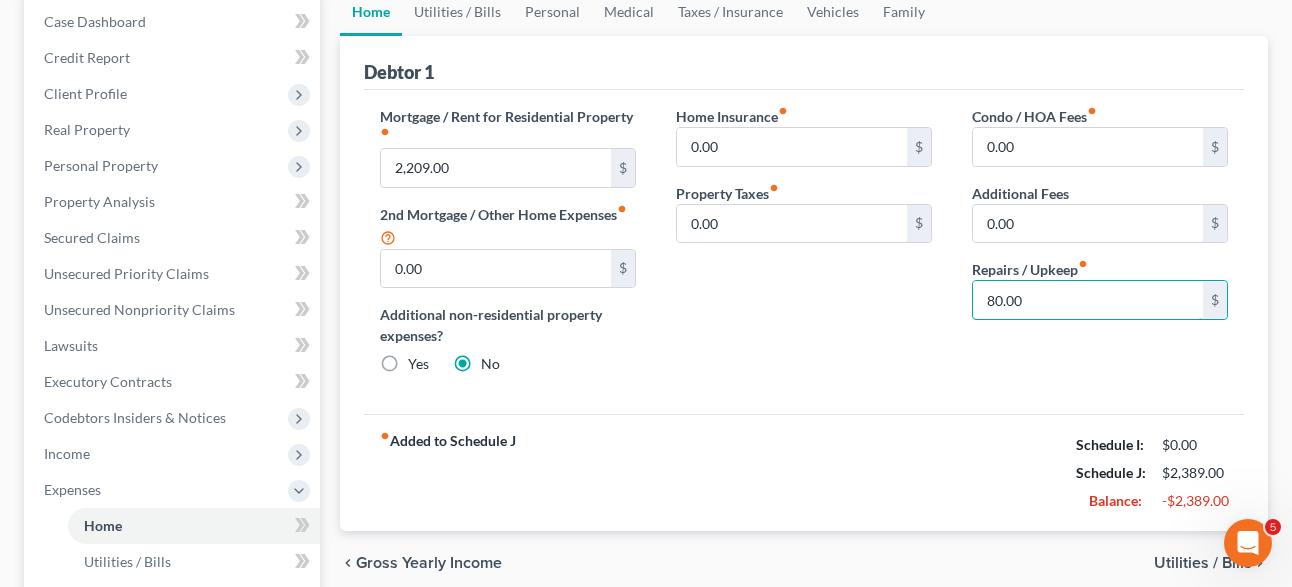 type on "80.00" 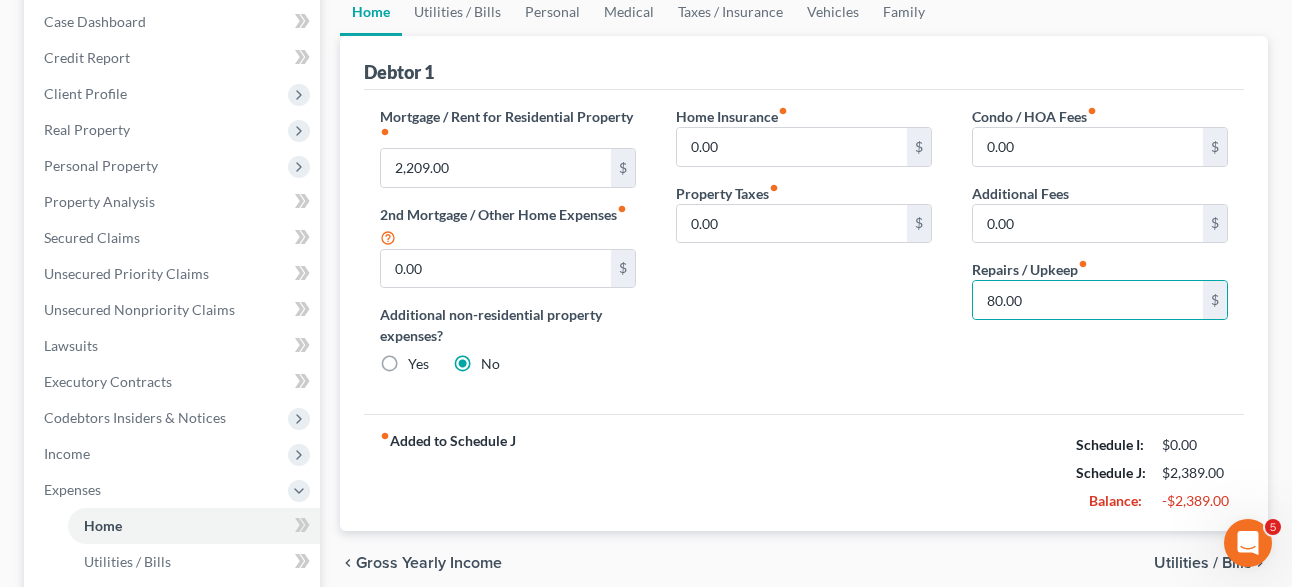 click on "Mortgage / Rent for Residential Property  fiber_manual_record 2,209.00 $ 2nd Mortgage / Other Home Expenses  fiber_manual_record   0.00 $ Additional non-residential property expenses? Yes No Home Insurance  fiber_manual_record 0.00 $ Property Taxes  fiber_manual_record 0.00 $ Condo / HOA Fees  fiber_manual_record 0.00 $ Additional Fees 0.00 $ Repairs / Upkeep  fiber_manual_record 80.00 $" at bounding box center (804, 252) 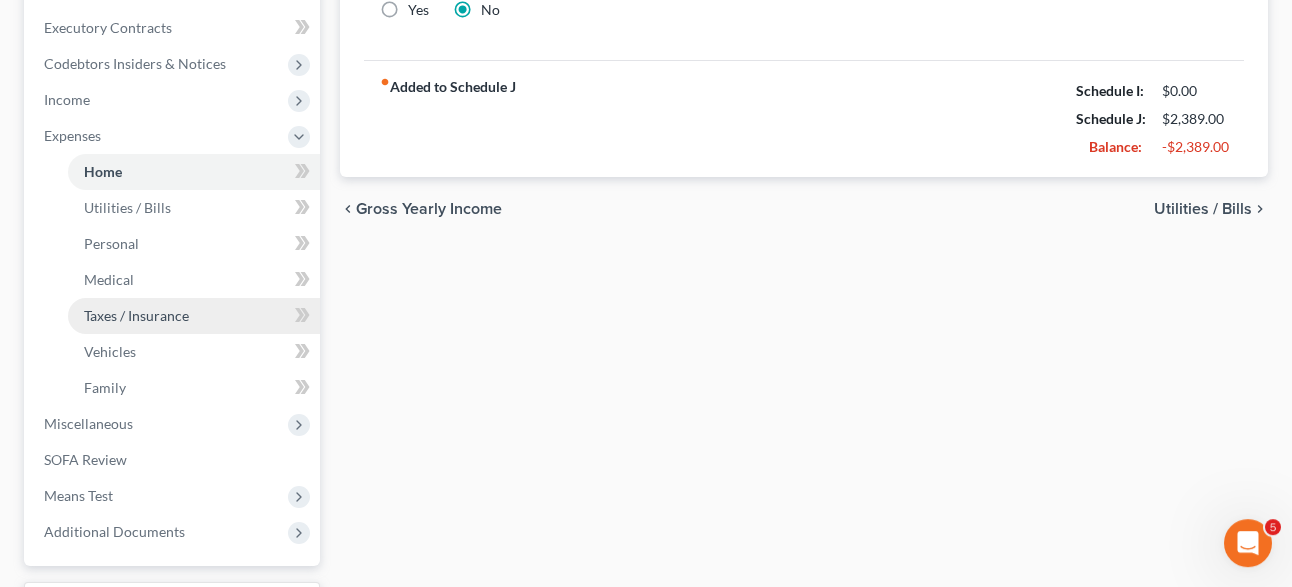 scroll, scrollTop: 522, scrollLeft: 0, axis: vertical 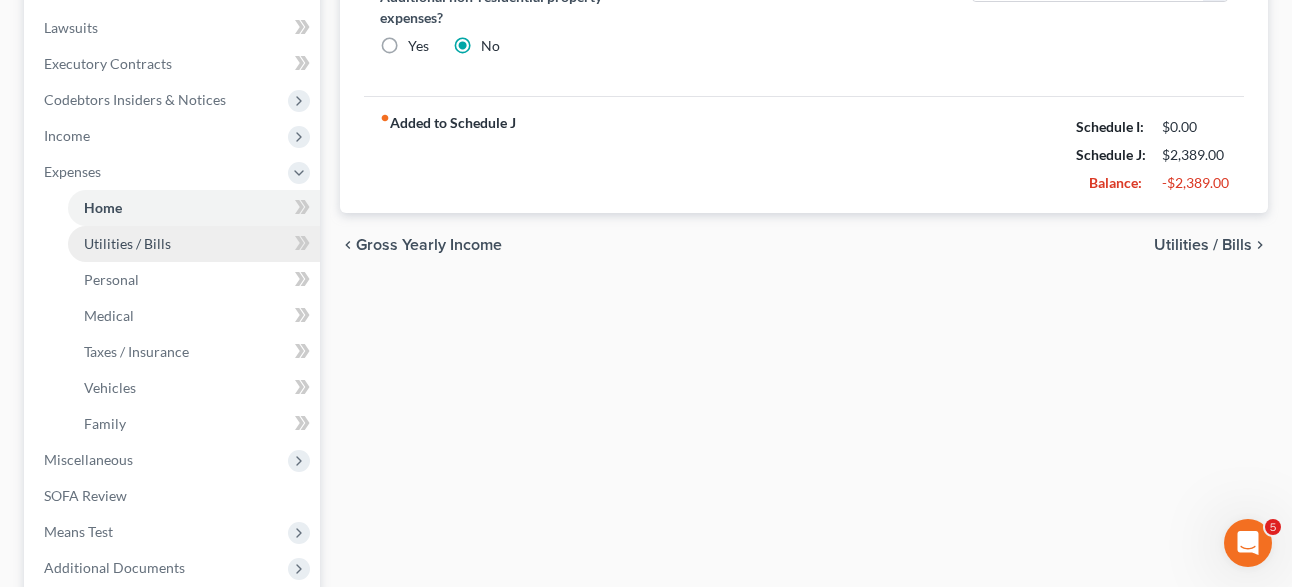 click on "Utilities / Bills" at bounding box center [127, 243] 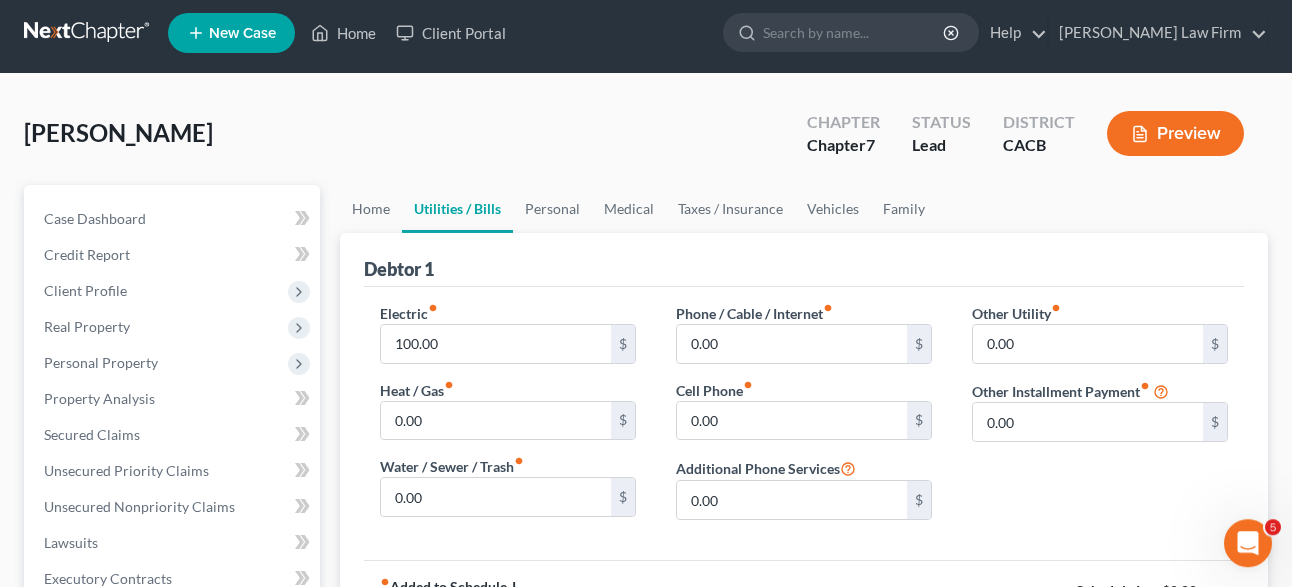 scroll, scrollTop: 0, scrollLeft: 0, axis: both 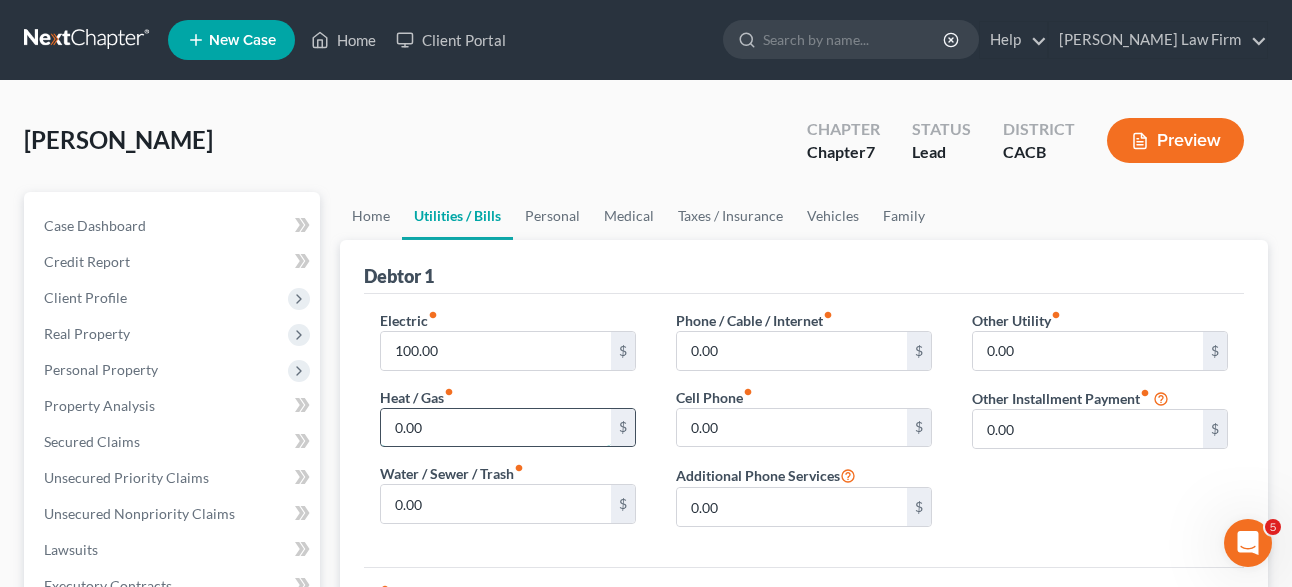 click on "0.00" at bounding box center [496, 428] 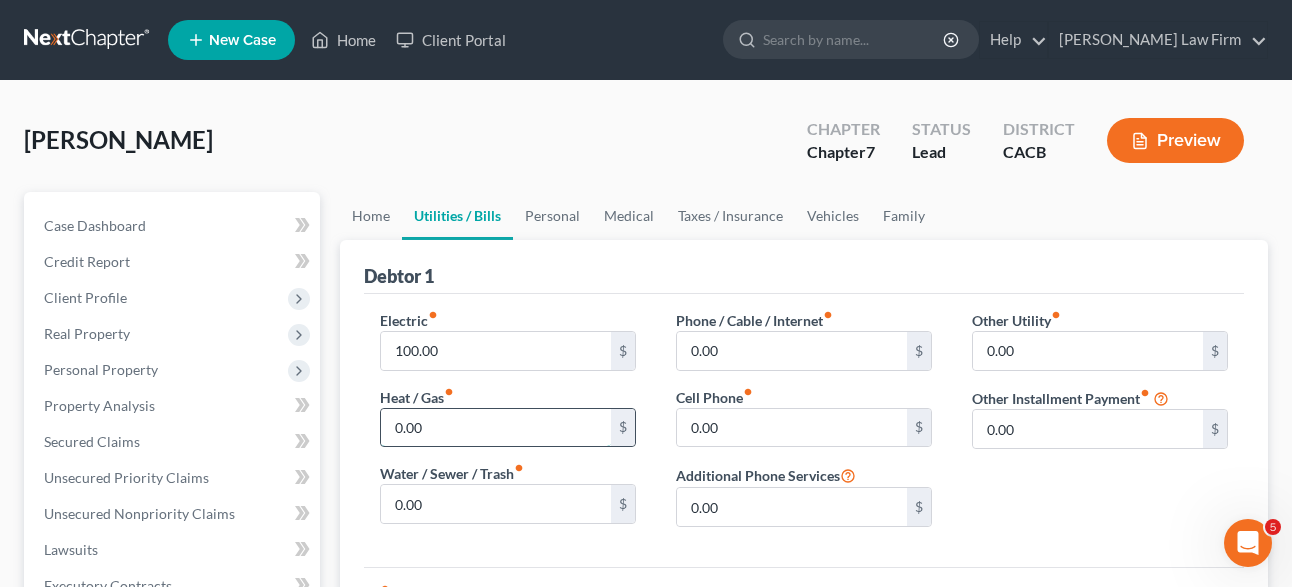 paste on "45" 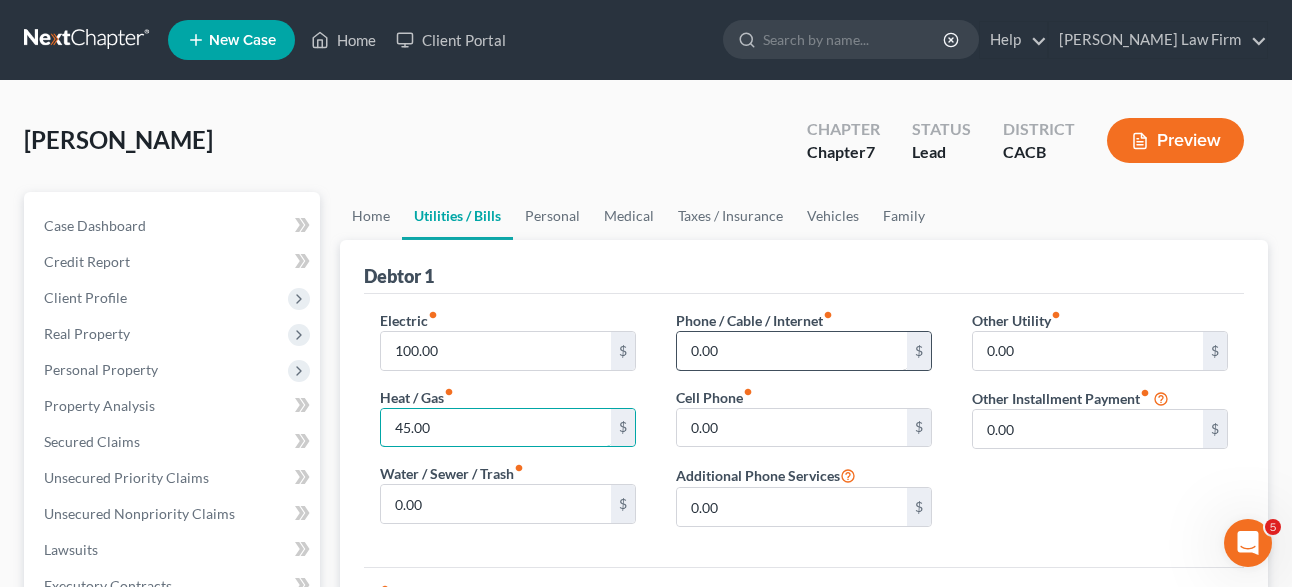 type on "45.00" 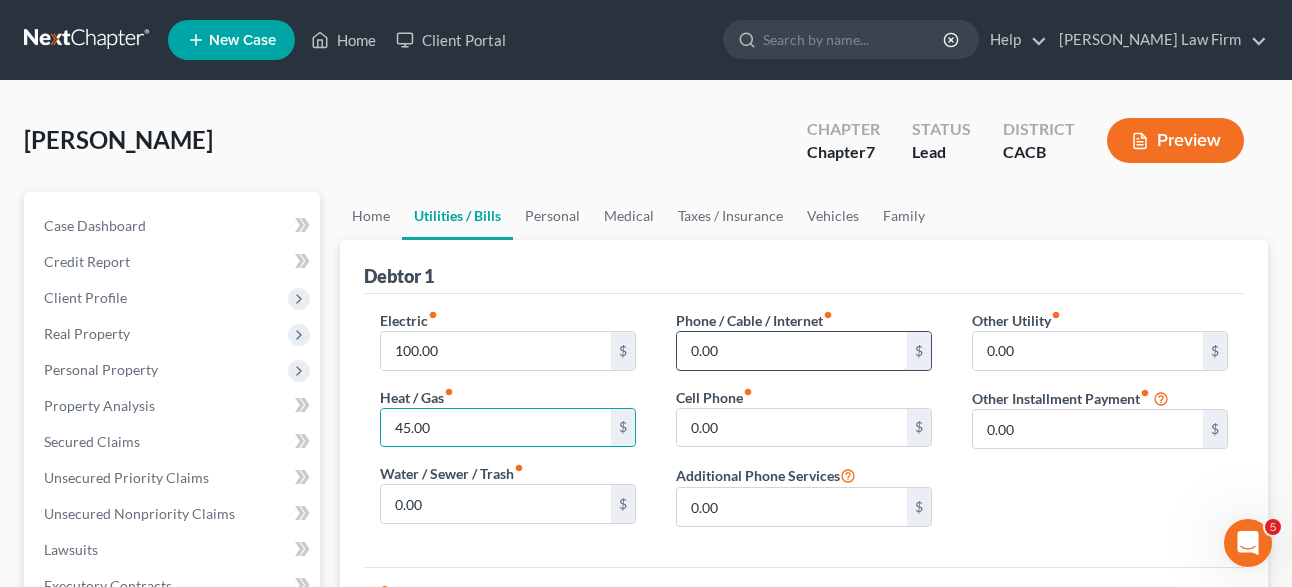 click on "0.00" at bounding box center (792, 351) 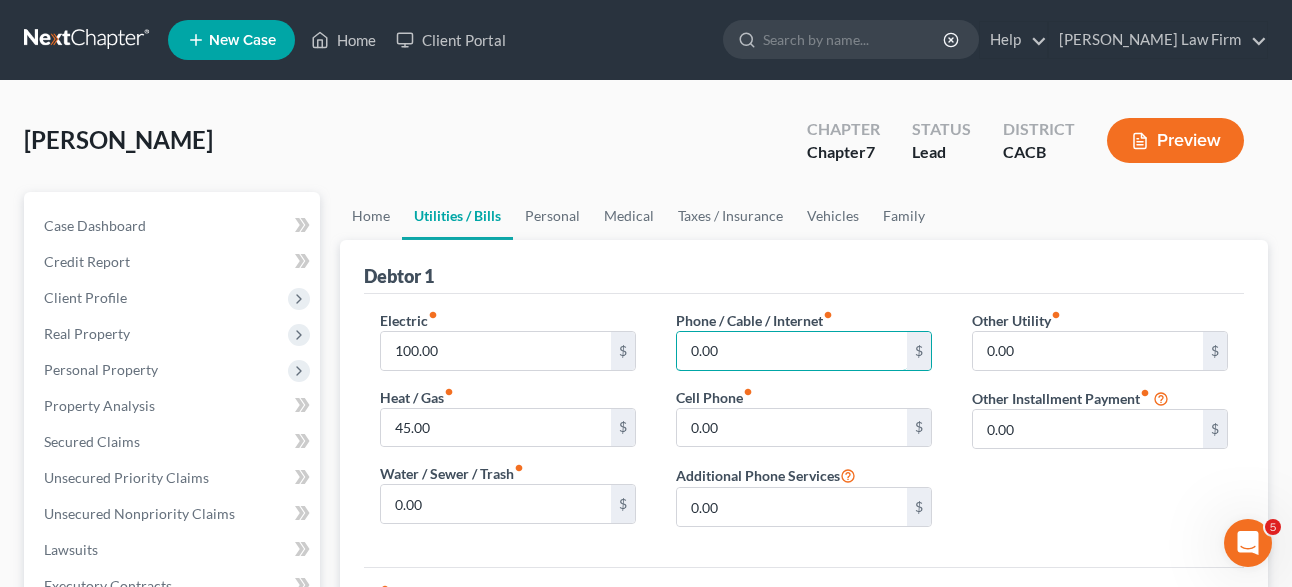paste on "49" 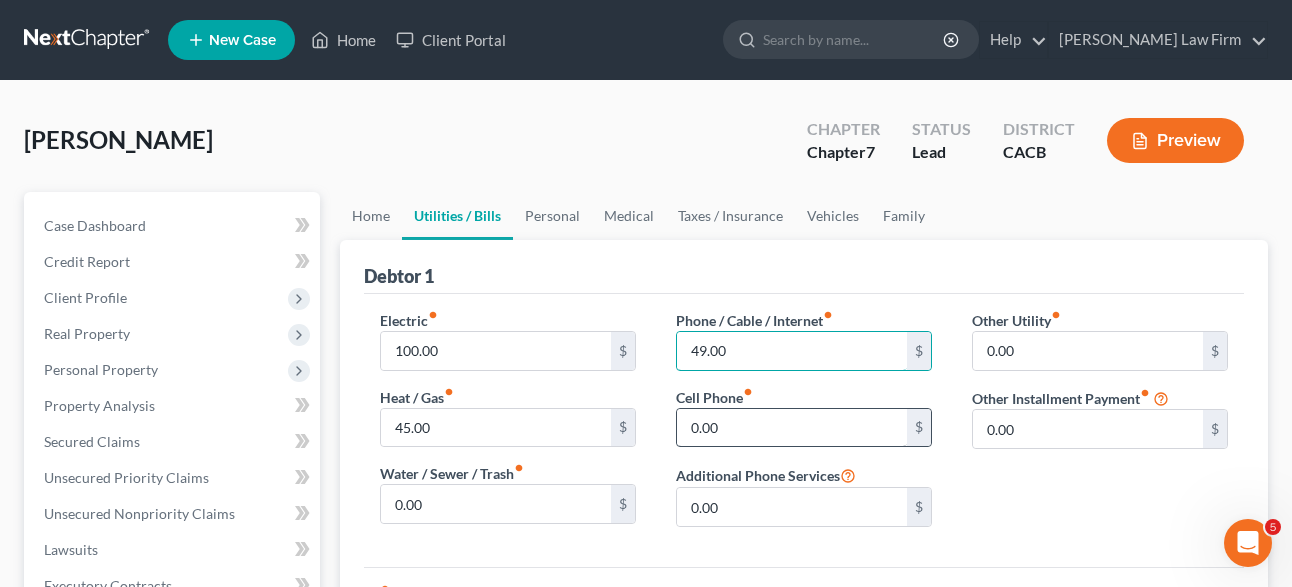 type on "49.00" 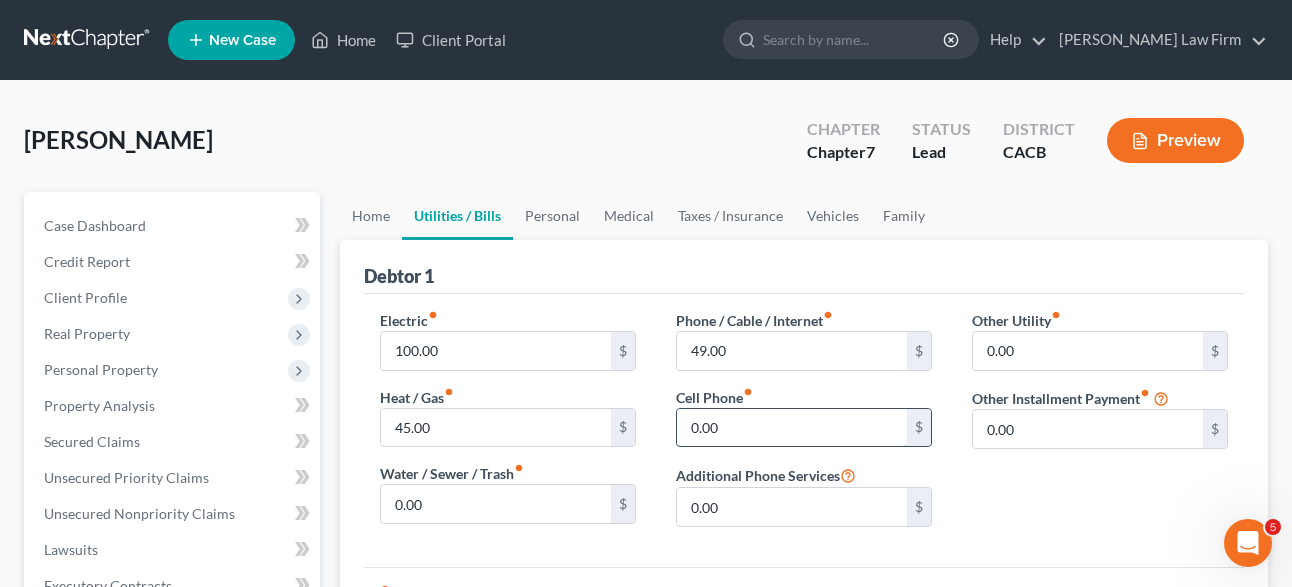 drag, startPoint x: 739, startPoint y: 430, endPoint x: 598, endPoint y: 440, distance: 141.35417 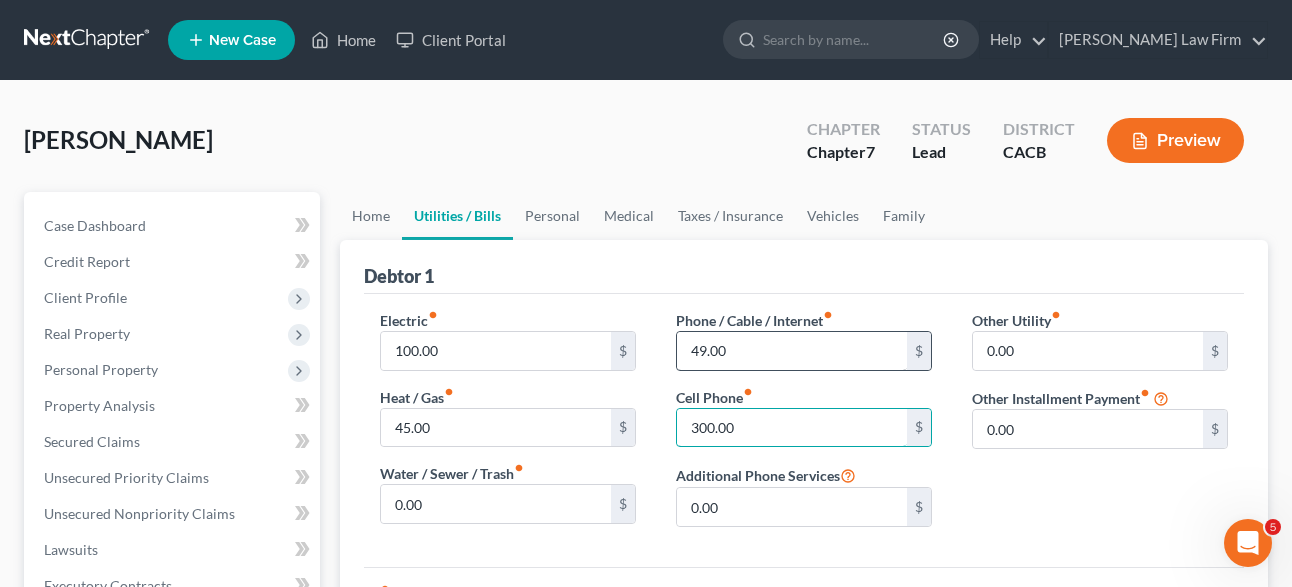 scroll, scrollTop: 102, scrollLeft: 0, axis: vertical 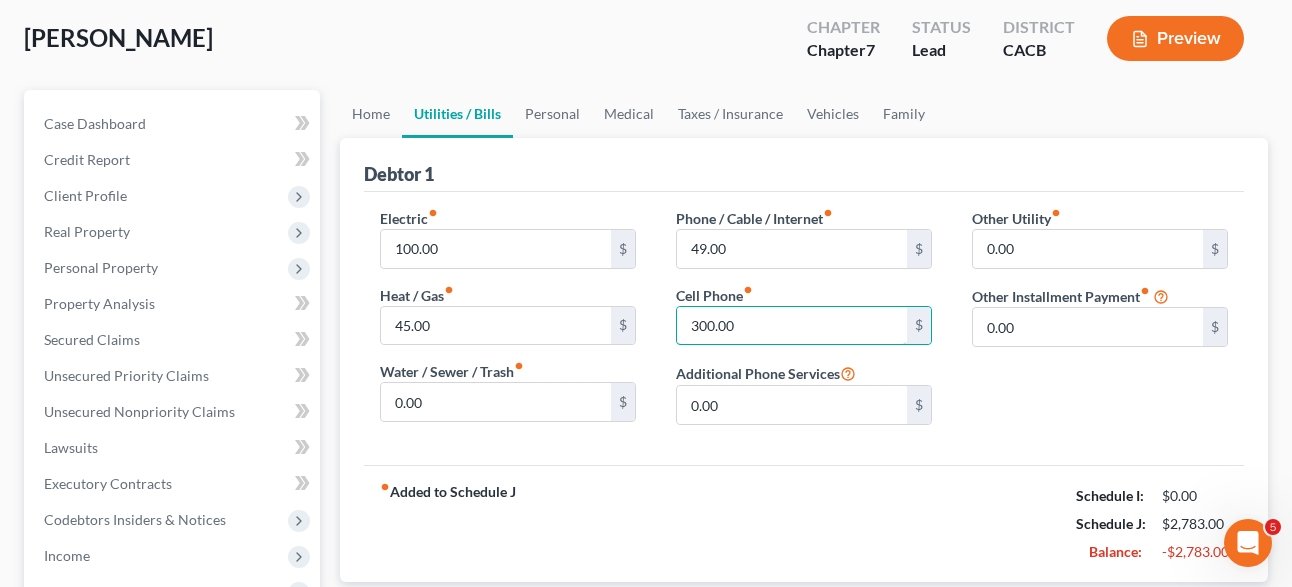 type on "300.00" 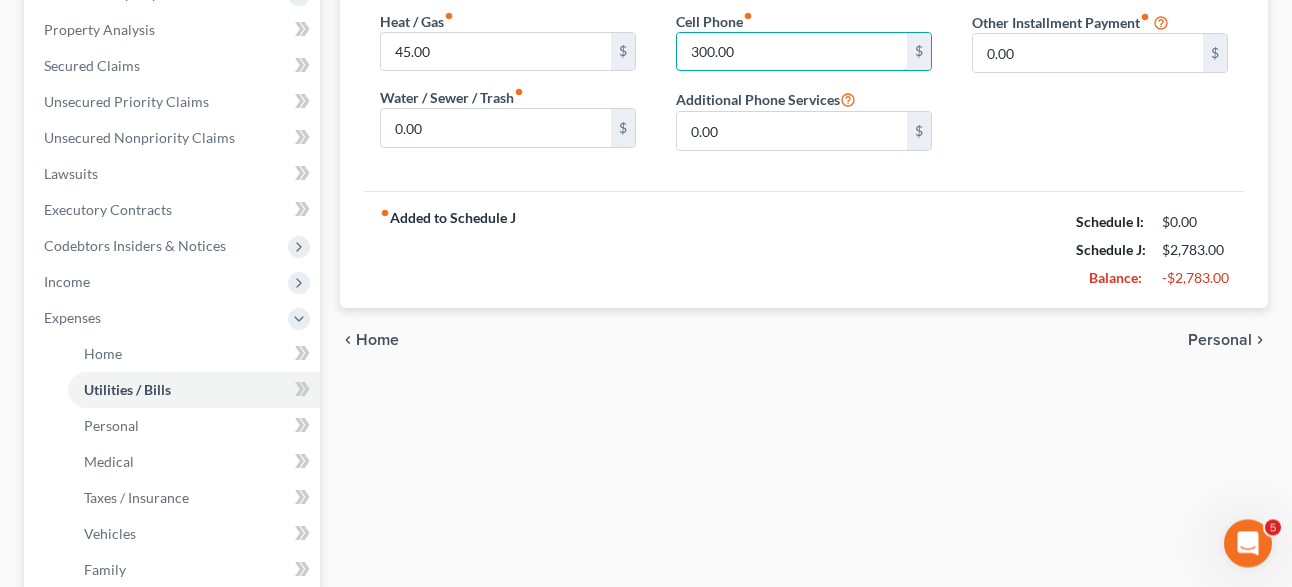 scroll, scrollTop: 408, scrollLeft: 0, axis: vertical 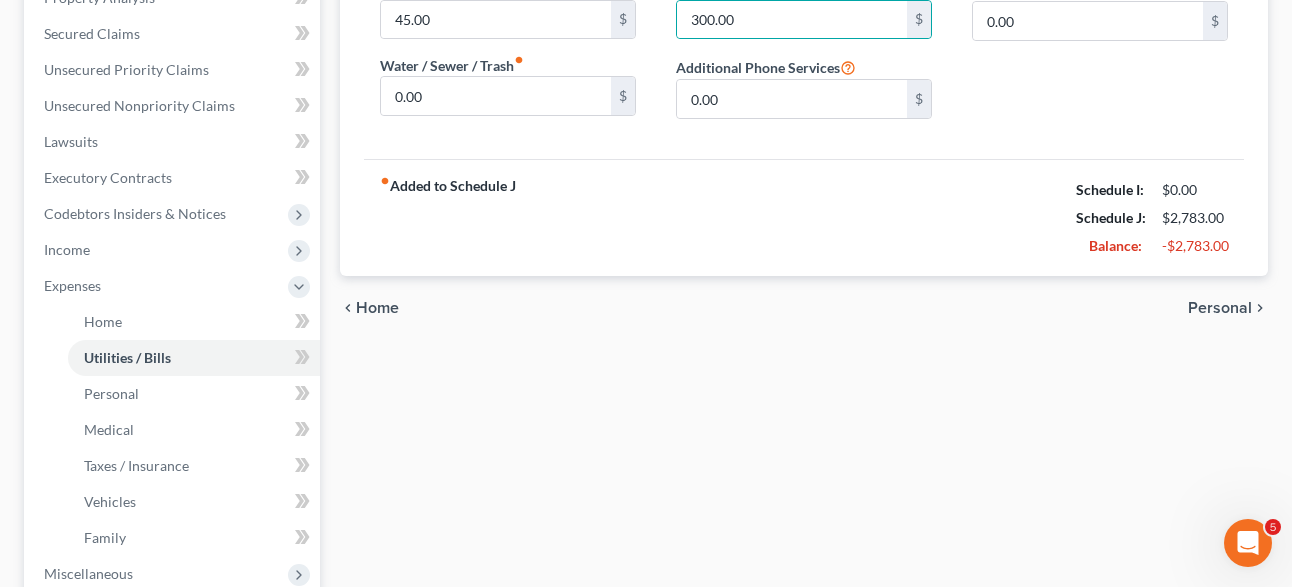 click on "Personal" at bounding box center [1220, 308] 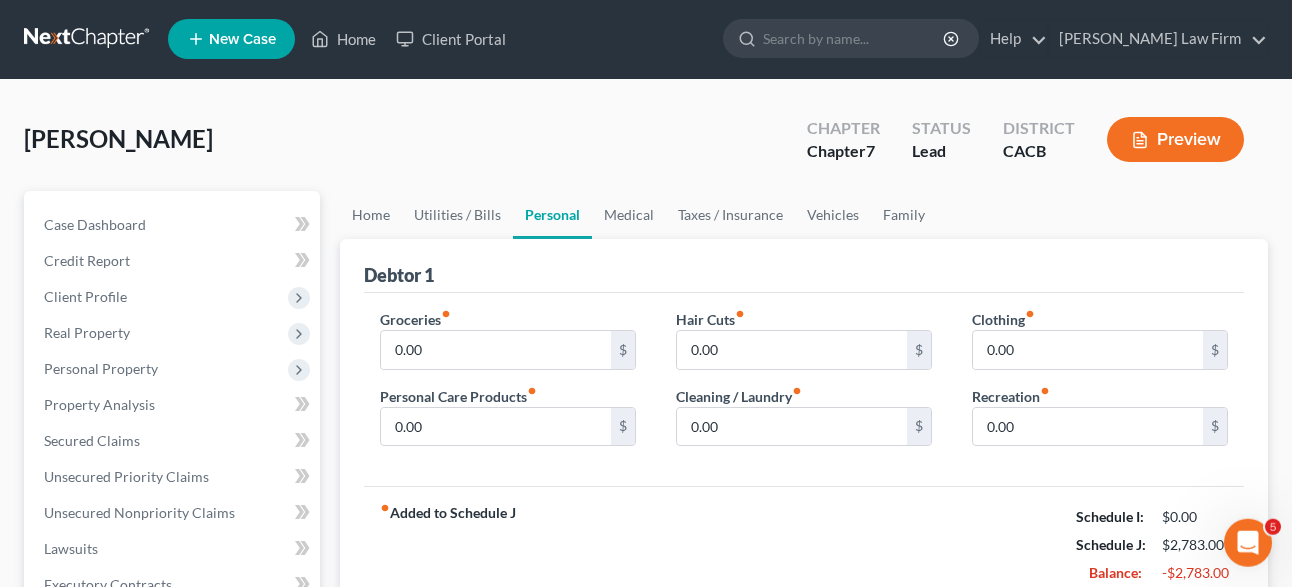 scroll, scrollTop: 0, scrollLeft: 0, axis: both 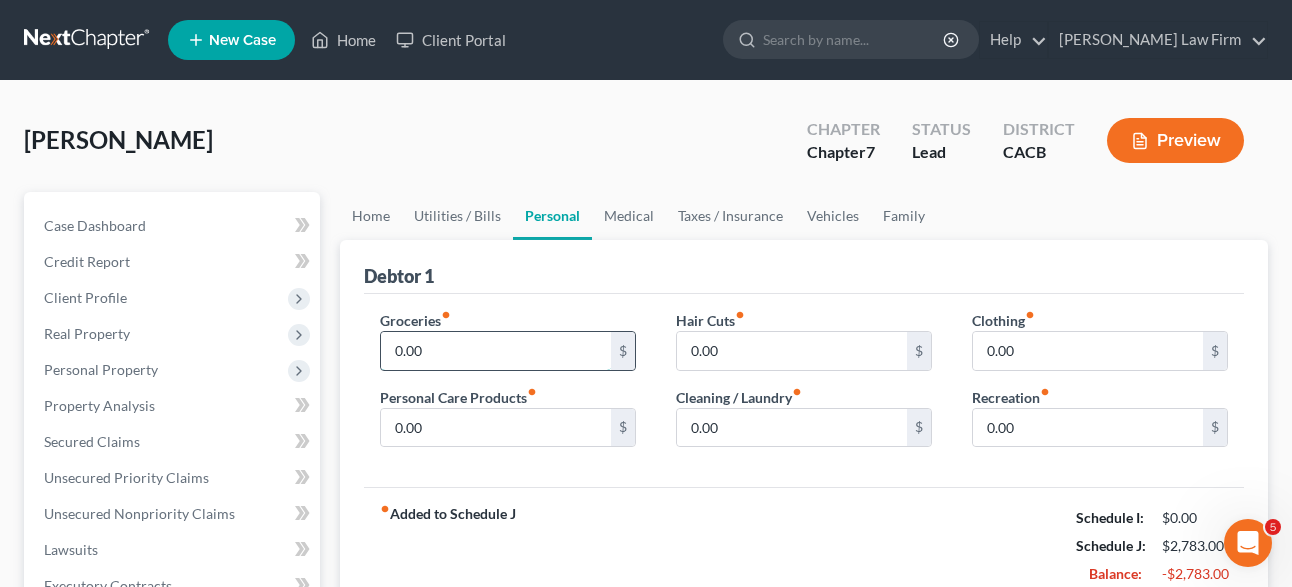 click on "0.00" at bounding box center [496, 351] 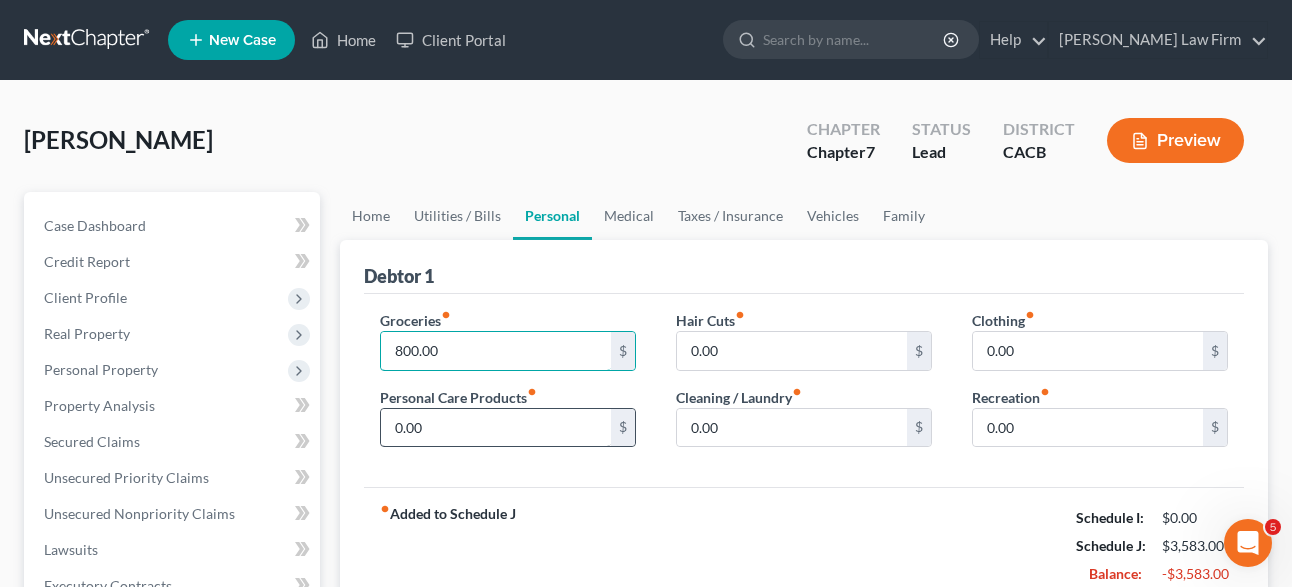 type on "800.00" 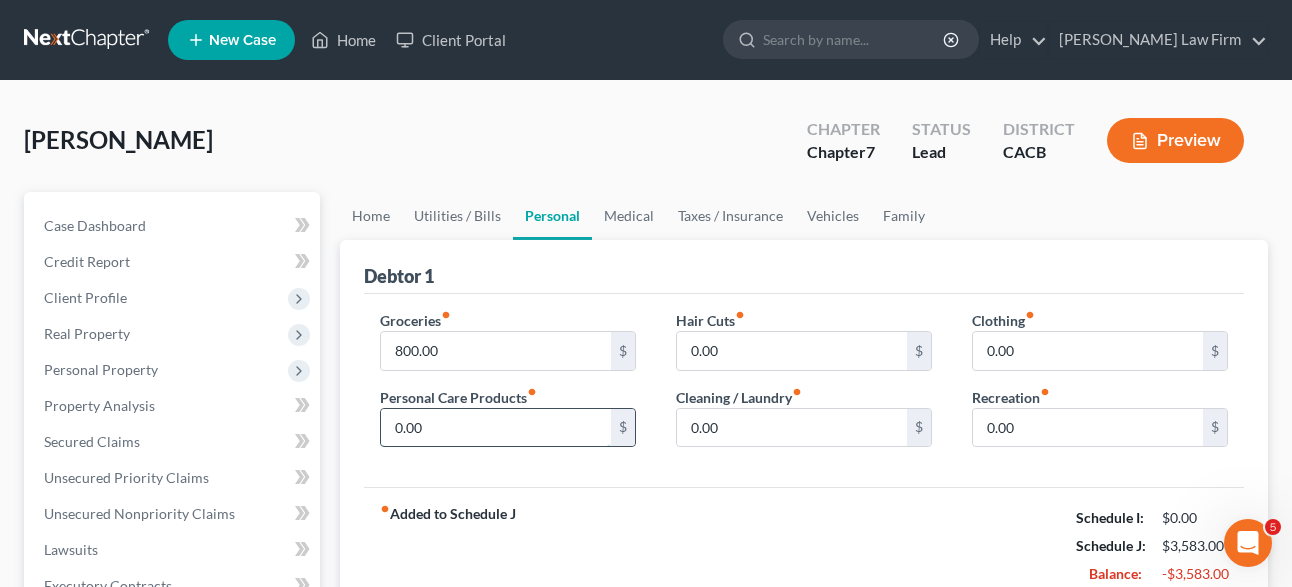 click on "0.00" at bounding box center [496, 428] 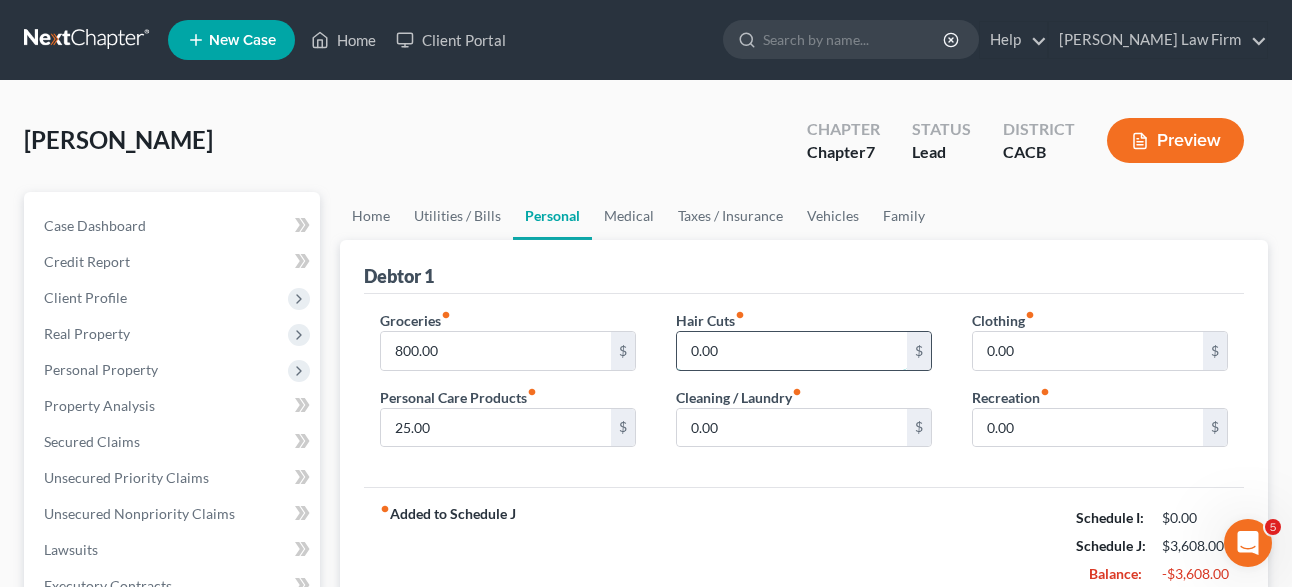 drag, startPoint x: 739, startPoint y: 345, endPoint x: 731, endPoint y: 352, distance: 10.630146 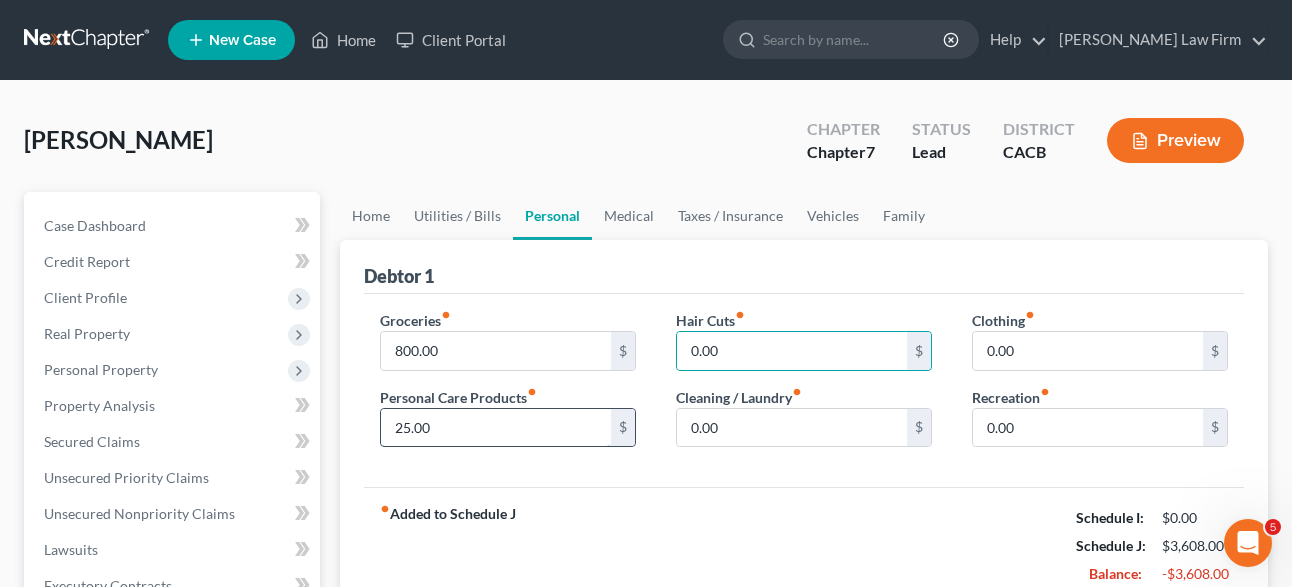 click on "25.00" at bounding box center (496, 428) 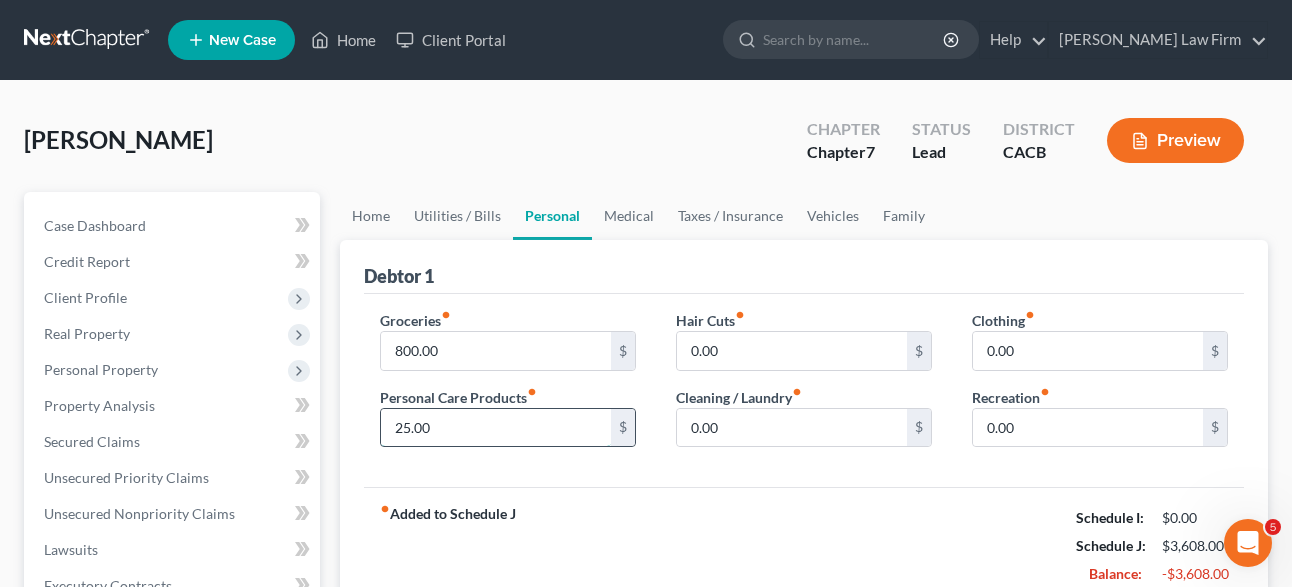 click on "25.00" at bounding box center (496, 428) 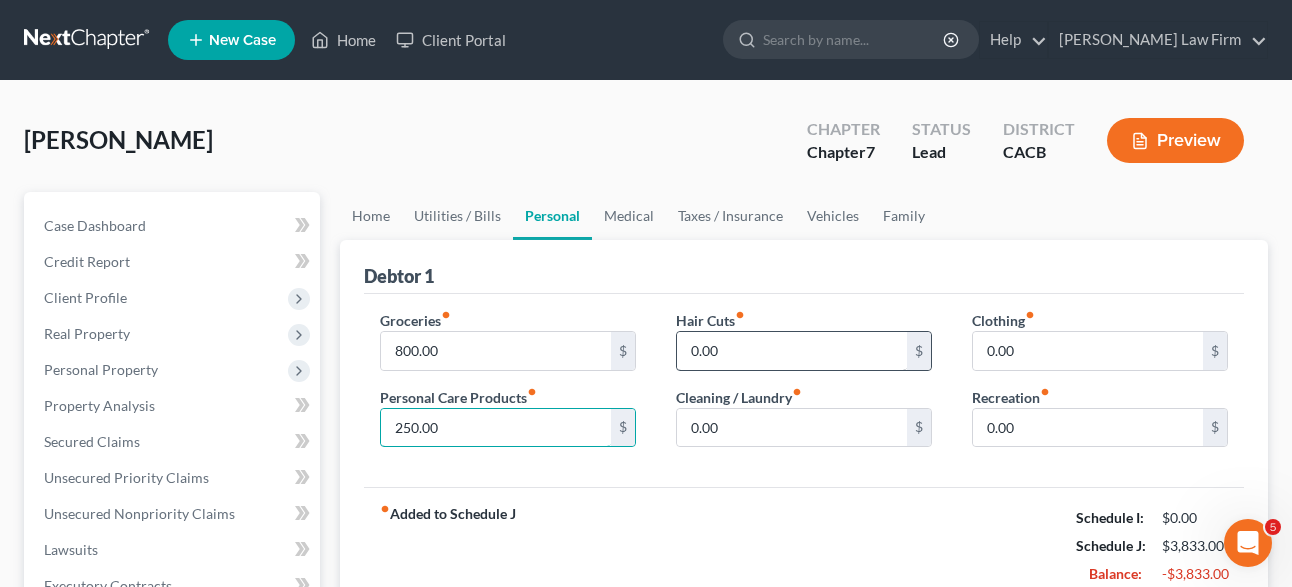 type on "250.00" 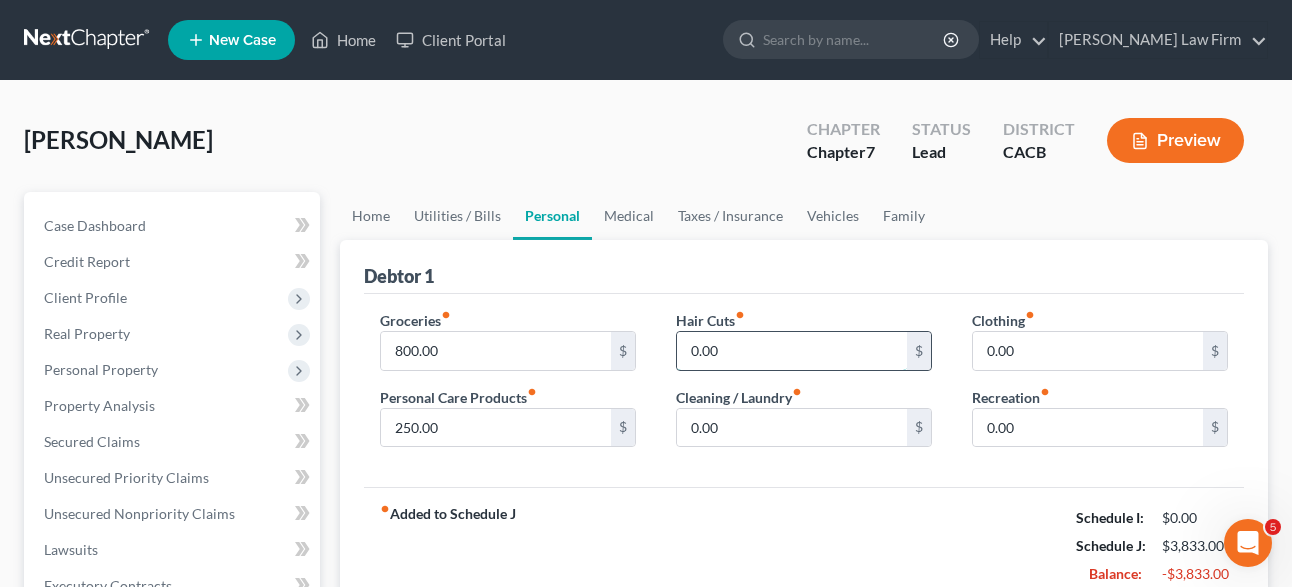 drag, startPoint x: 728, startPoint y: 361, endPoint x: 772, endPoint y: 334, distance: 51.62364 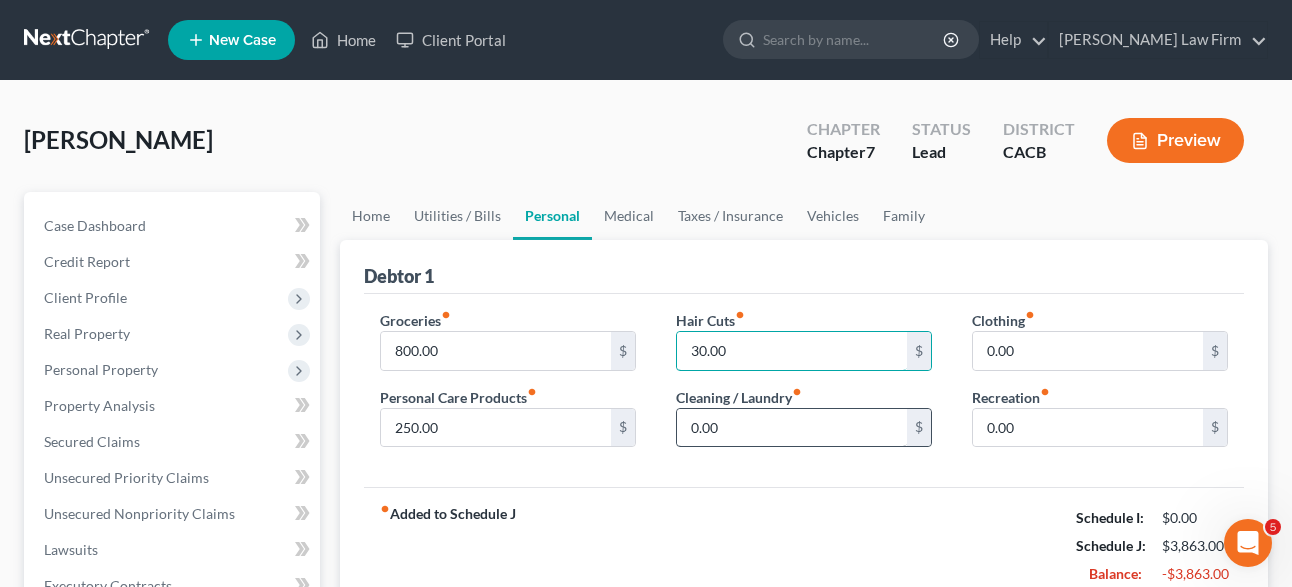type on "30.00" 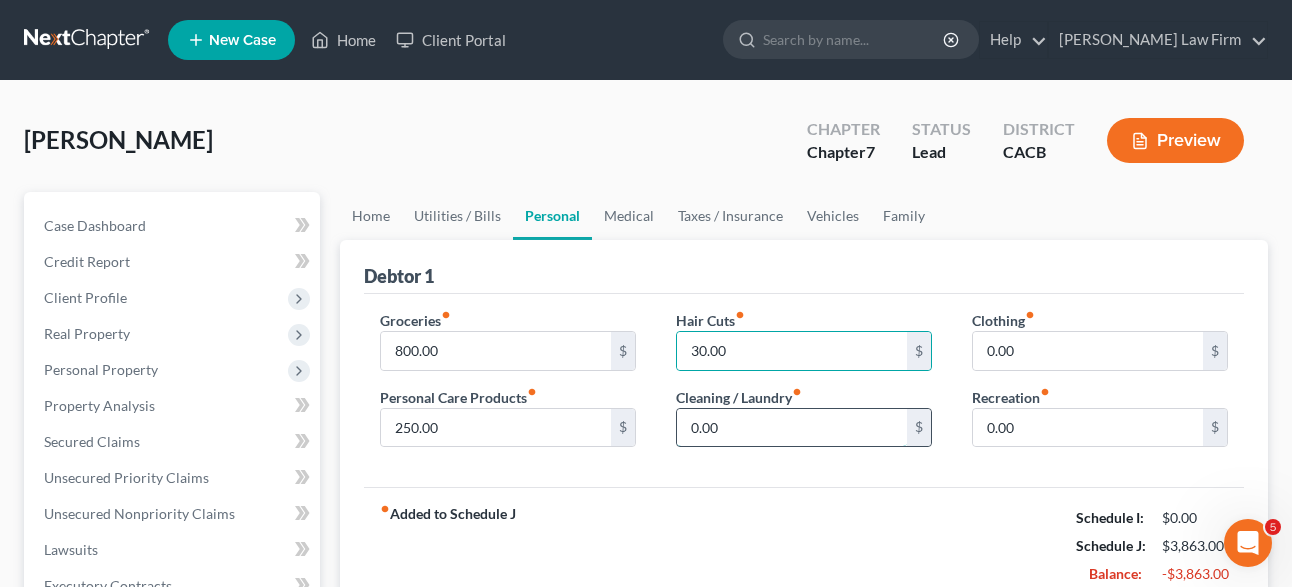 click on "0.00" at bounding box center (792, 428) 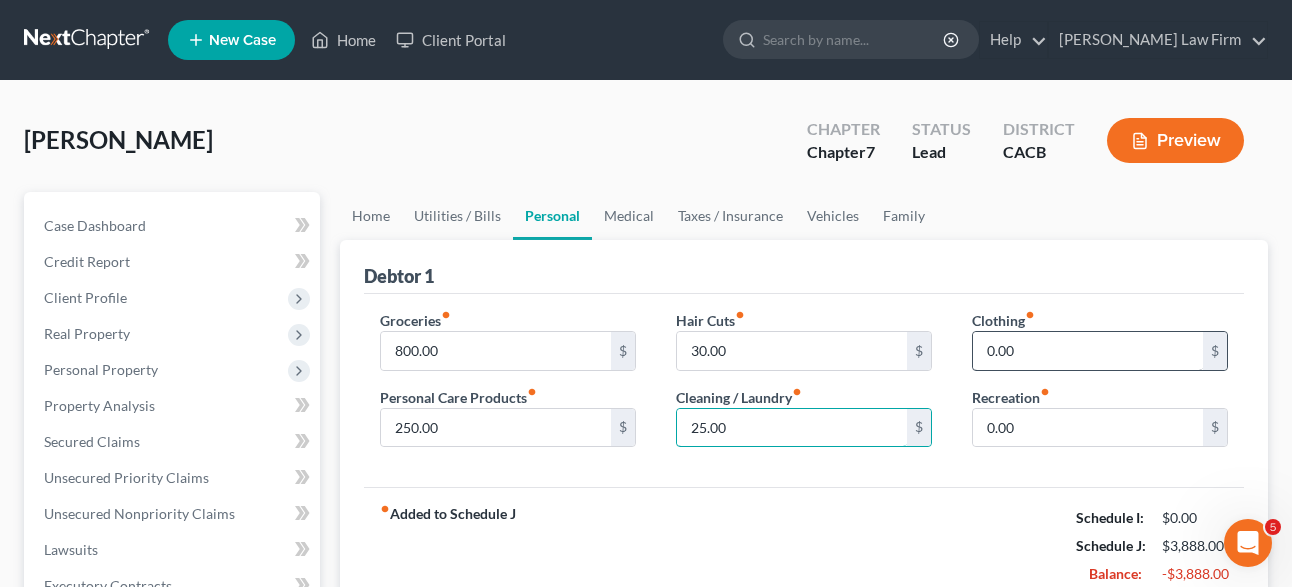 type on "25.00" 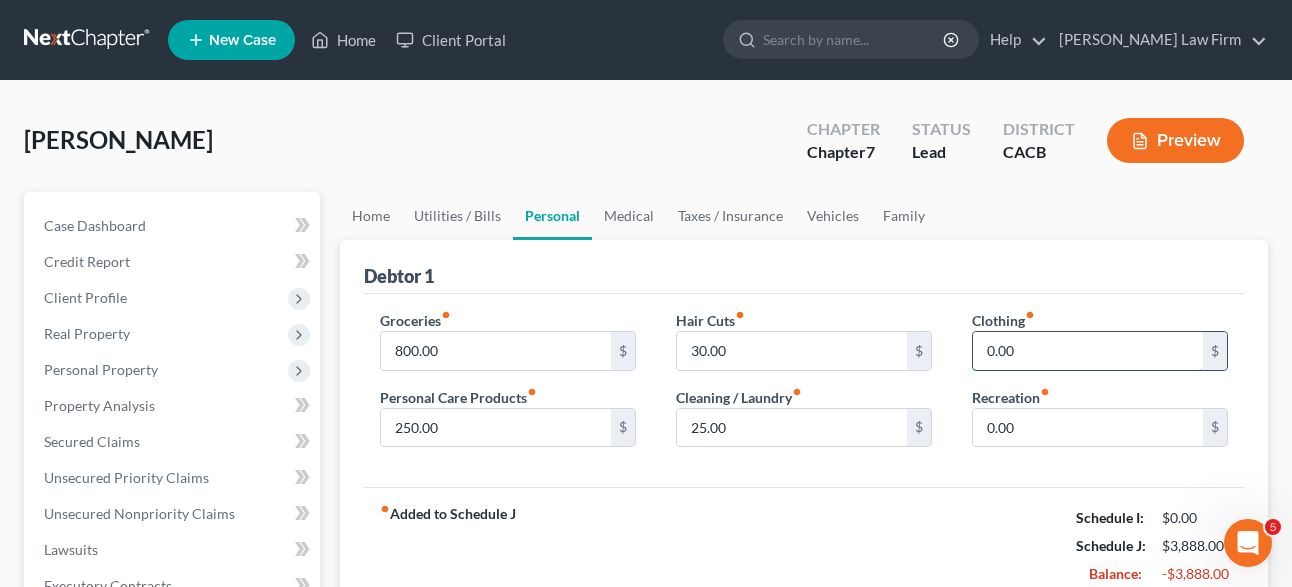 click on "0.00" at bounding box center (1088, 351) 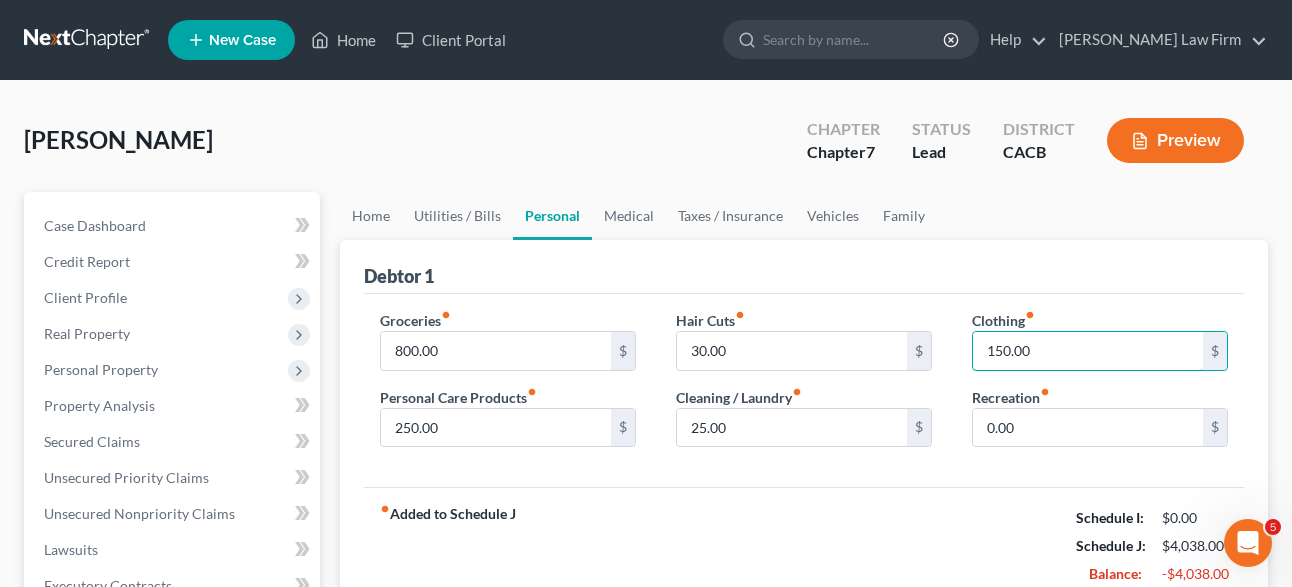 type on "150.00" 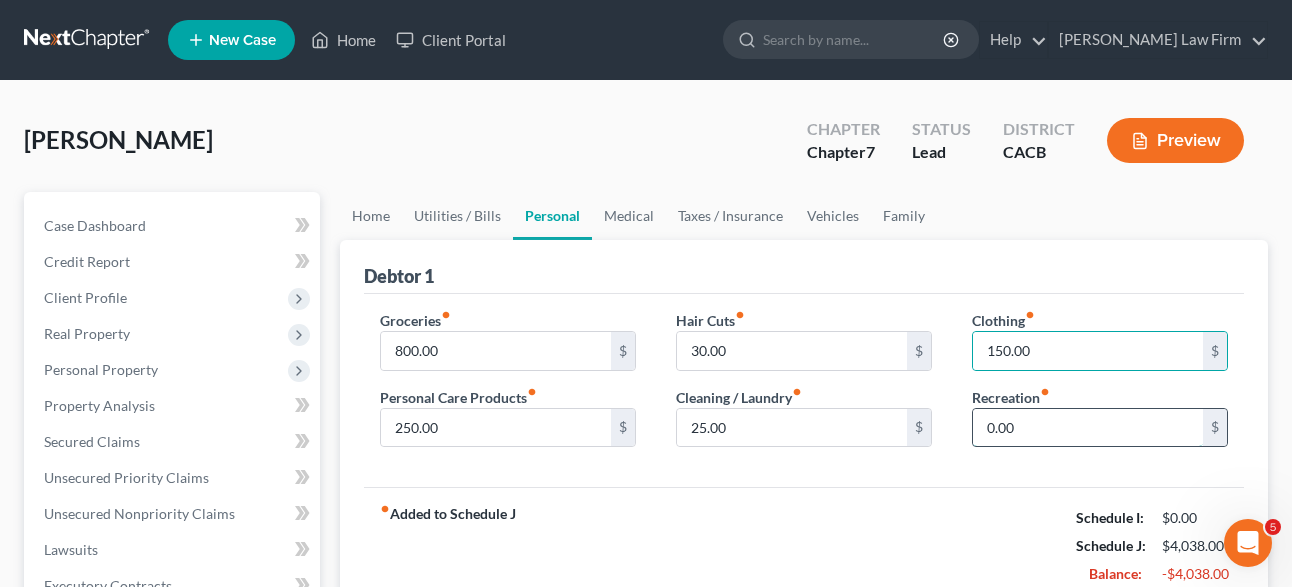 click on "0.00" at bounding box center [1088, 428] 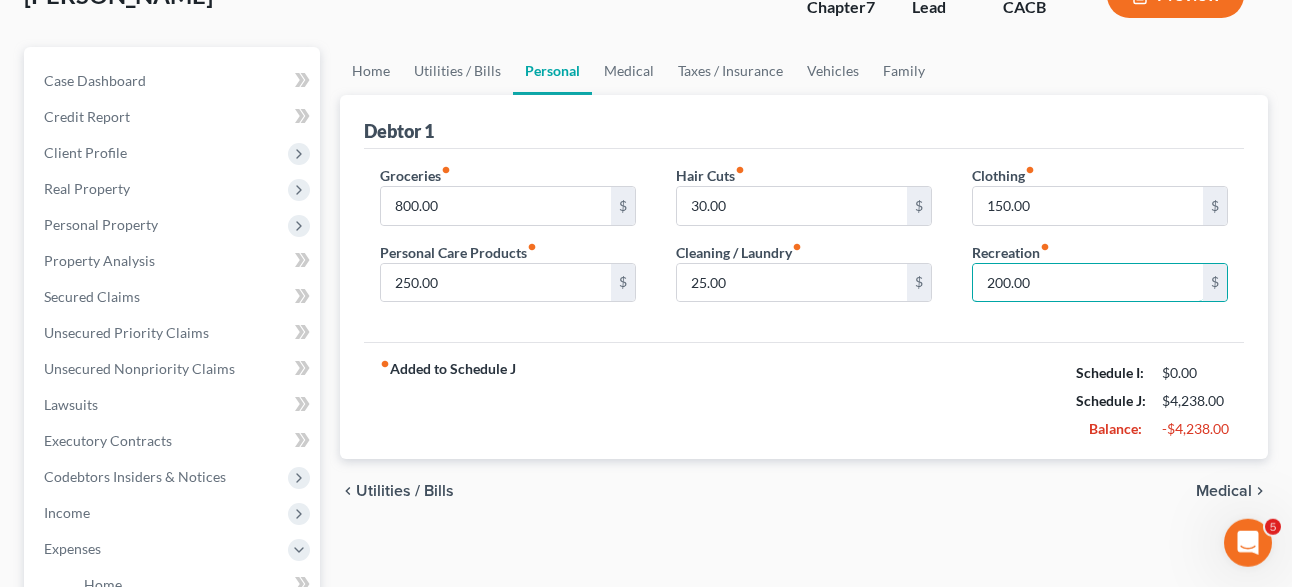 scroll, scrollTop: 204, scrollLeft: 0, axis: vertical 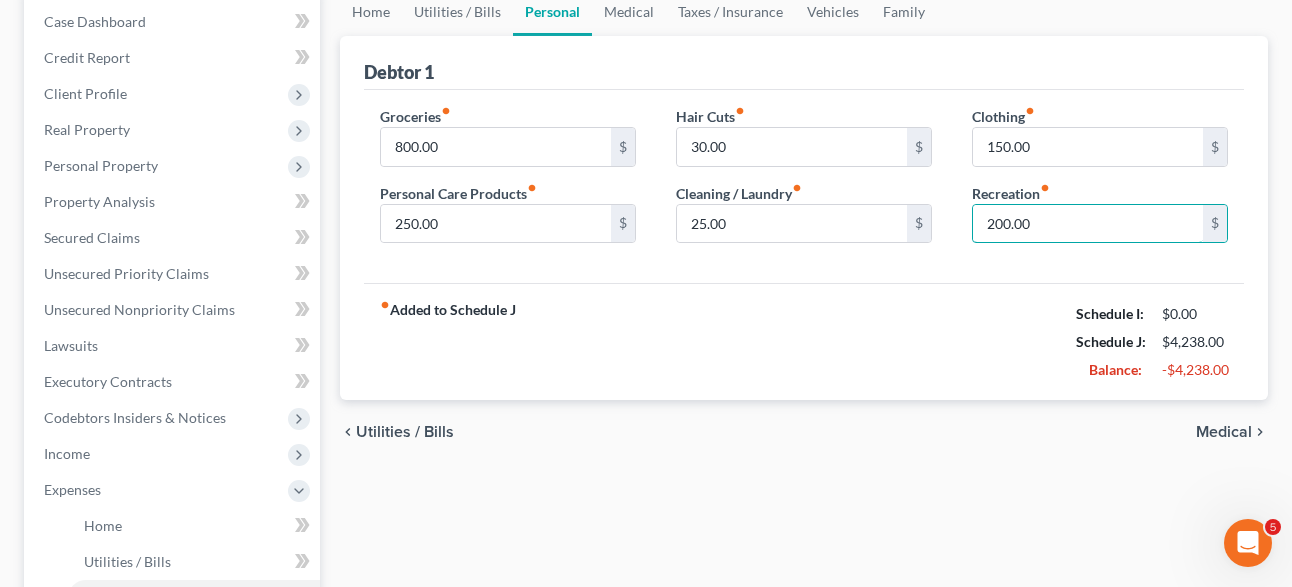 type on "200.00" 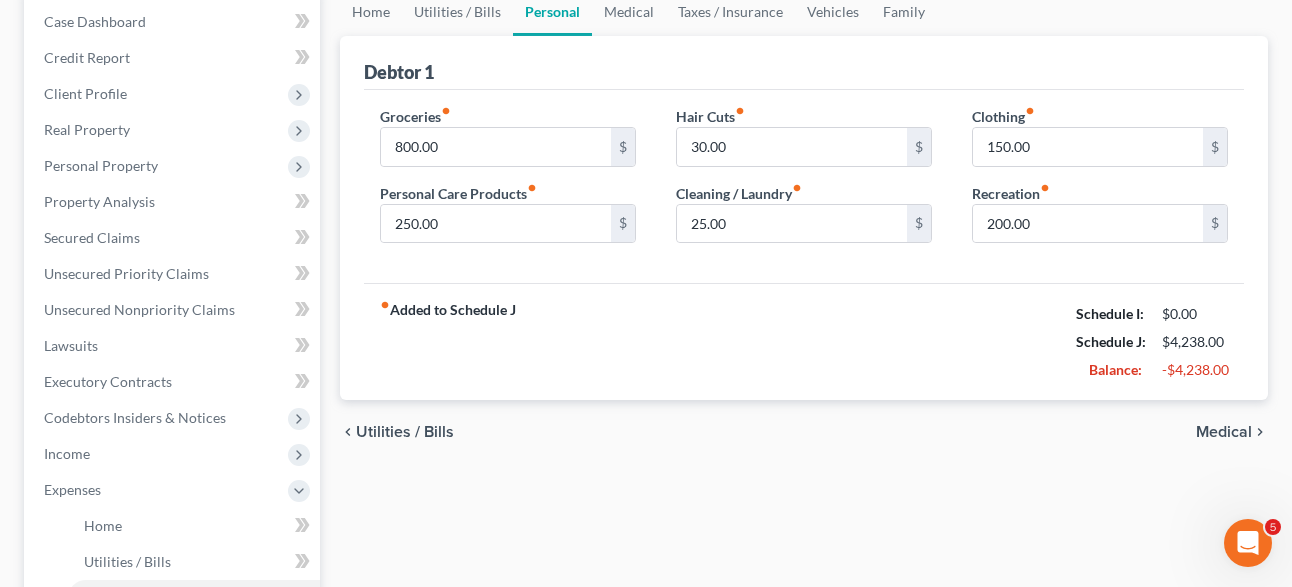 click on "Medical" at bounding box center (1224, 432) 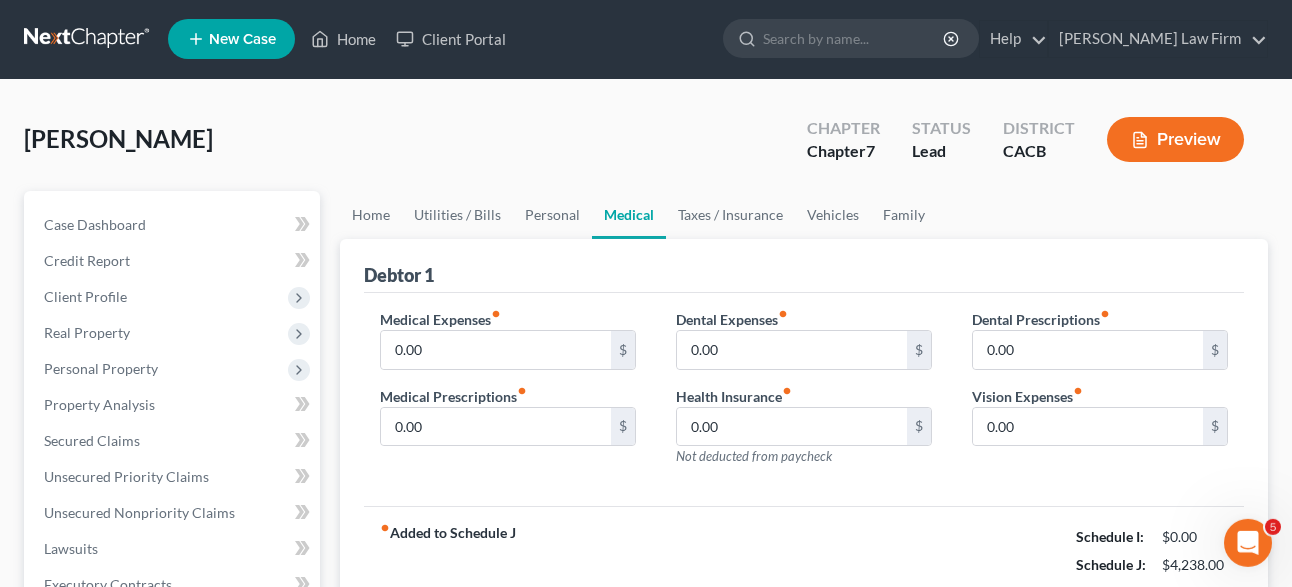scroll, scrollTop: 0, scrollLeft: 0, axis: both 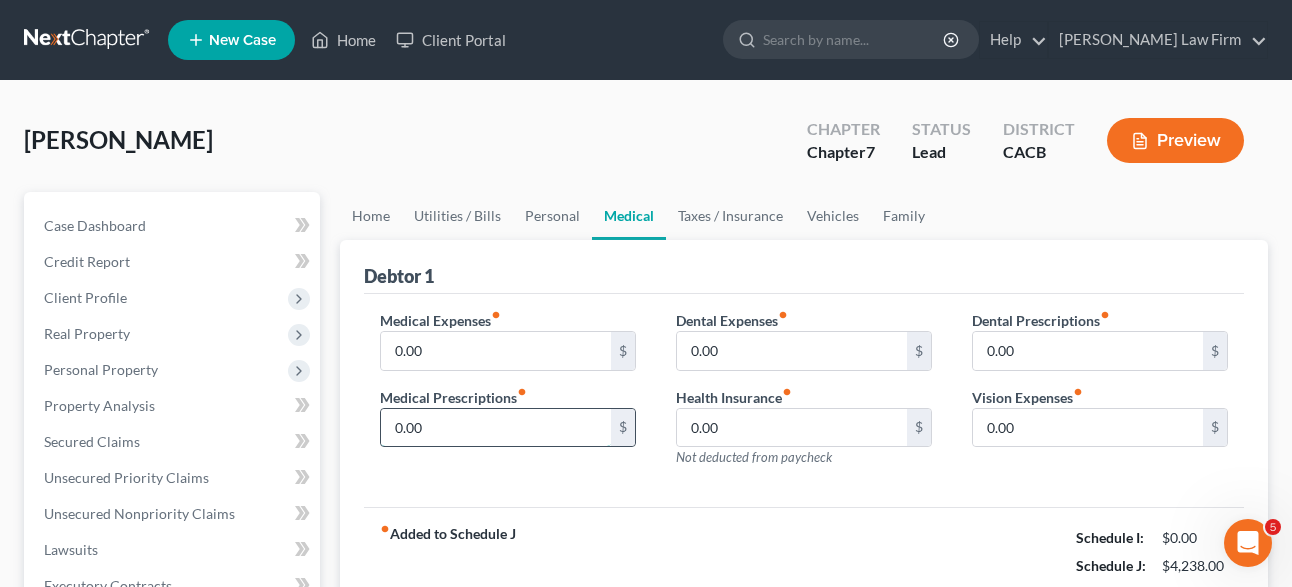 drag, startPoint x: 479, startPoint y: 430, endPoint x: 464, endPoint y: 426, distance: 15.524175 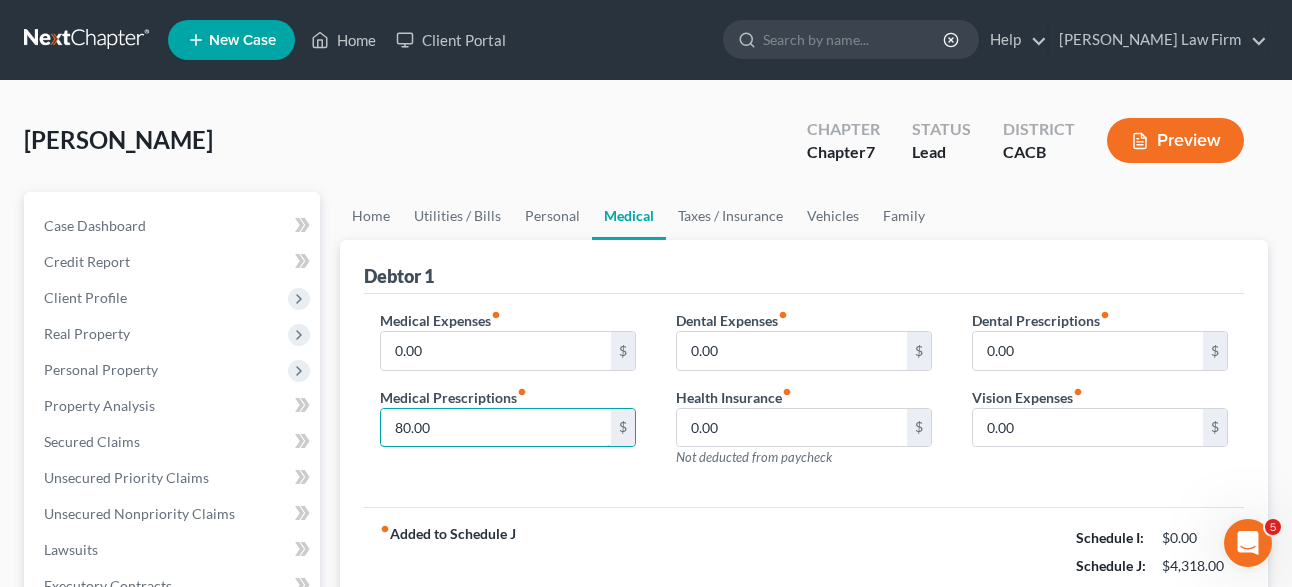 type on "80.00" 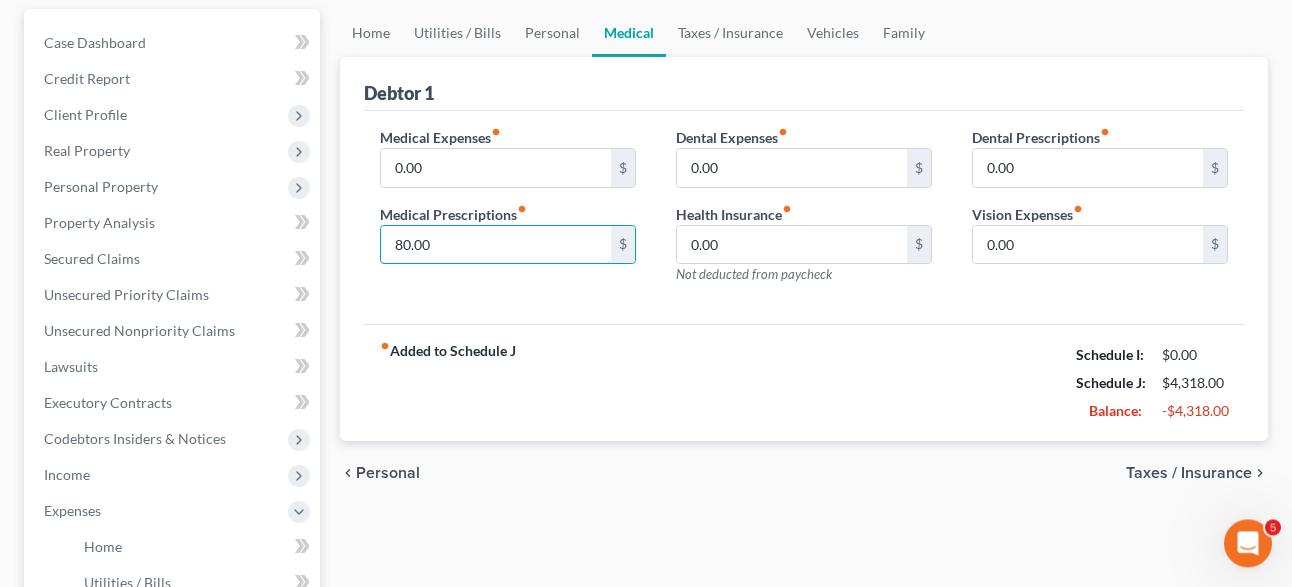 scroll, scrollTop: 306, scrollLeft: 0, axis: vertical 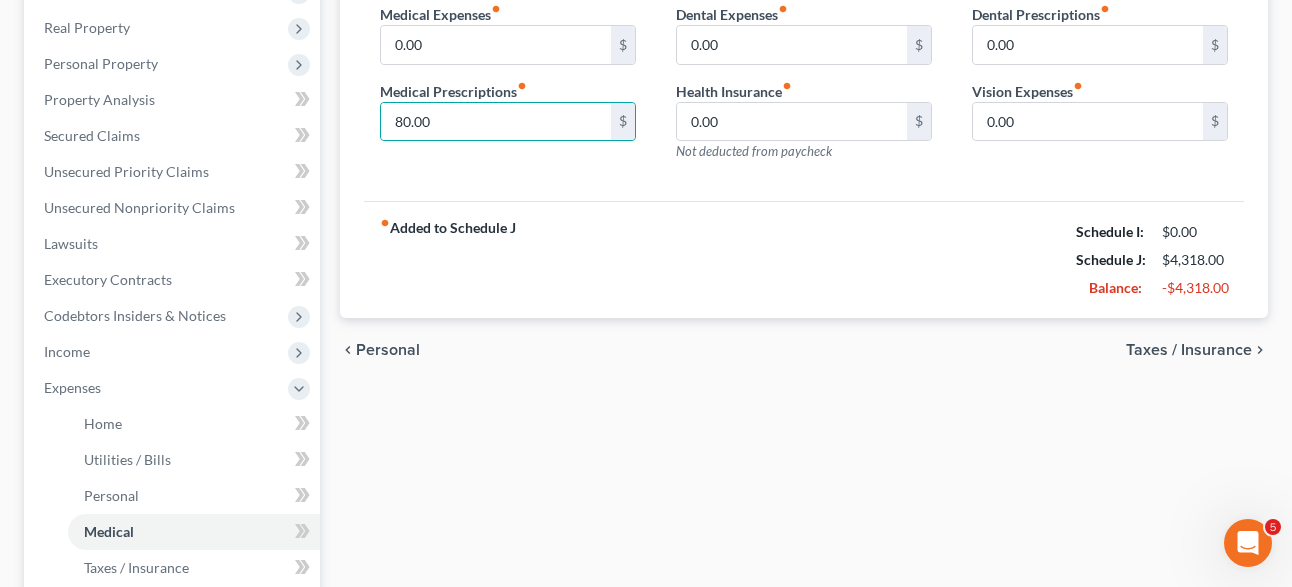 click on "Taxes / Insurance" at bounding box center (1189, 350) 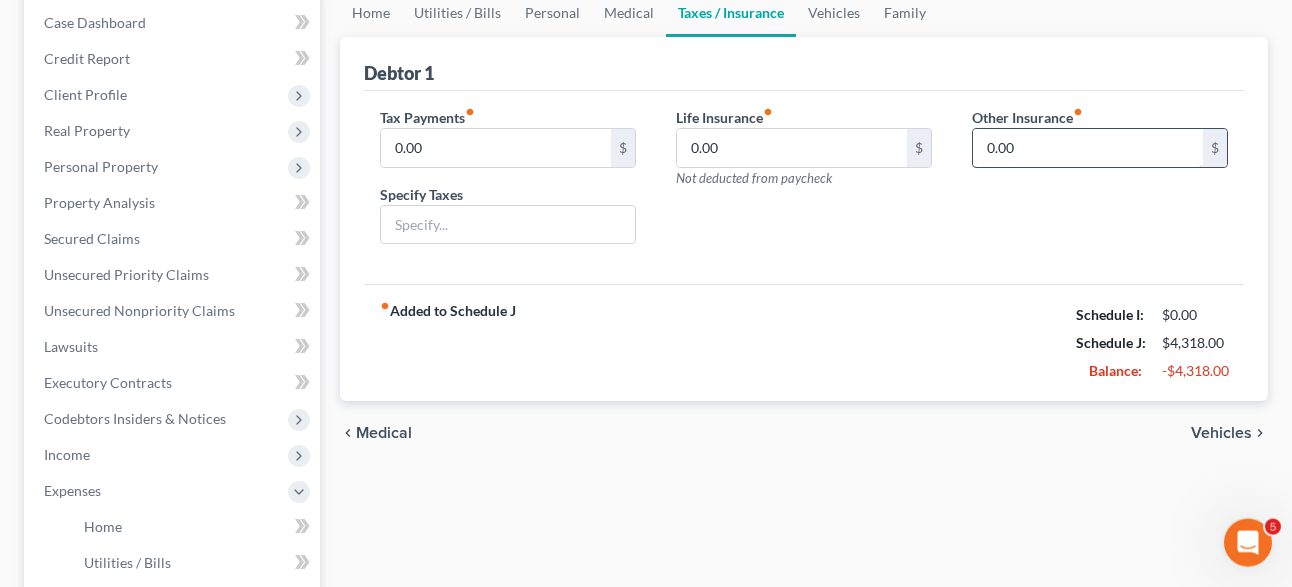 scroll, scrollTop: 204, scrollLeft: 0, axis: vertical 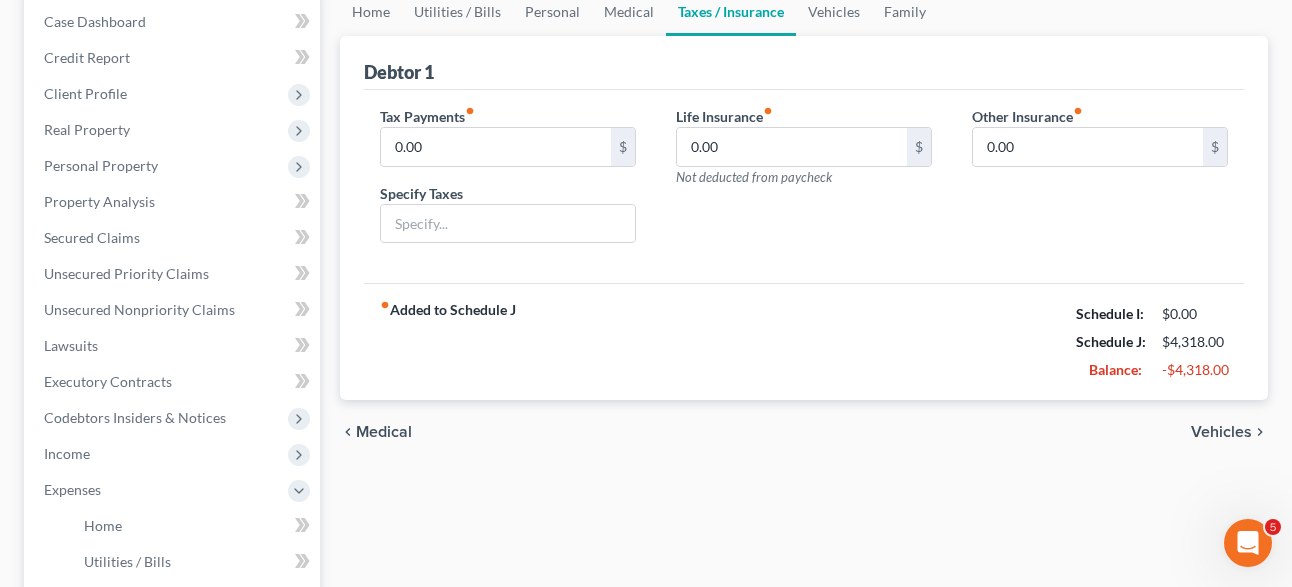 click on "Vehicles" at bounding box center [1221, 432] 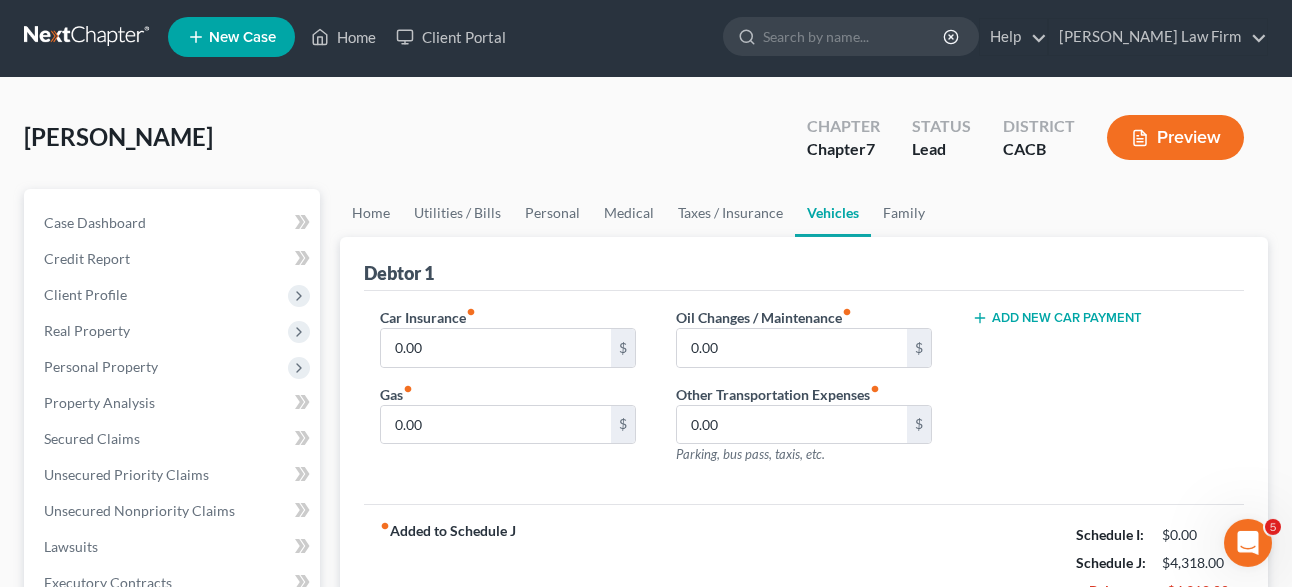 scroll, scrollTop: 0, scrollLeft: 0, axis: both 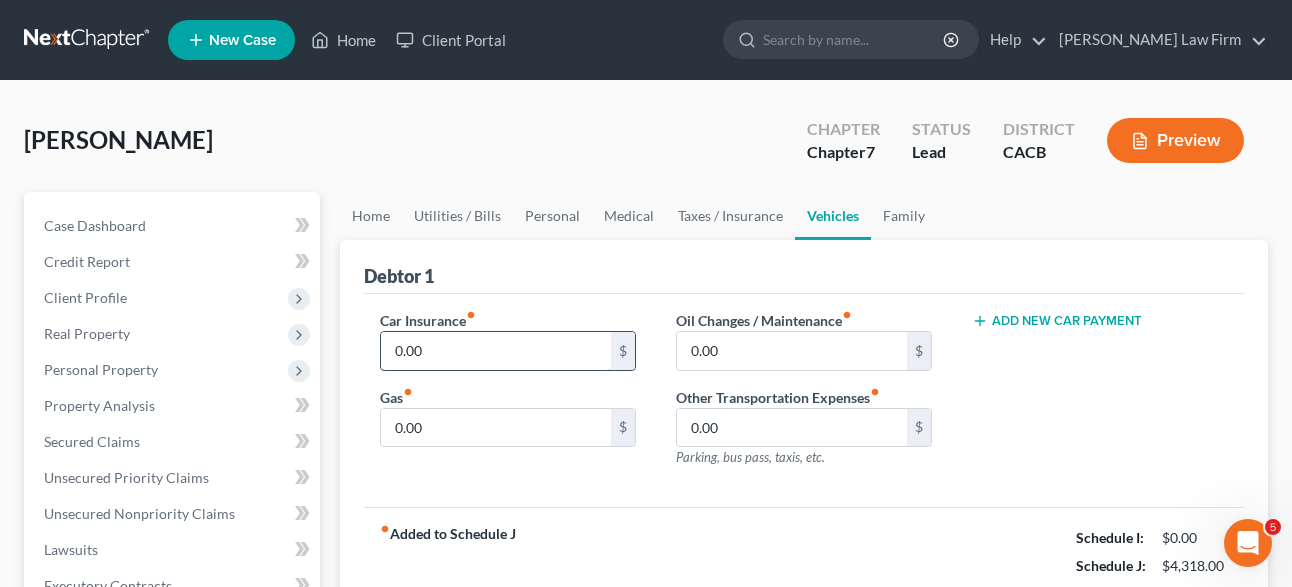 click on "0.00" at bounding box center (496, 351) 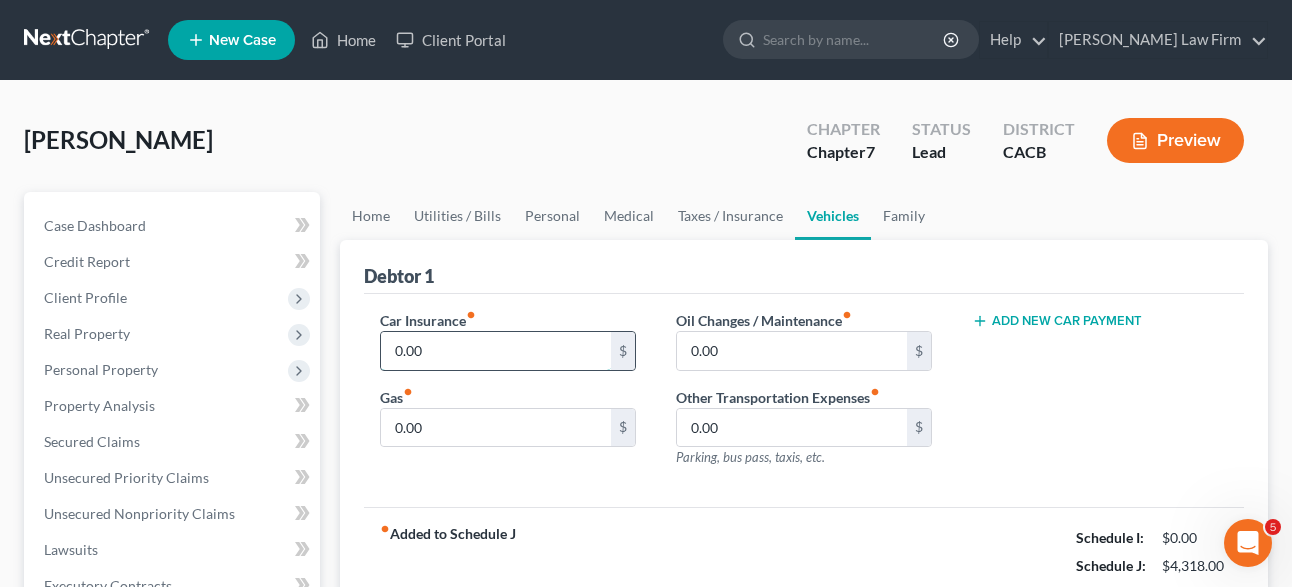 paste on "55" 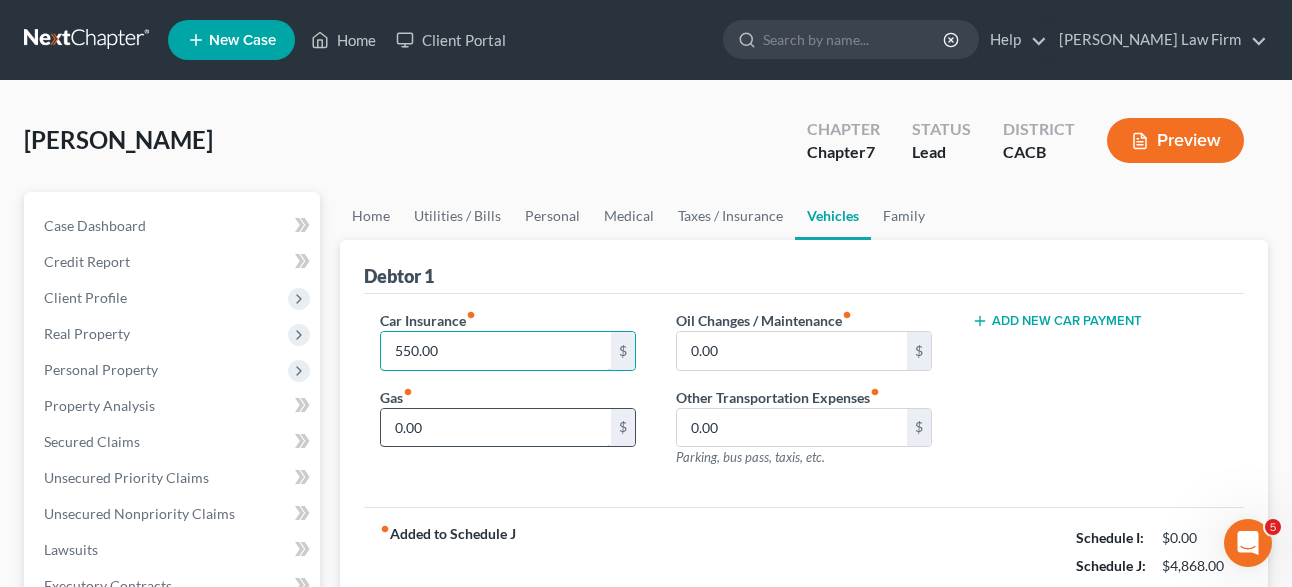 type on "550.00" 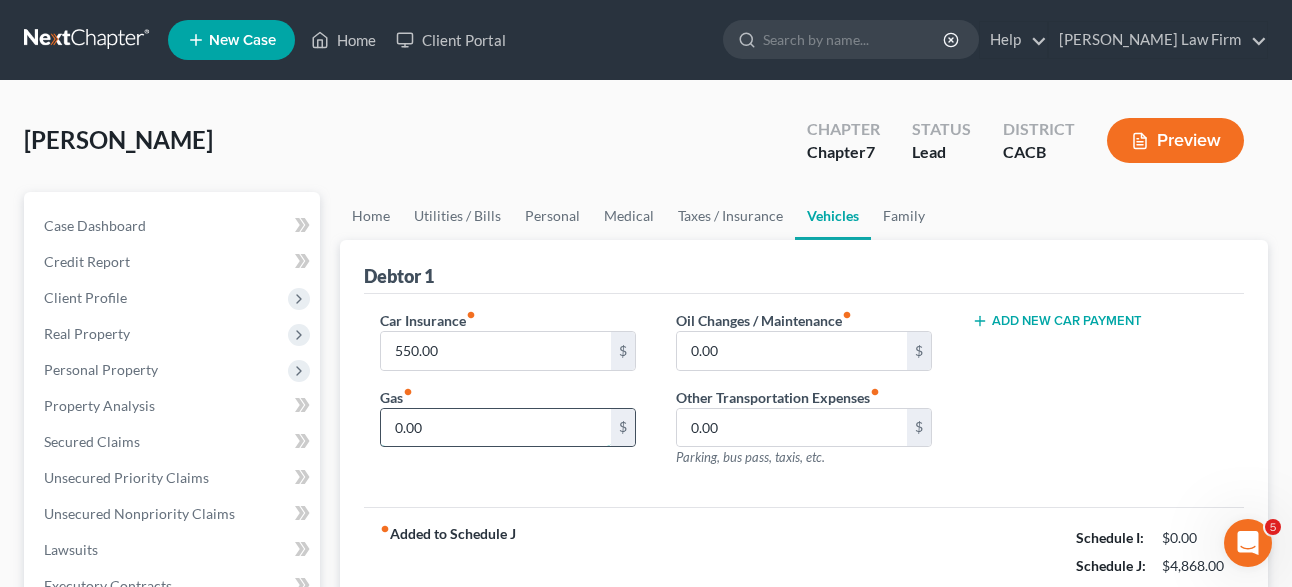 click on "0.00" at bounding box center [496, 428] 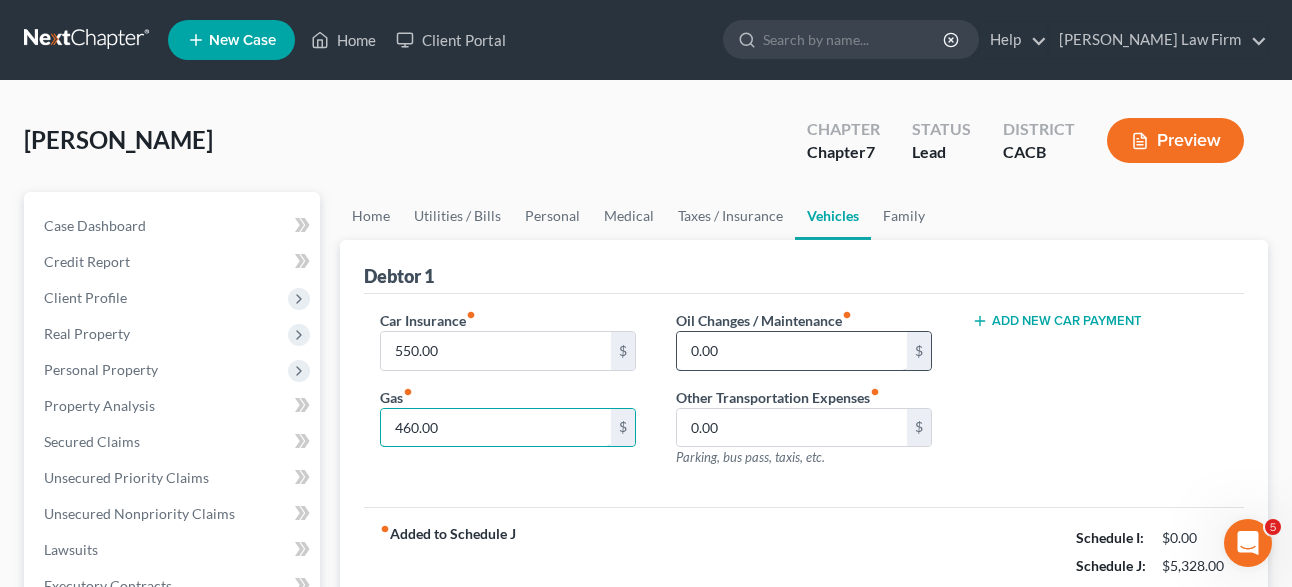 type on "460.00" 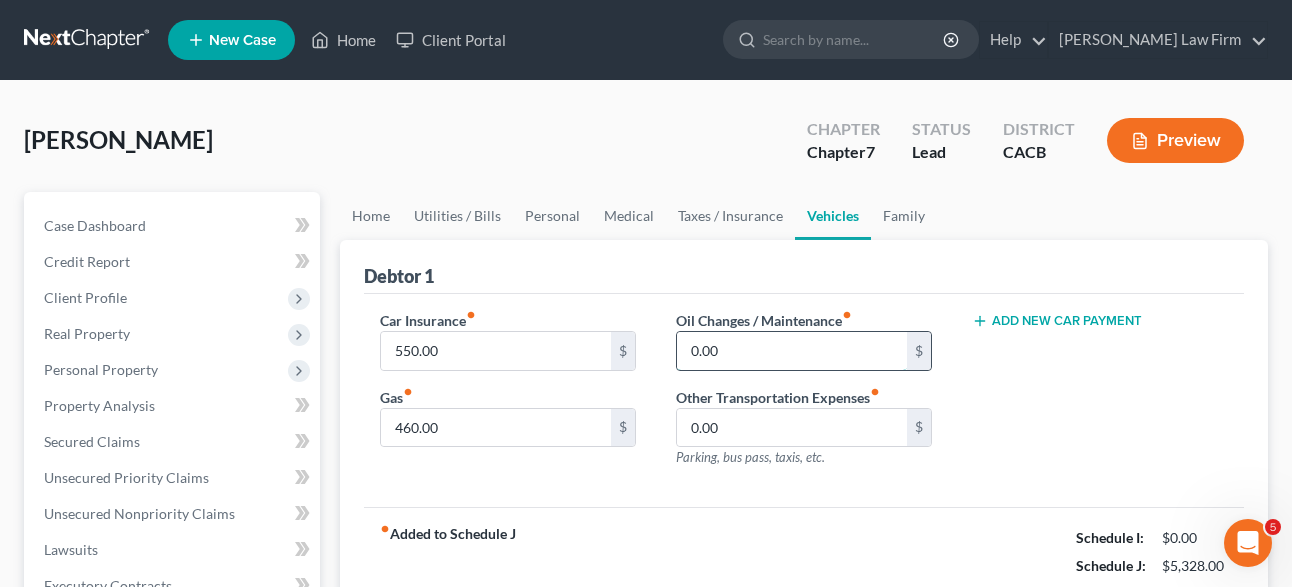 click on "0.00" at bounding box center [792, 351] 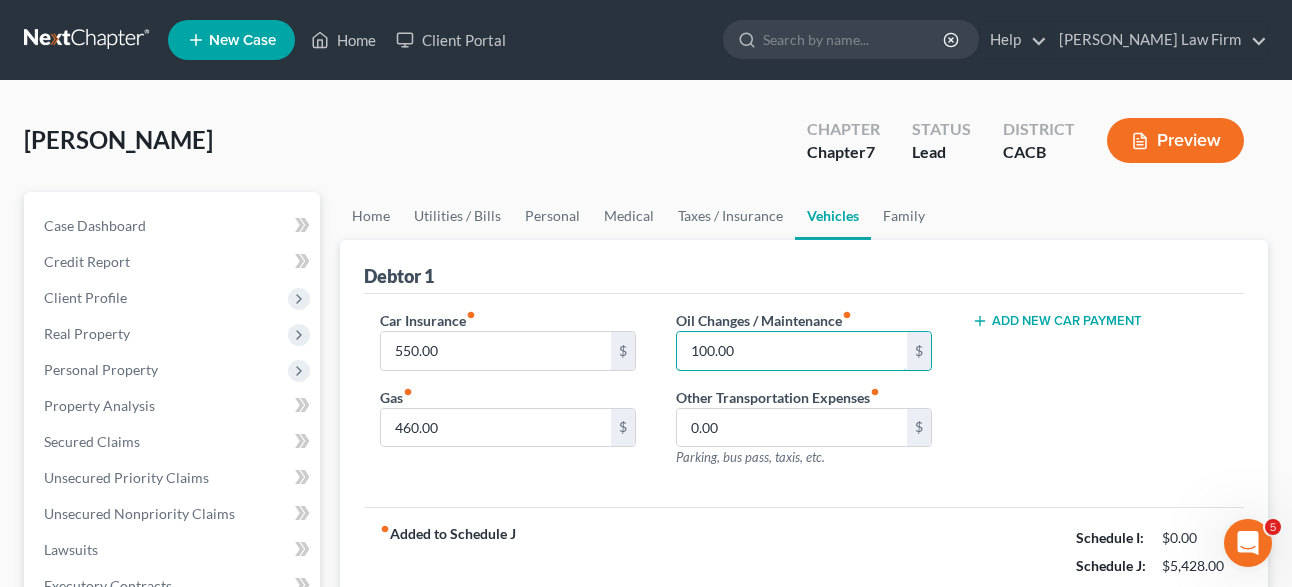type on "100.00" 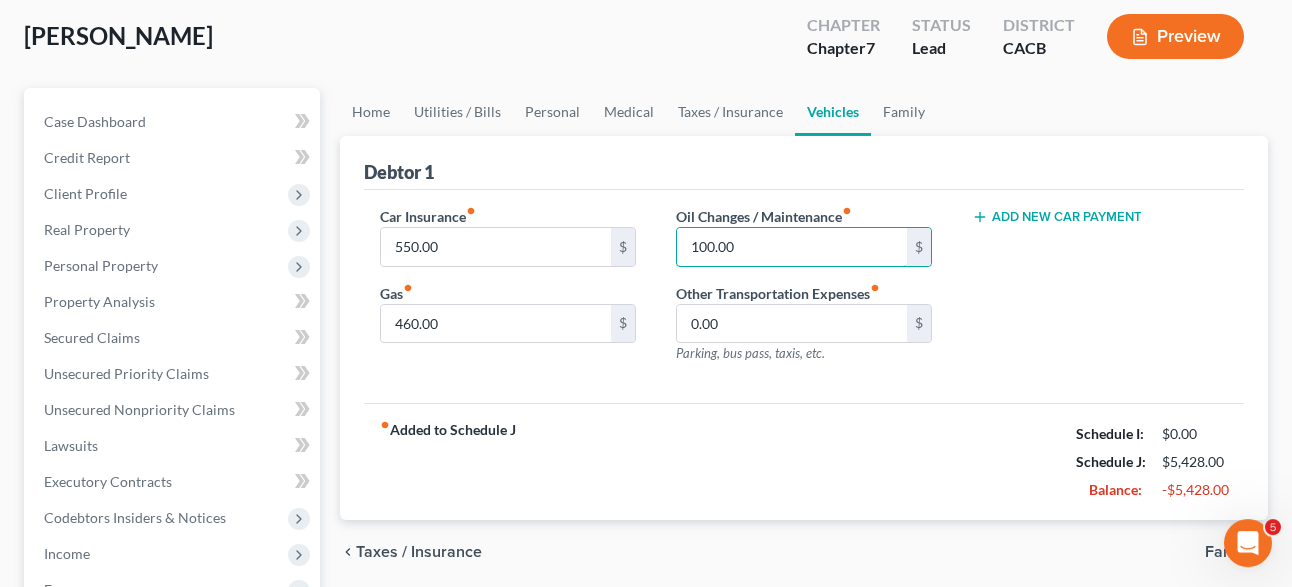 scroll, scrollTop: 204, scrollLeft: 0, axis: vertical 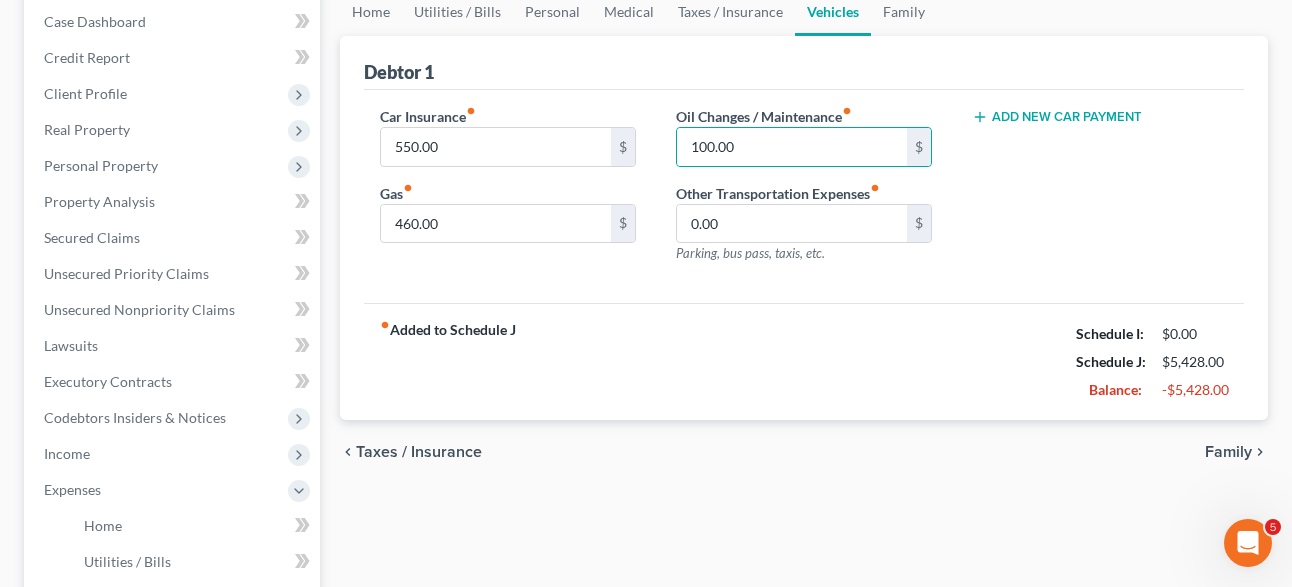 click on "Family" at bounding box center [1228, 452] 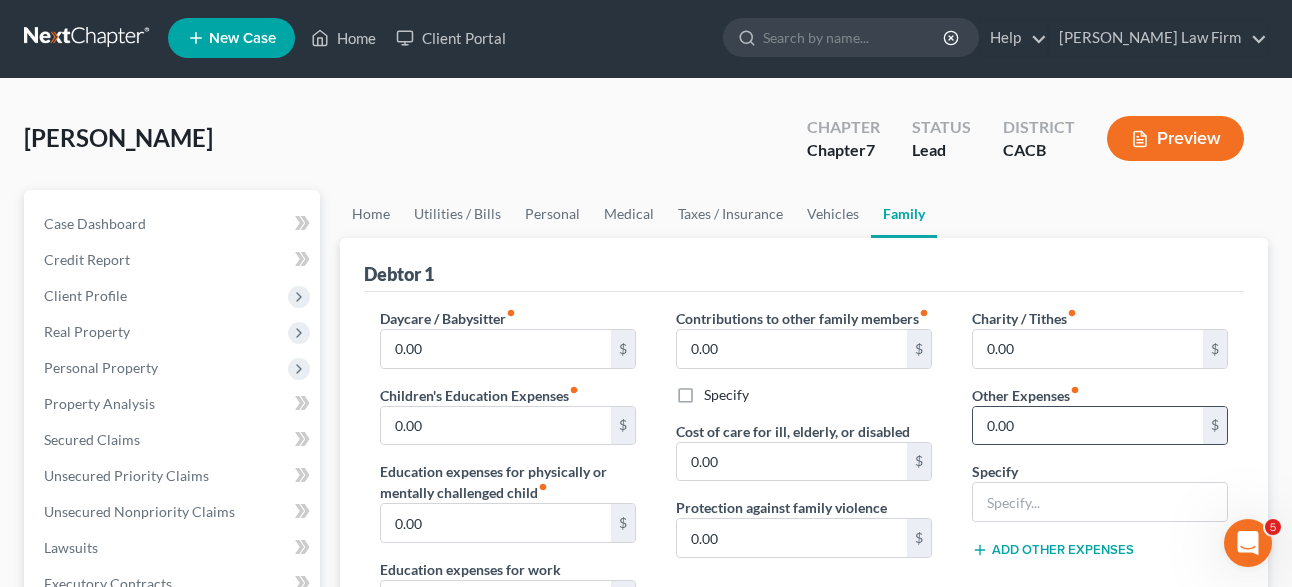 scroll, scrollTop: 0, scrollLeft: 0, axis: both 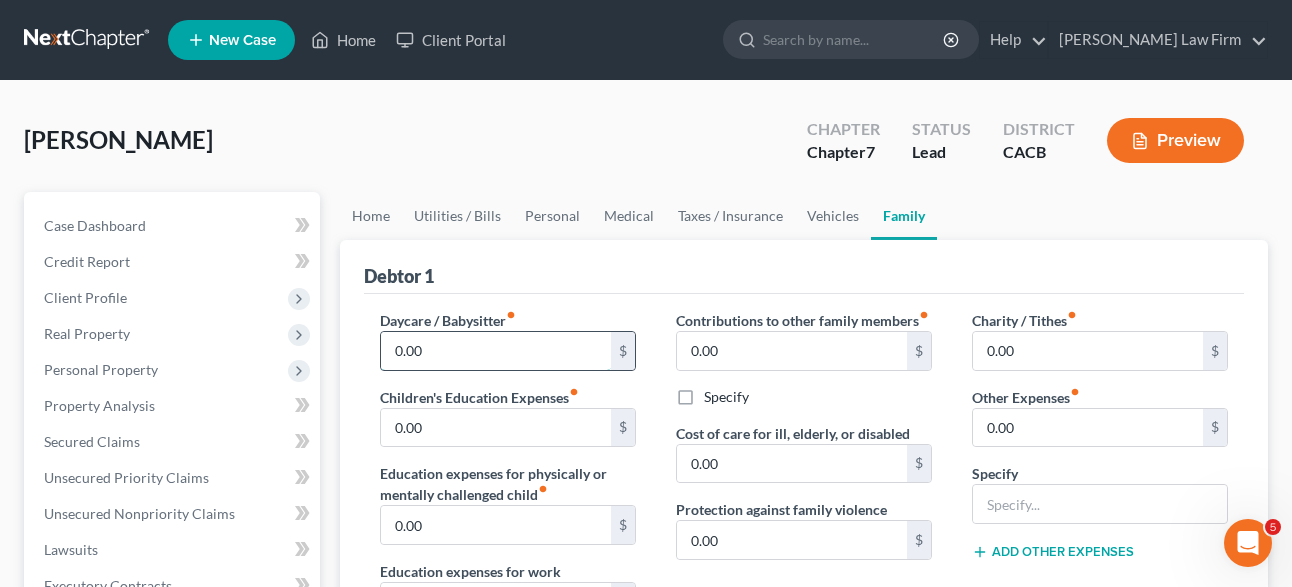 click on "0.00" at bounding box center (496, 351) 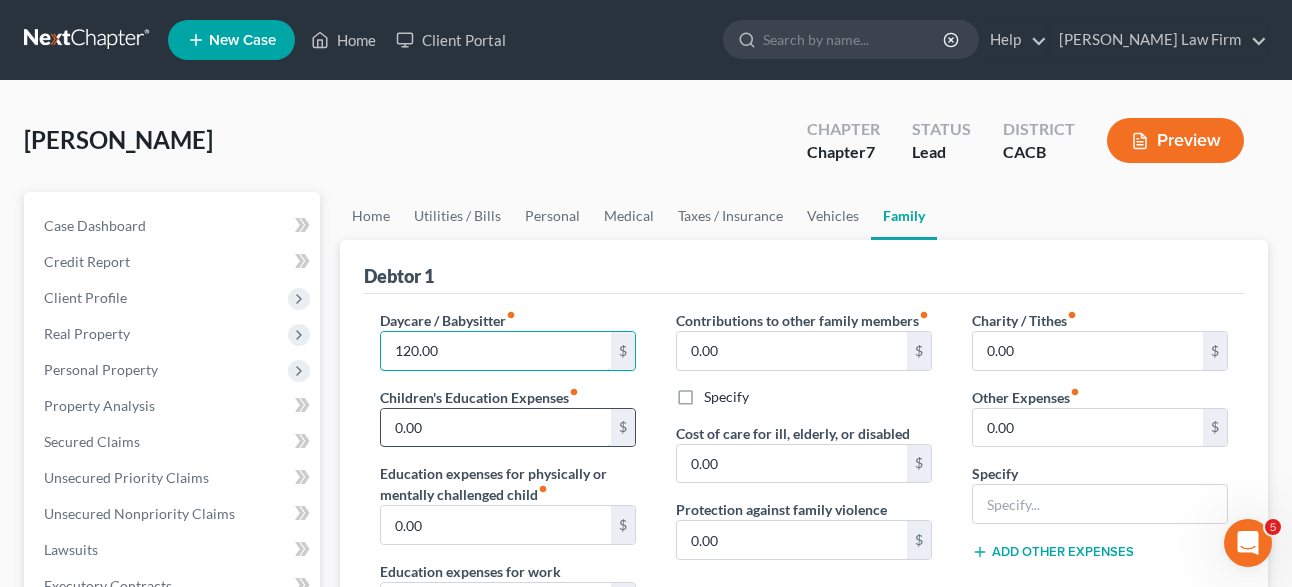 type on "120.00" 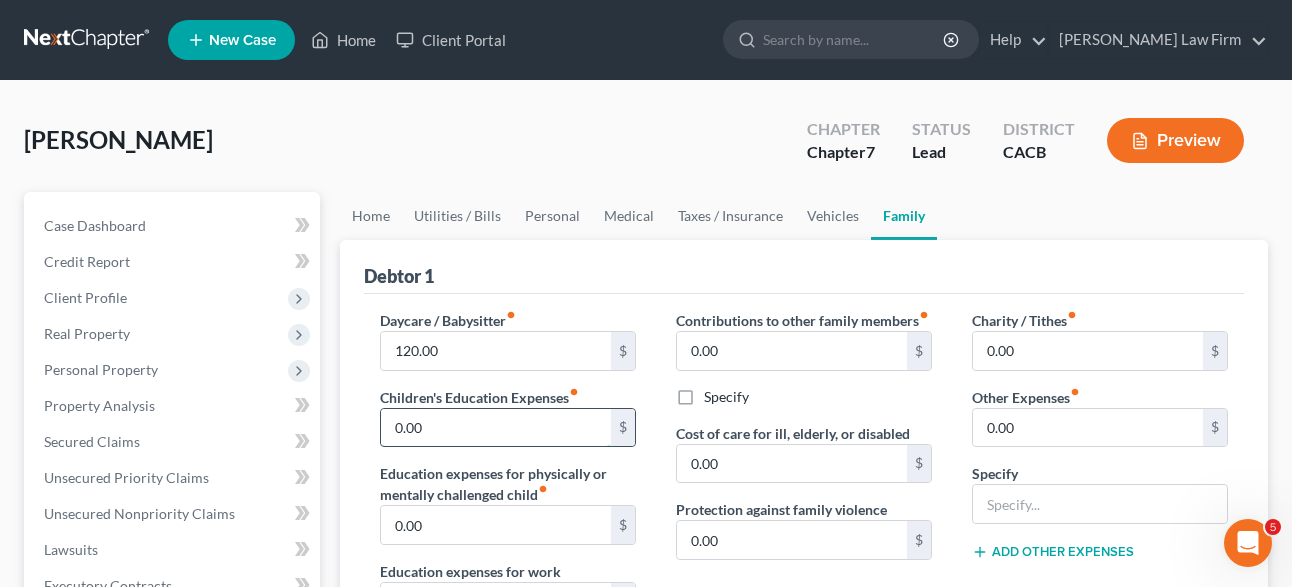 click on "0.00" at bounding box center [496, 428] 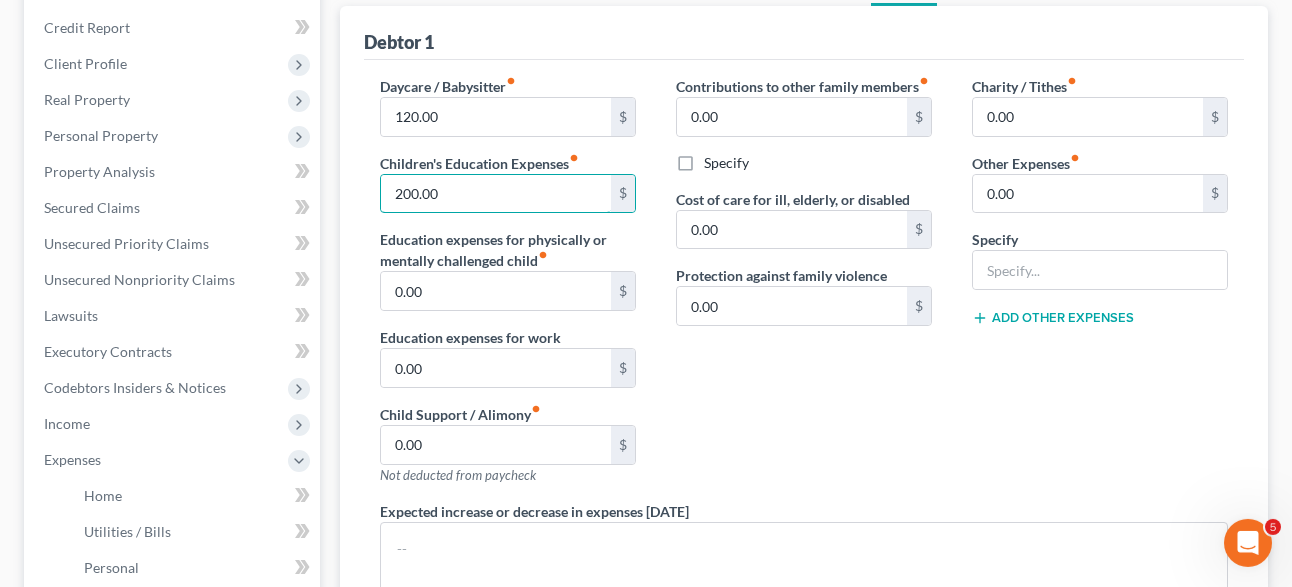 scroll, scrollTop: 204, scrollLeft: 0, axis: vertical 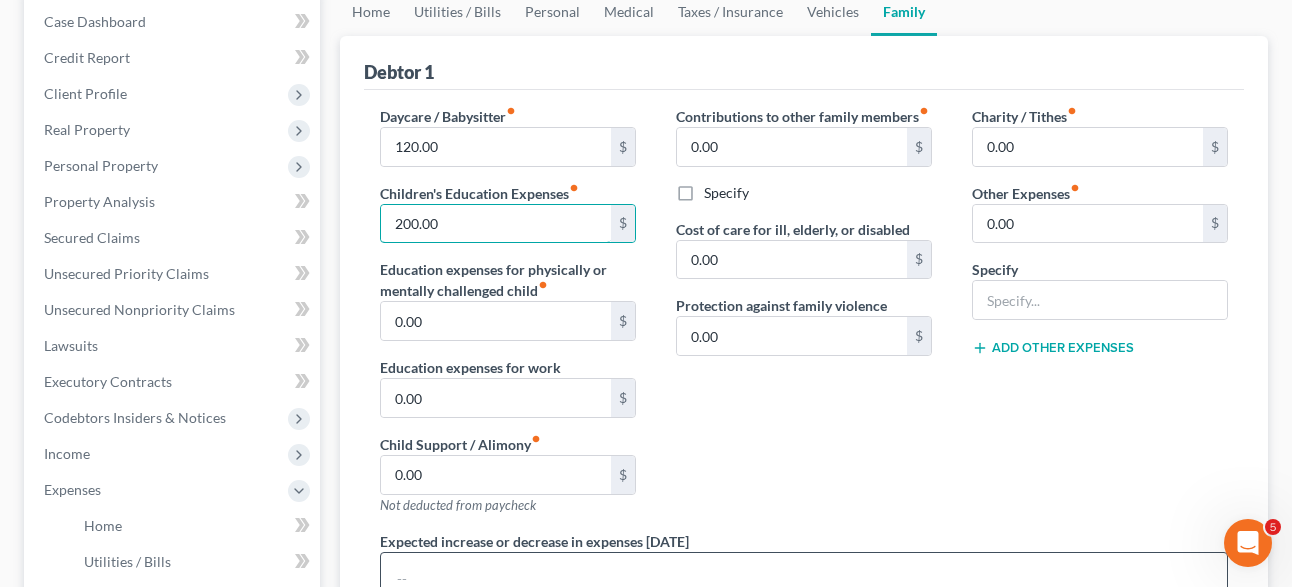 type on "200.00" 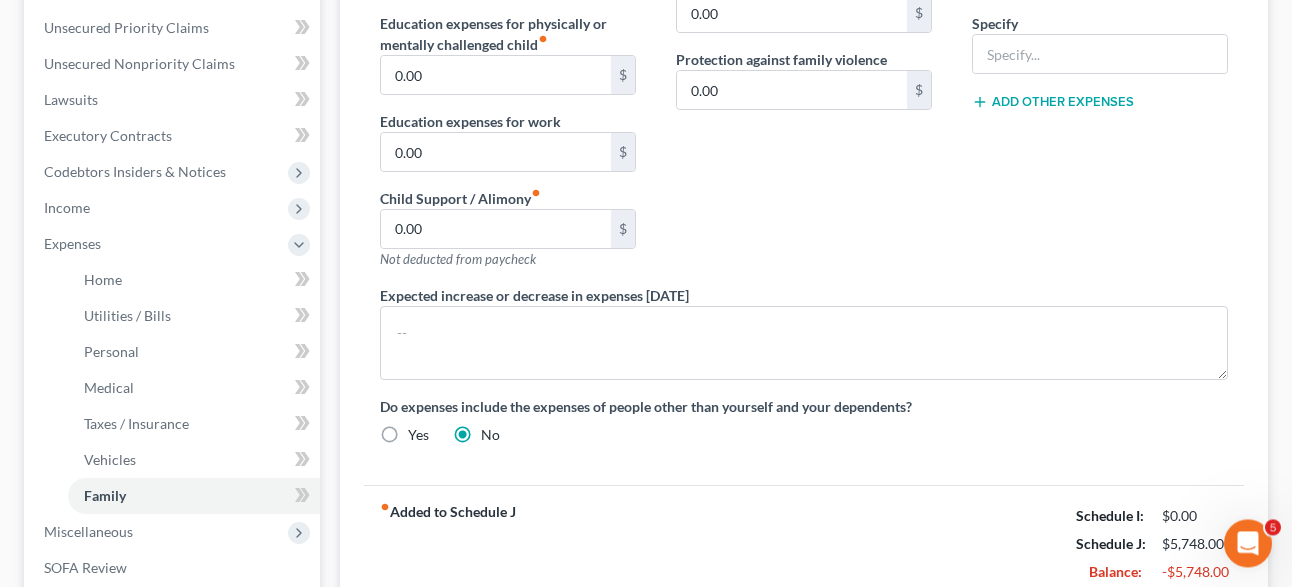 scroll, scrollTop: 612, scrollLeft: 0, axis: vertical 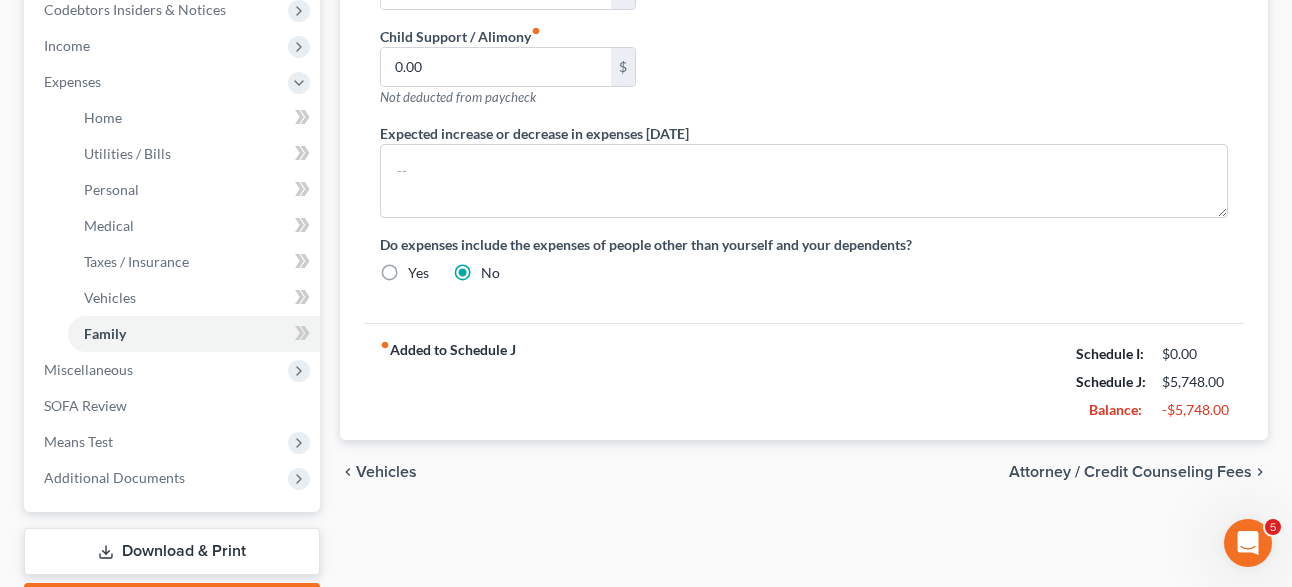 click on "Attorney / Credit Counseling Fees" at bounding box center [1130, 472] 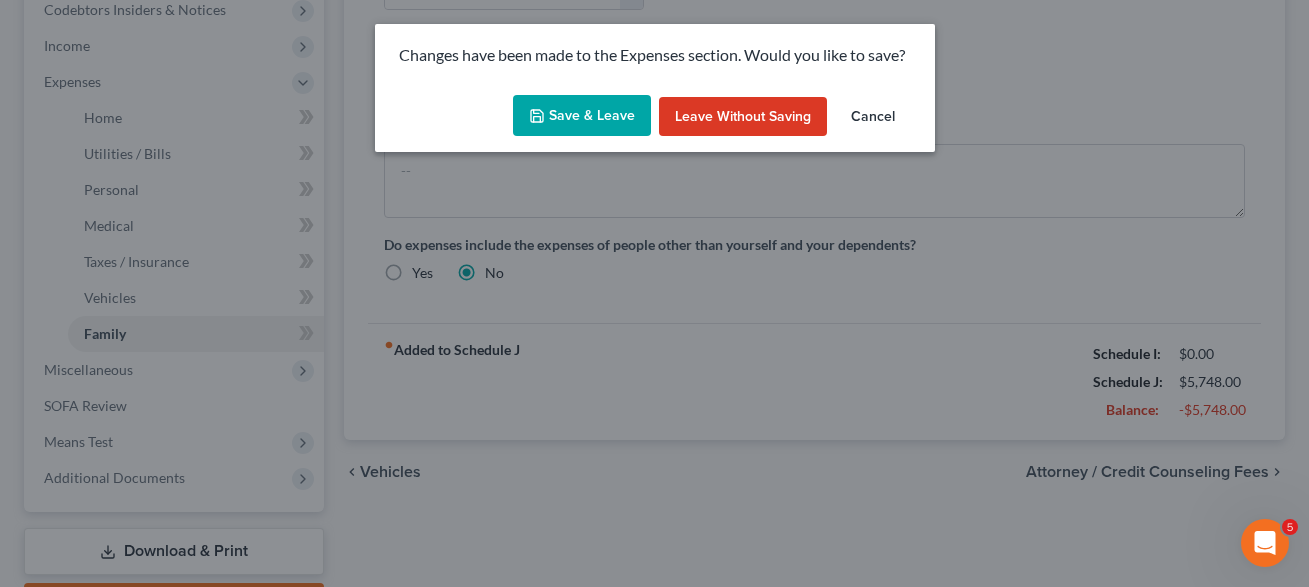 click on "Save & Leave" at bounding box center (582, 116) 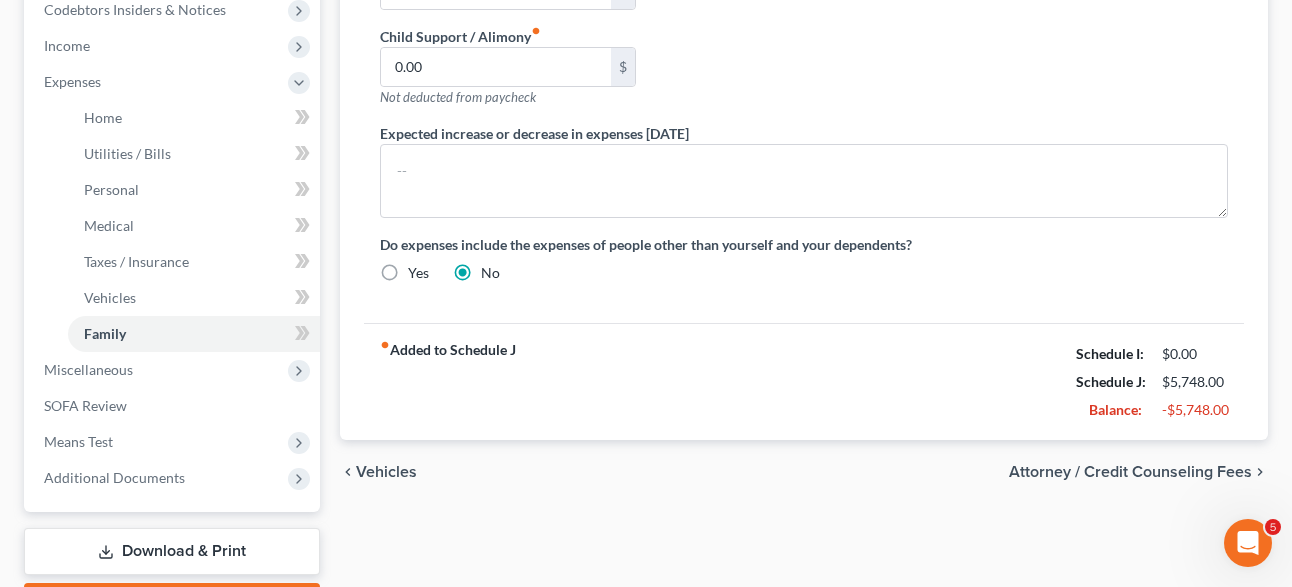 select on "0" 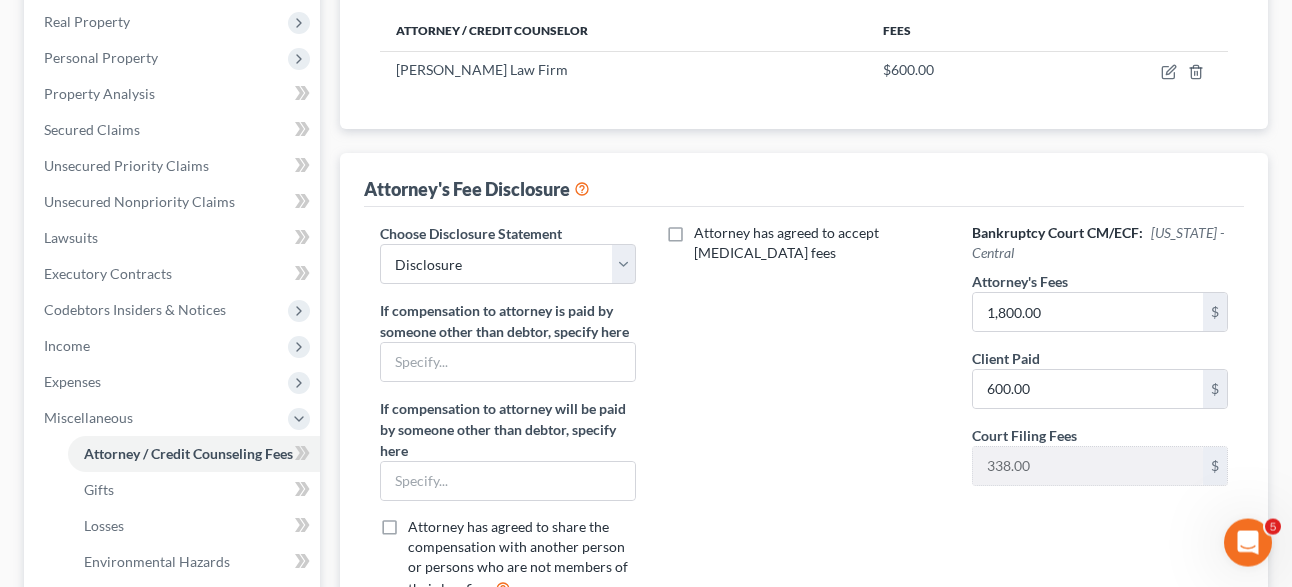 scroll, scrollTop: 654, scrollLeft: 0, axis: vertical 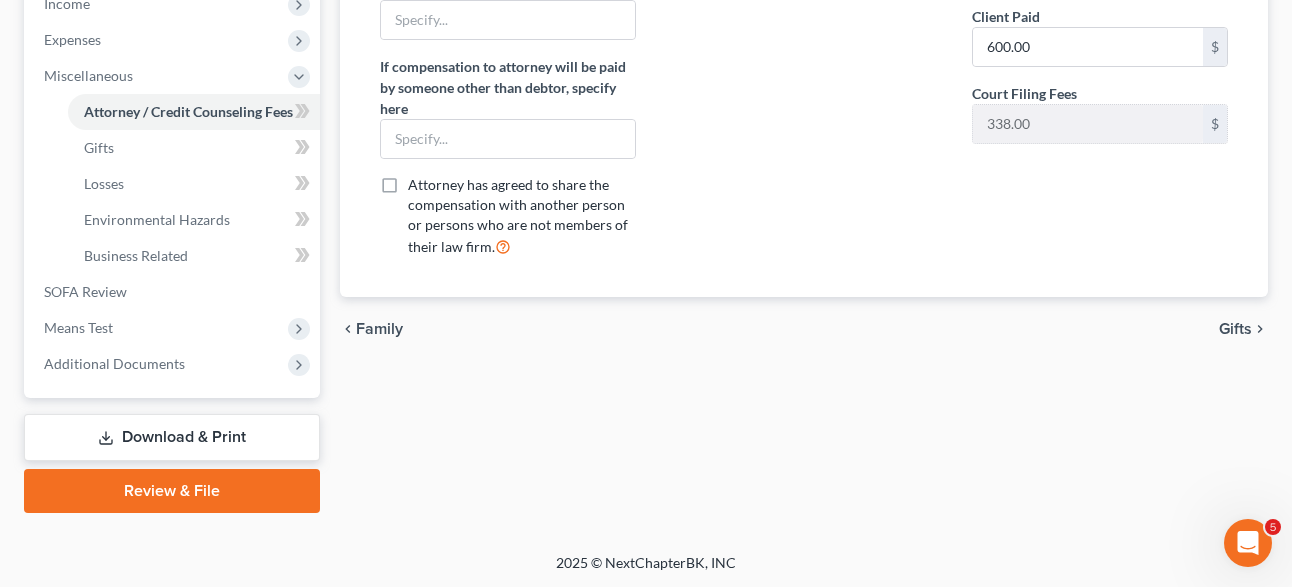 click on "Gifts" at bounding box center [1235, 329] 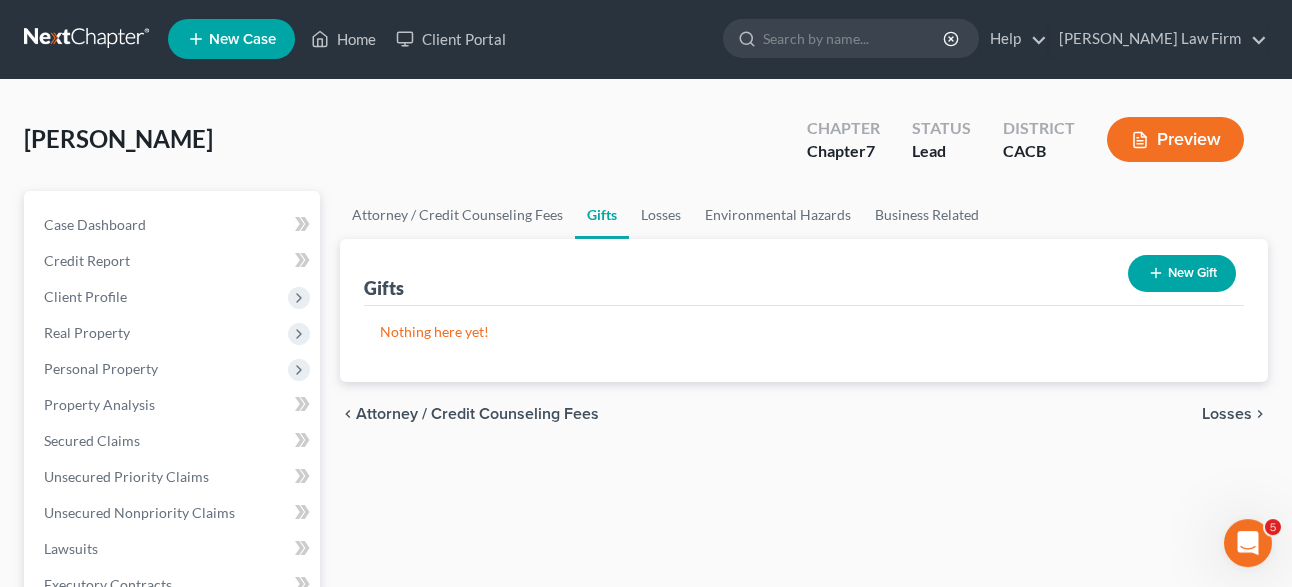 scroll, scrollTop: 0, scrollLeft: 0, axis: both 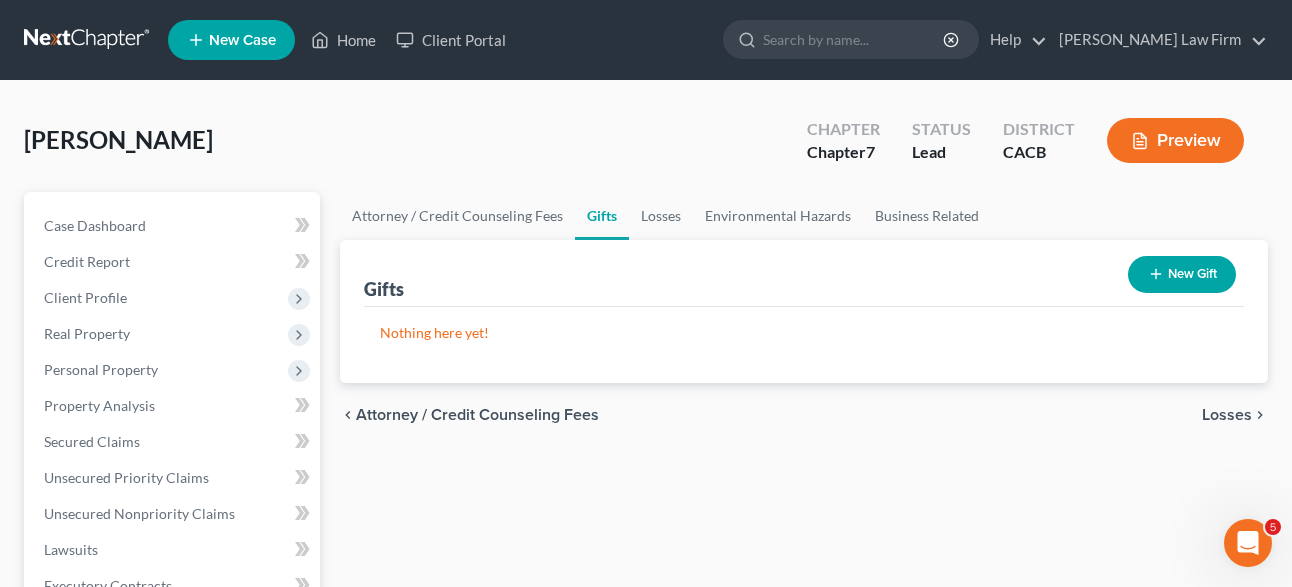 click on "Losses" at bounding box center [1227, 415] 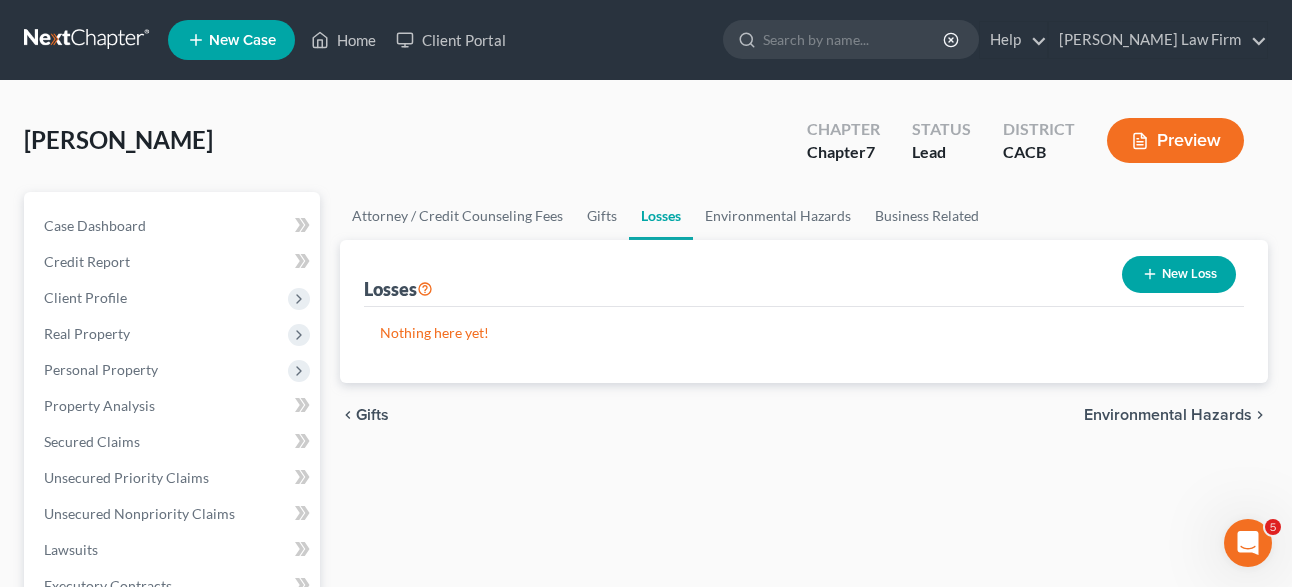 click on "Environmental Hazards" at bounding box center [1168, 415] 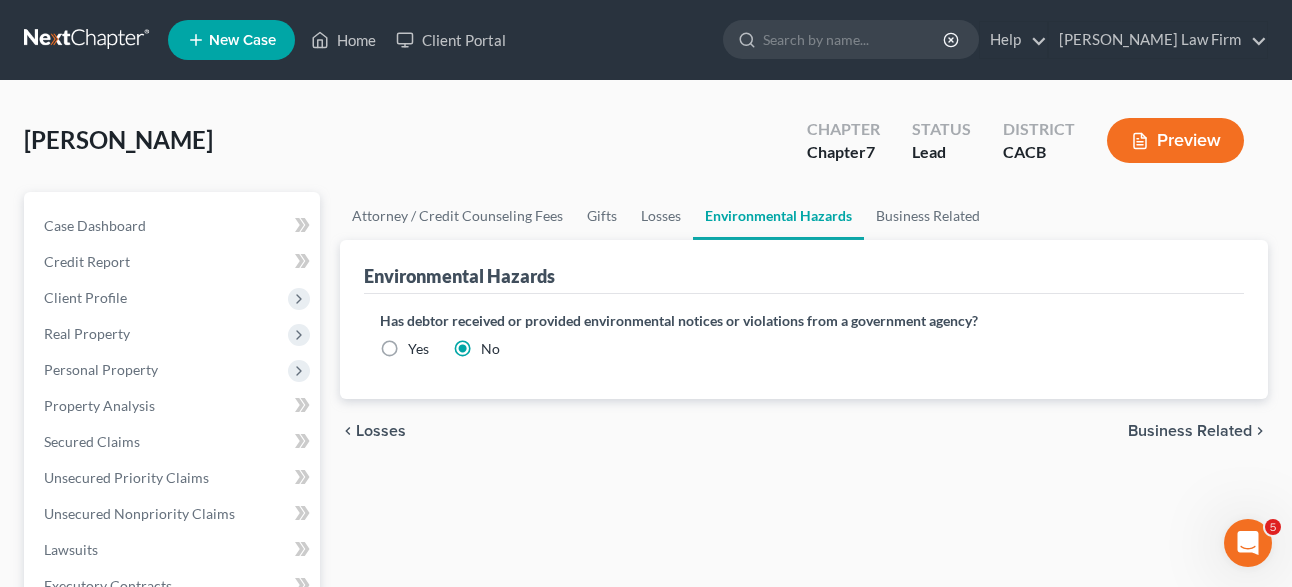 click on "Losses" at bounding box center [381, 431] 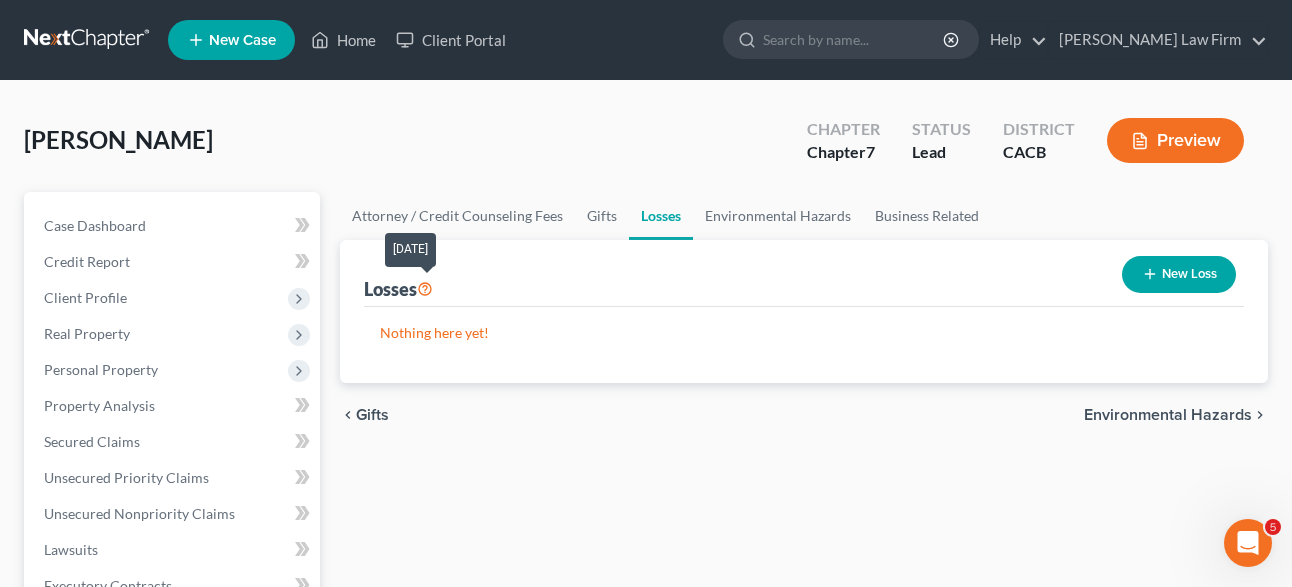 click at bounding box center (425, 287) 